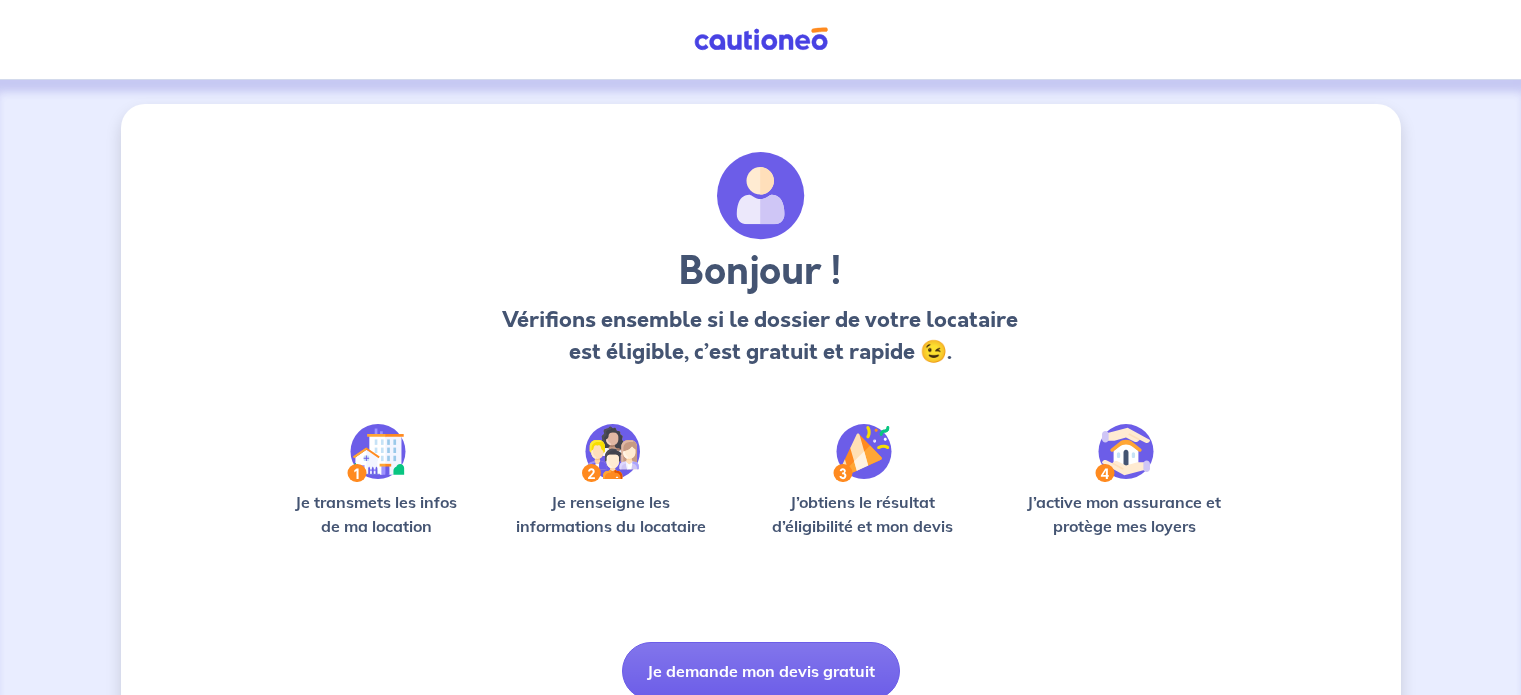 scroll, scrollTop: 0, scrollLeft: 0, axis: both 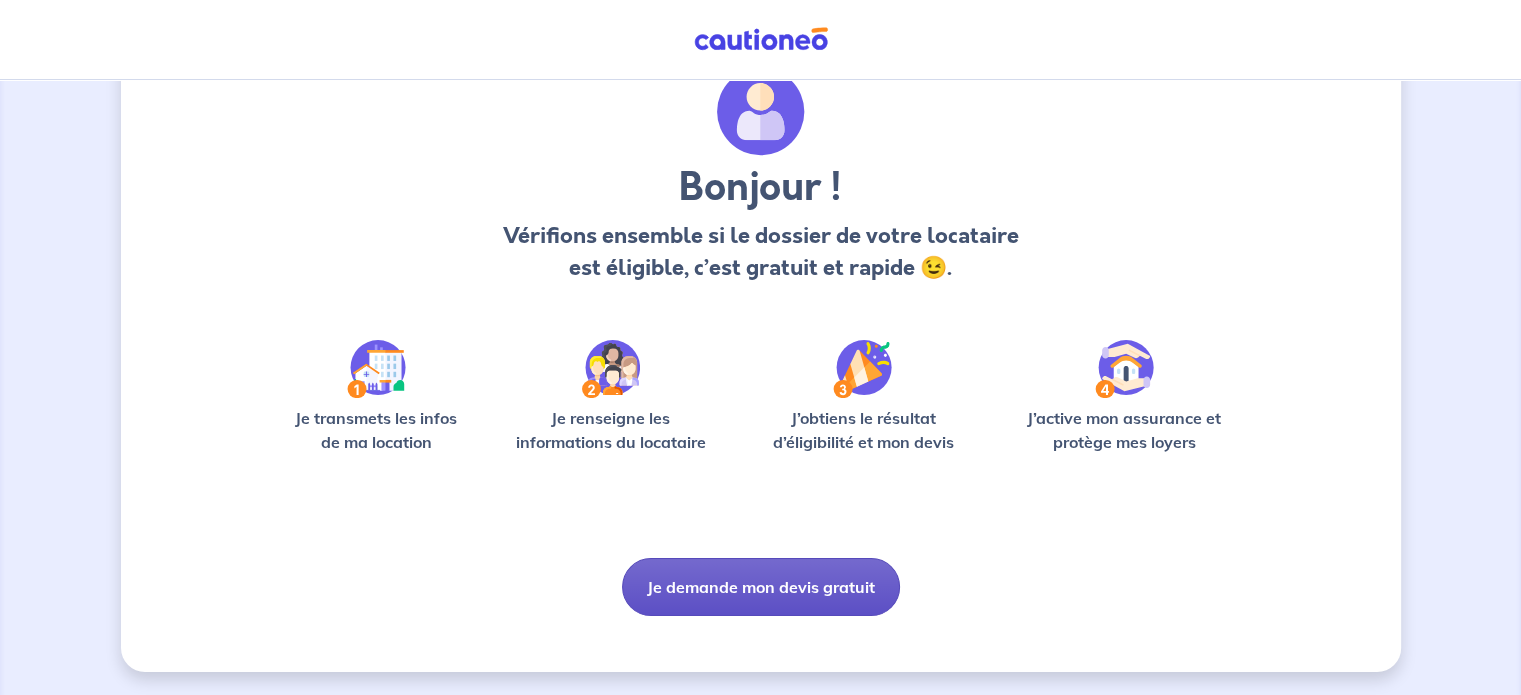 drag, startPoint x: 732, startPoint y: 579, endPoint x: 742, endPoint y: 575, distance: 10.770329 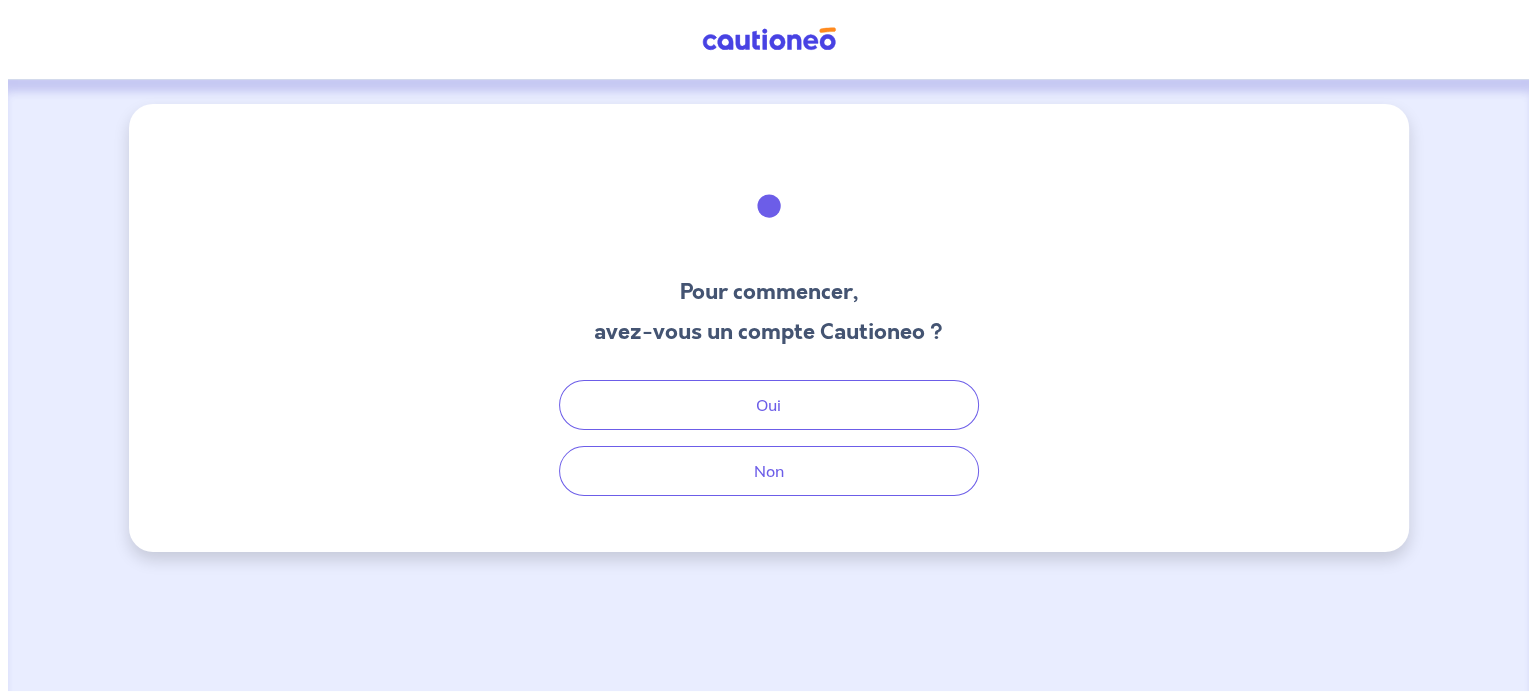scroll, scrollTop: 0, scrollLeft: 0, axis: both 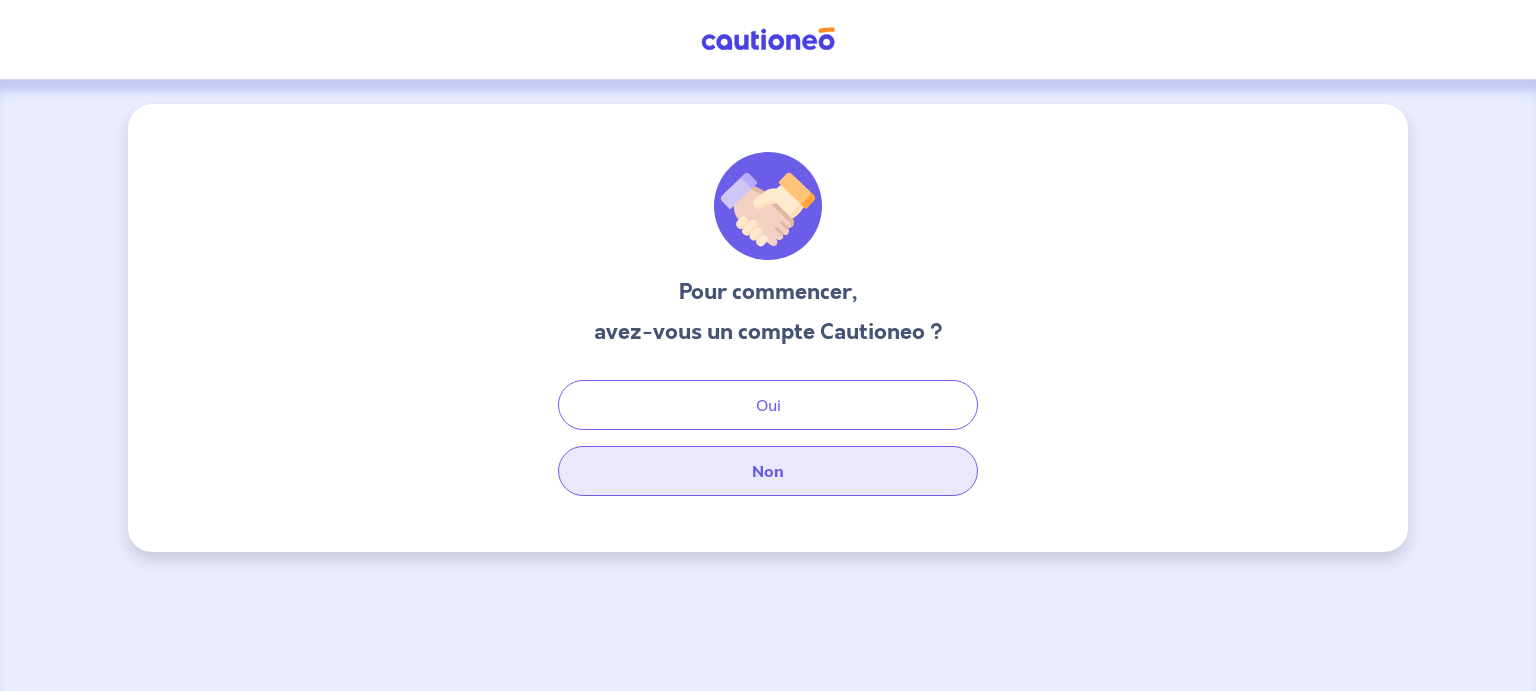 click on "Non" at bounding box center [768, 471] 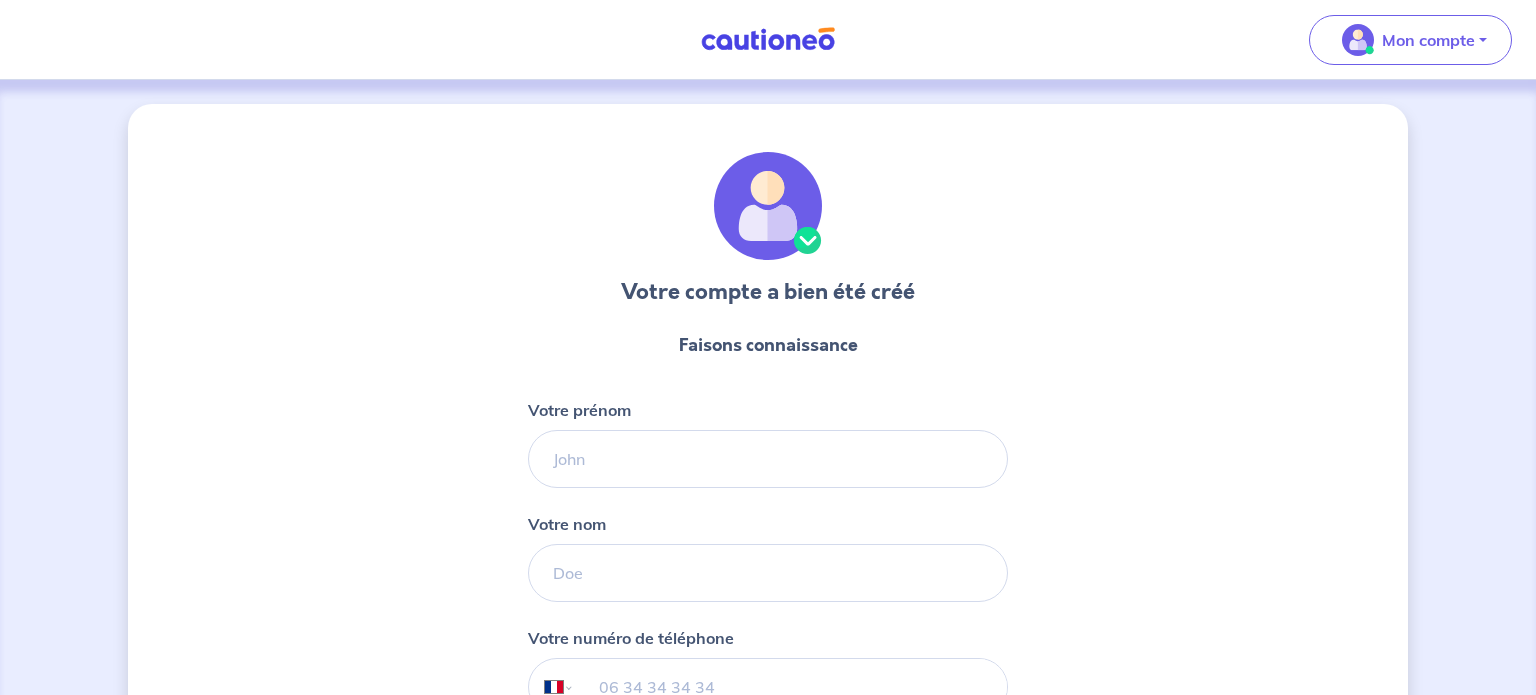 select on "FR" 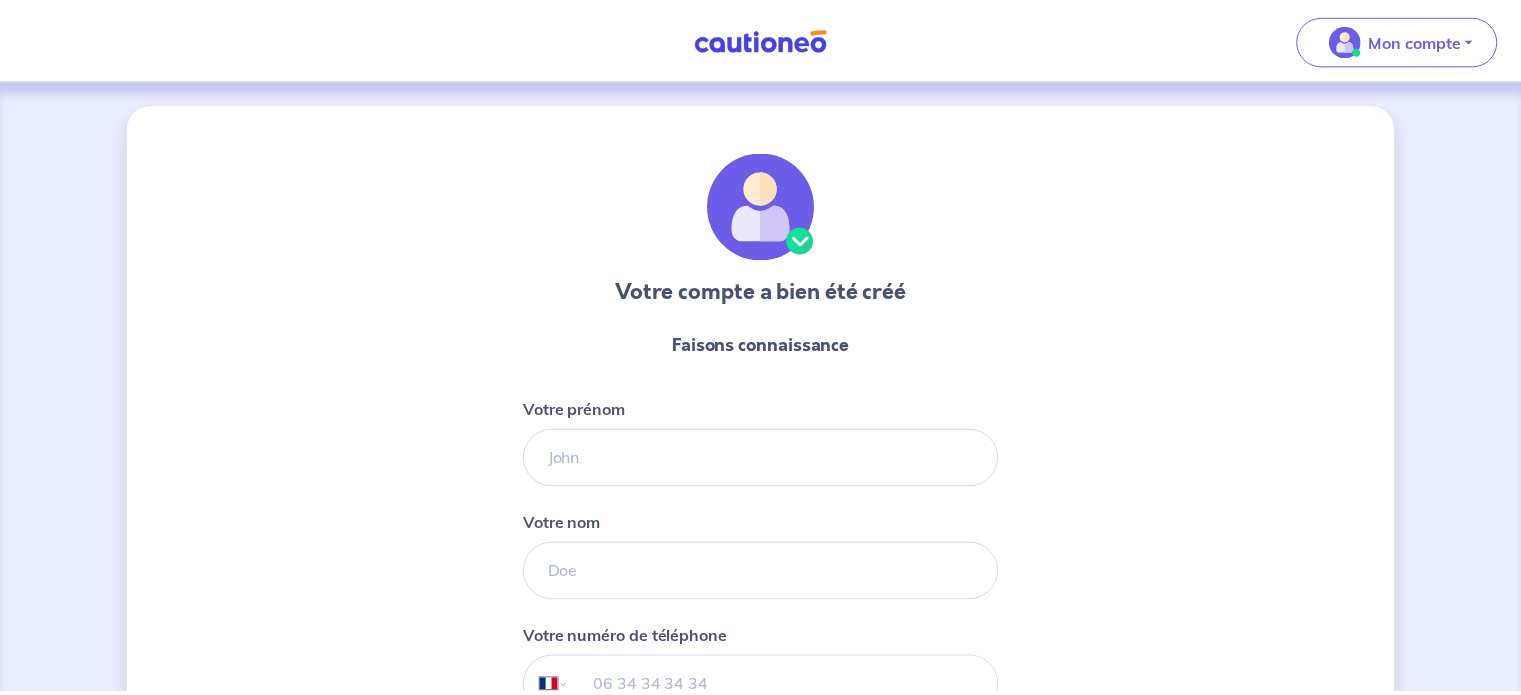 scroll, scrollTop: 0, scrollLeft: 0, axis: both 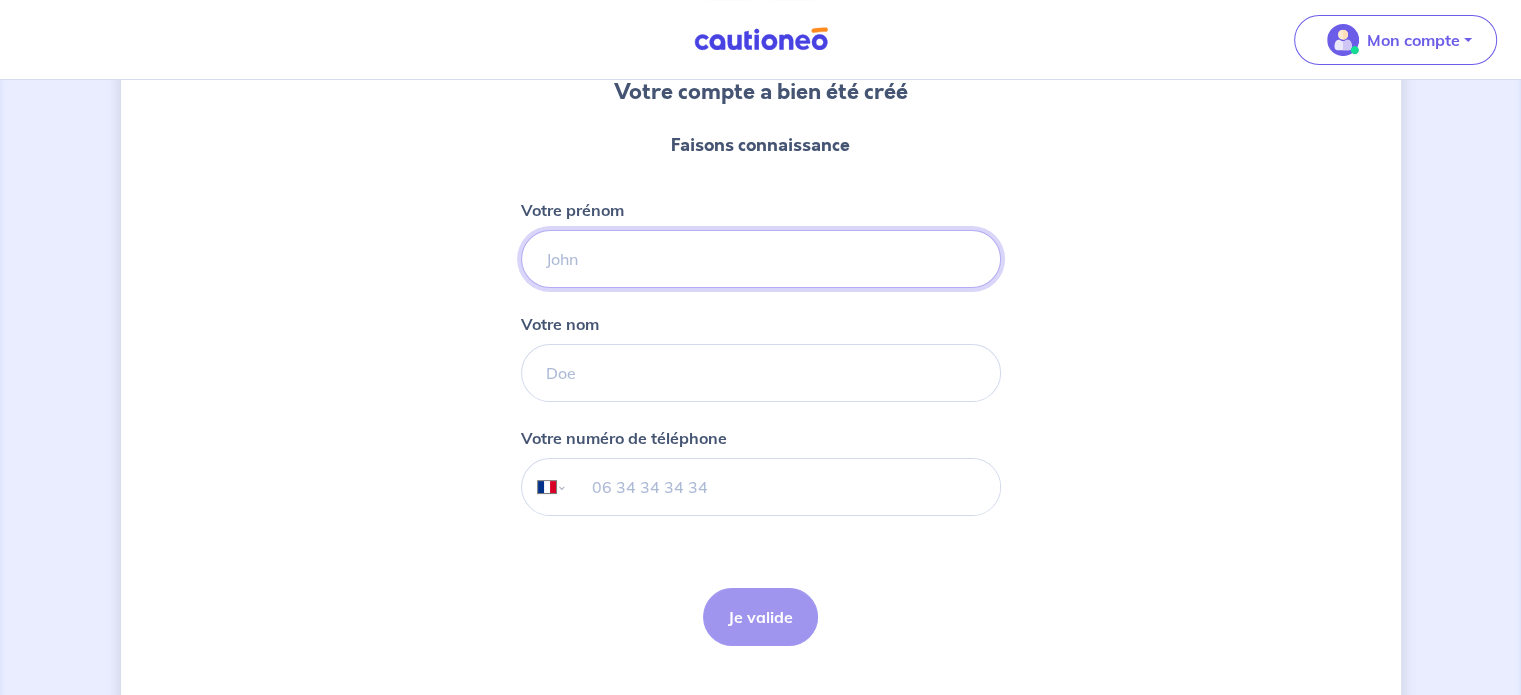 click on "Votre prénom" at bounding box center [761, 259] 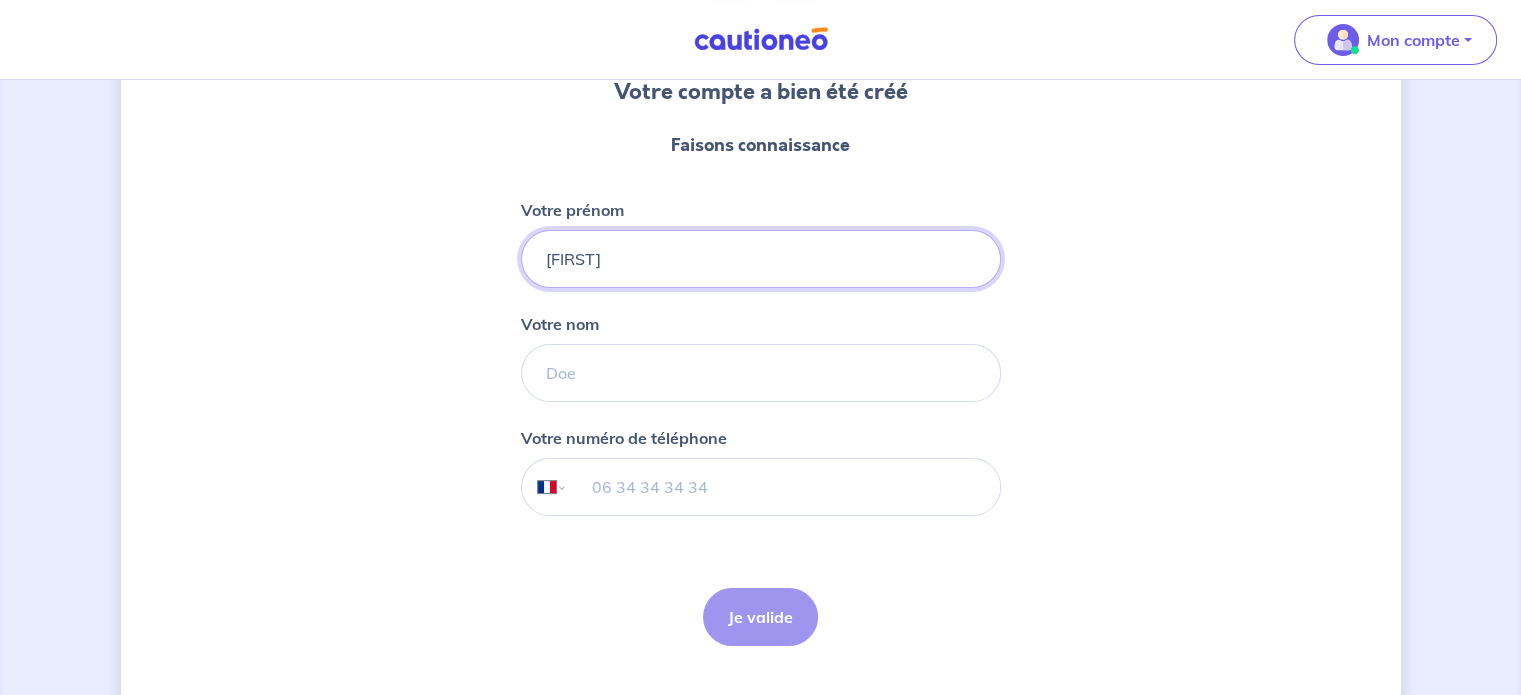 type on "[FIRST]" 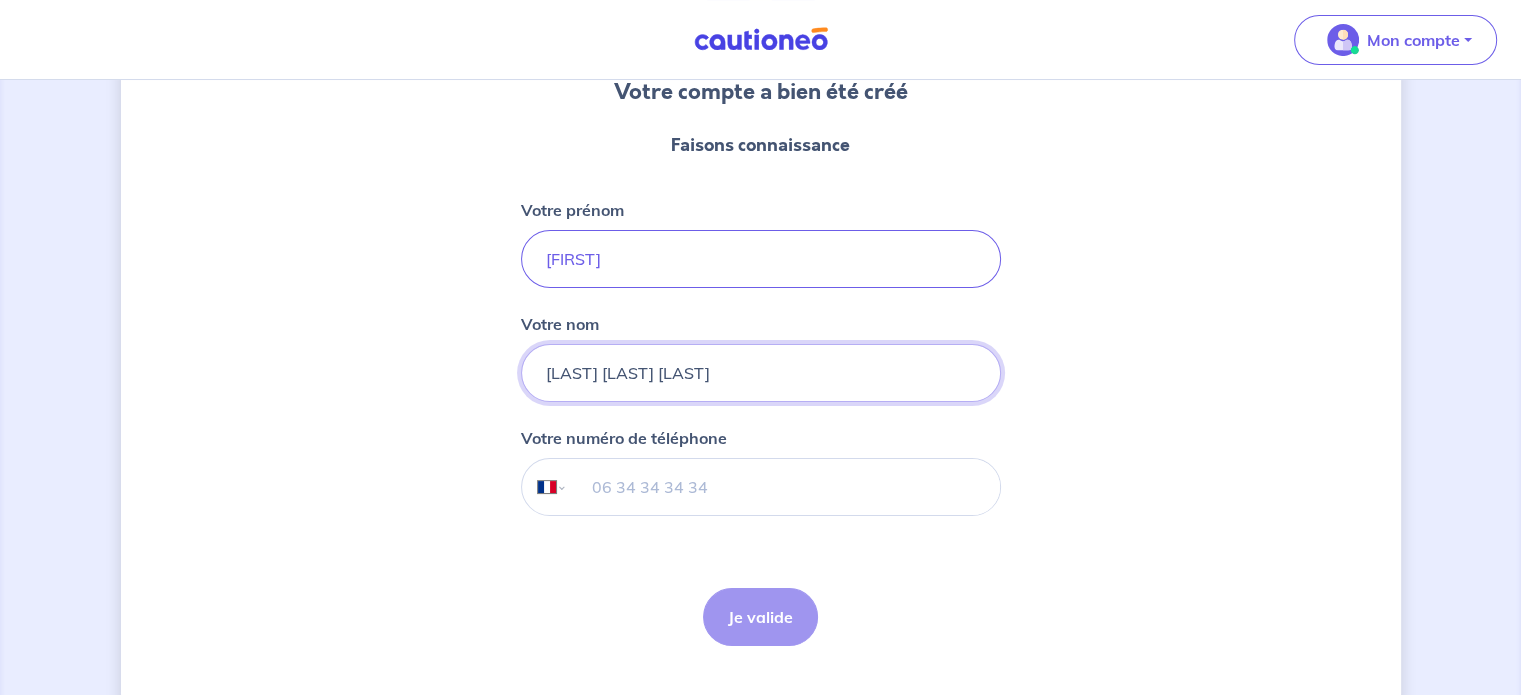 type on "[LAST] [LAST] [LAST]" 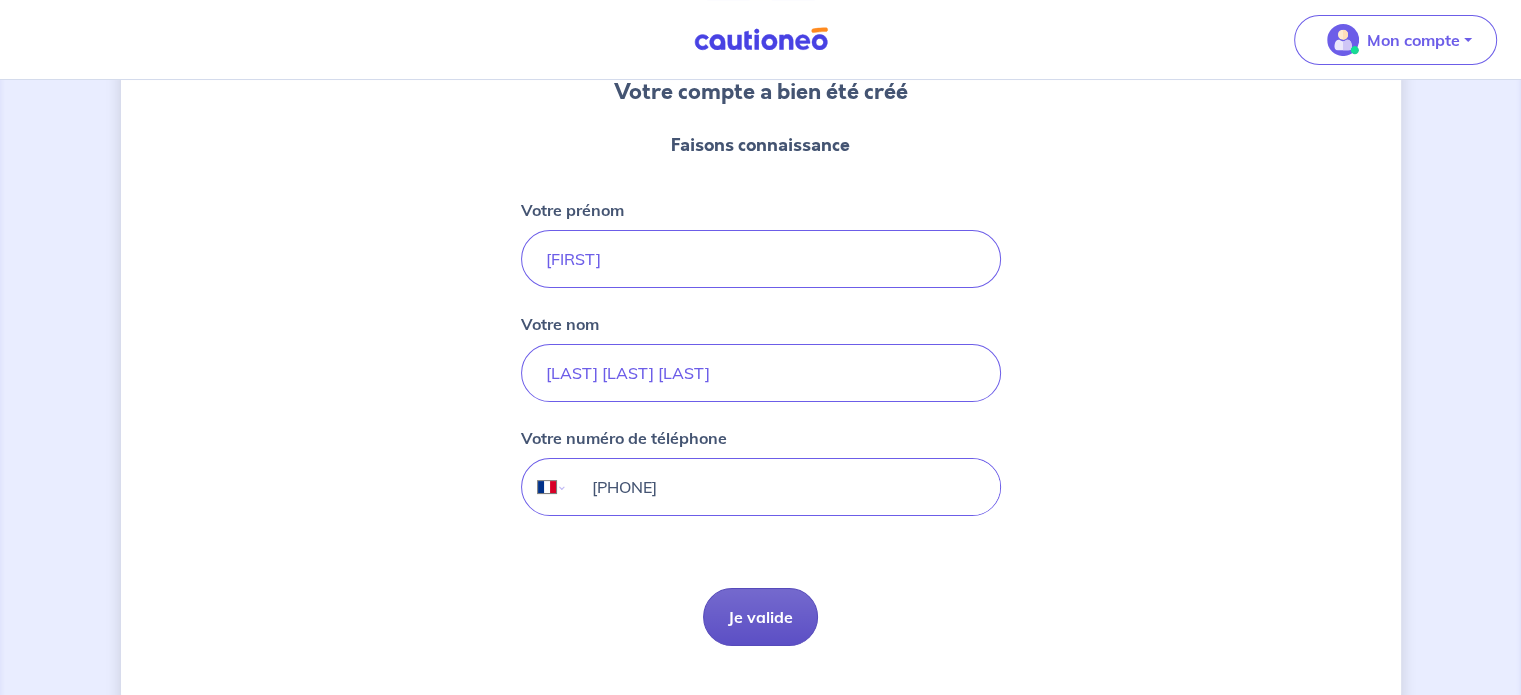 type on "[PHONE]" 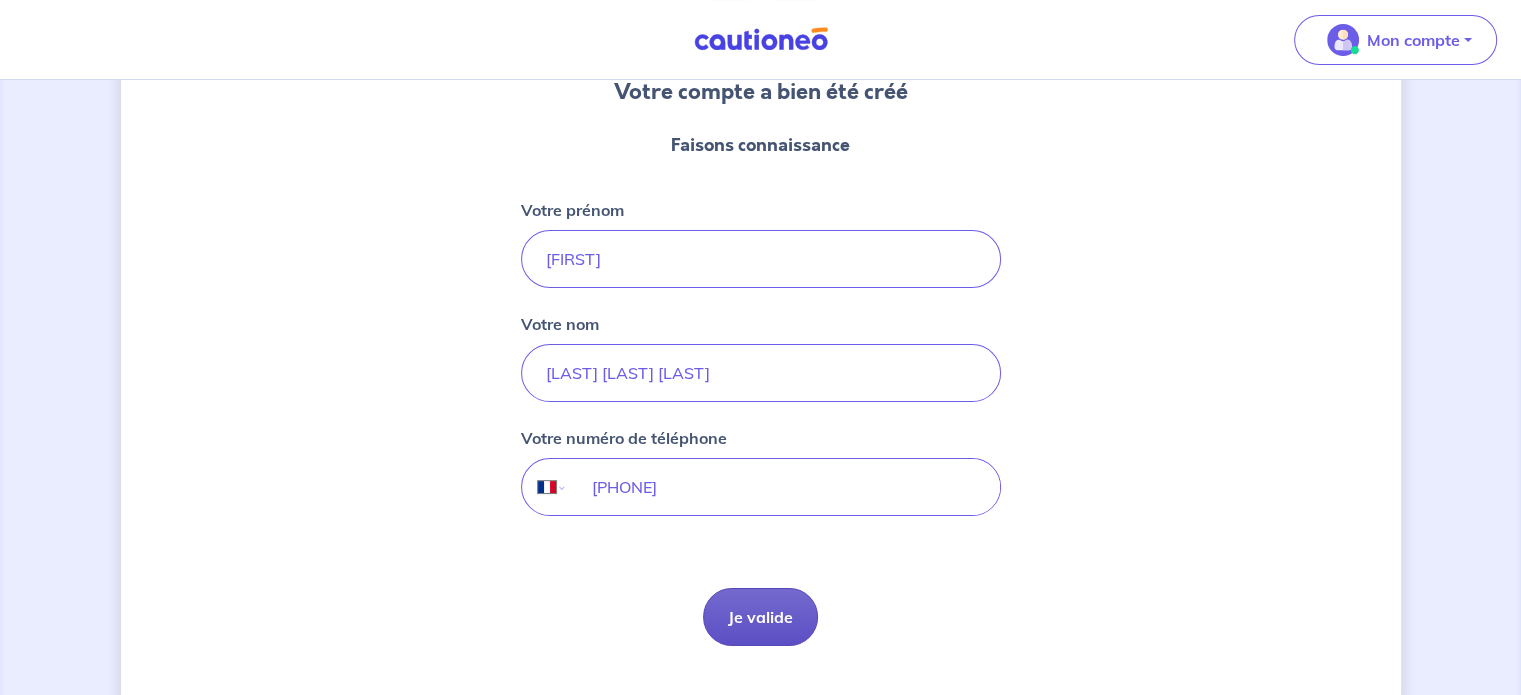 click on "Je valide" at bounding box center (760, 617) 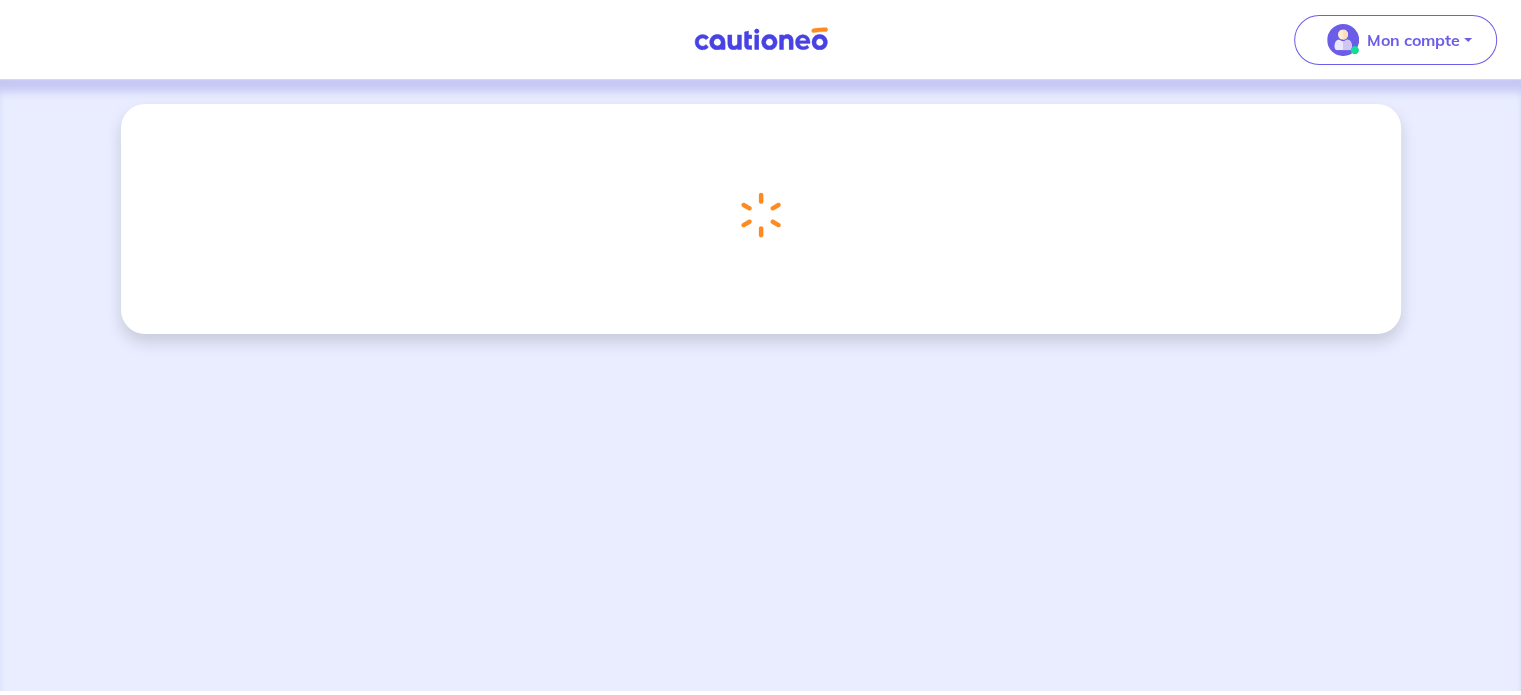 scroll, scrollTop: 0, scrollLeft: 0, axis: both 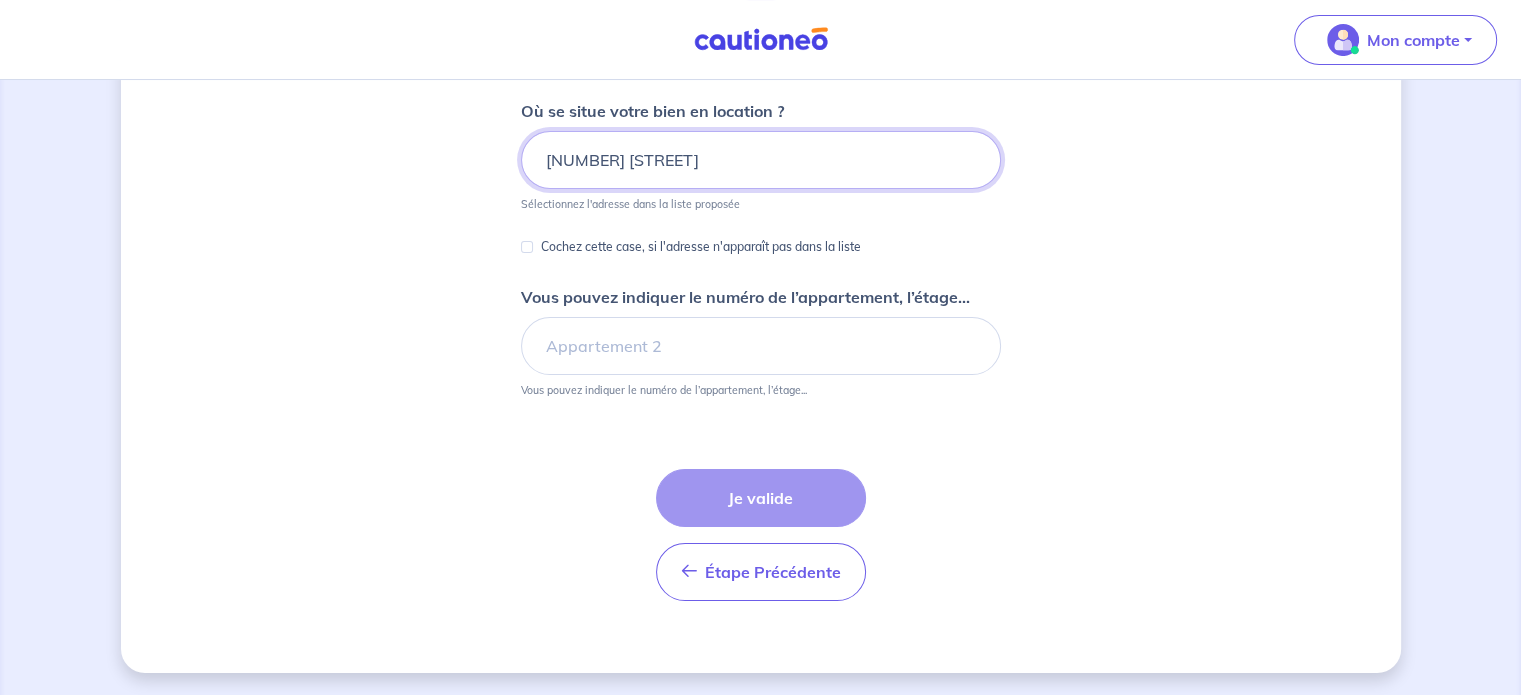 click on "[NUMBER] [STREET]" at bounding box center [761, 160] 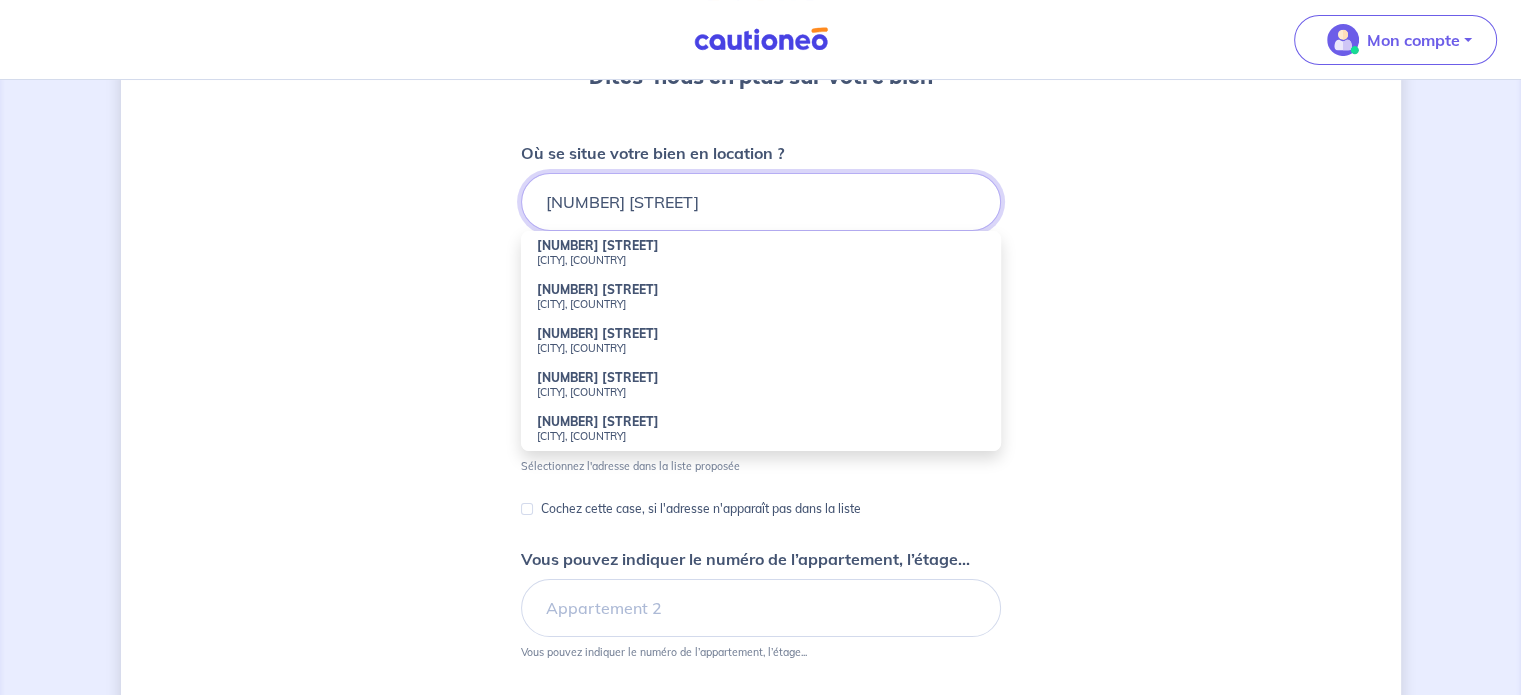 scroll, scrollTop: 0, scrollLeft: 0, axis: both 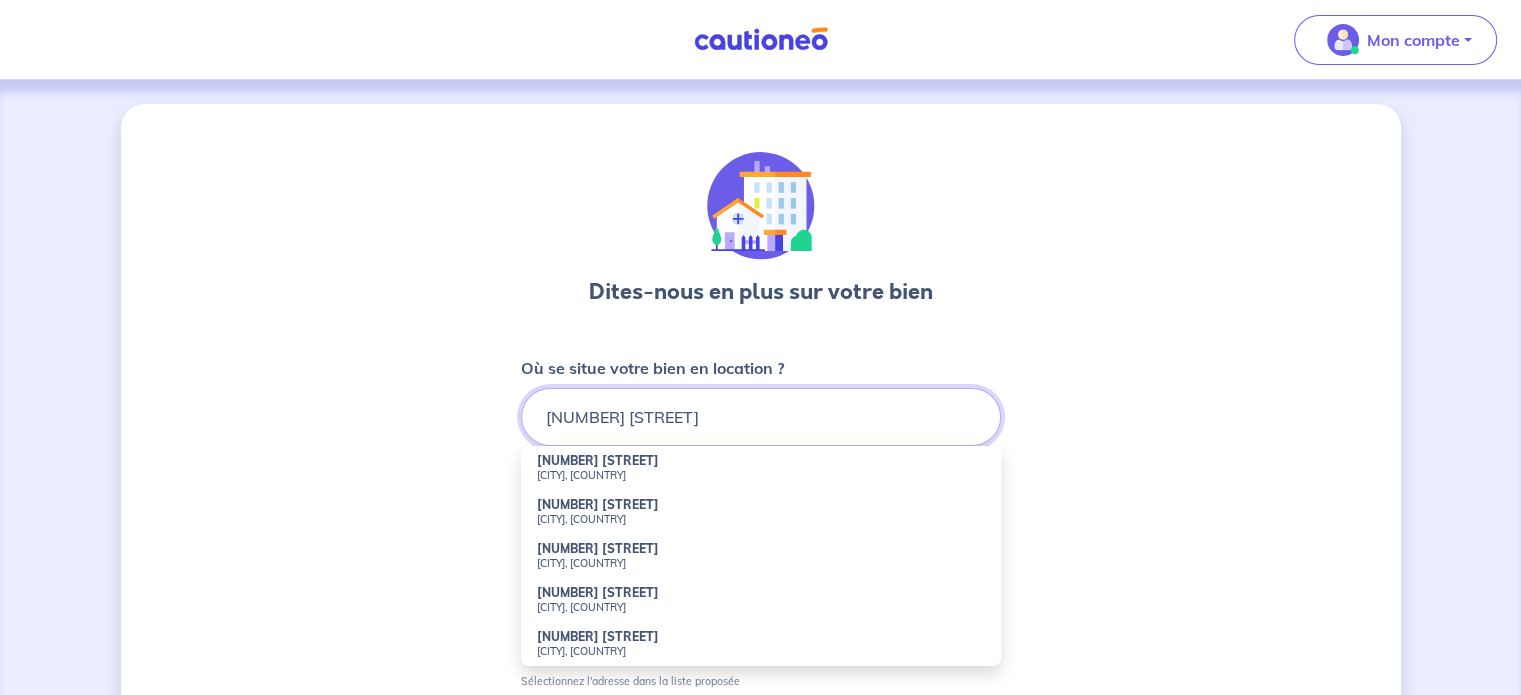 click on "[NUMBER] [STREET]" at bounding box center (761, 417) 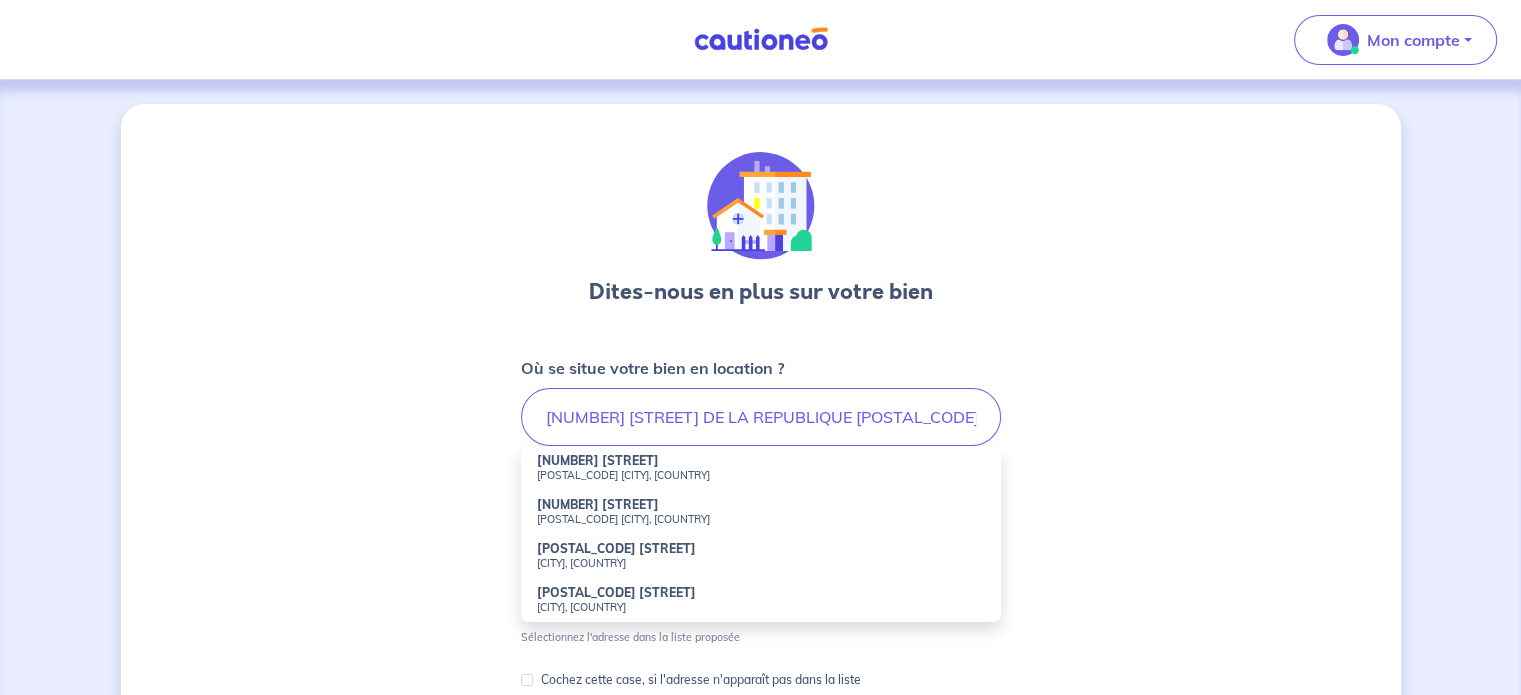click on "[POSTAL_CODE] [CITY], [COUNTRY]" at bounding box center [761, 475] 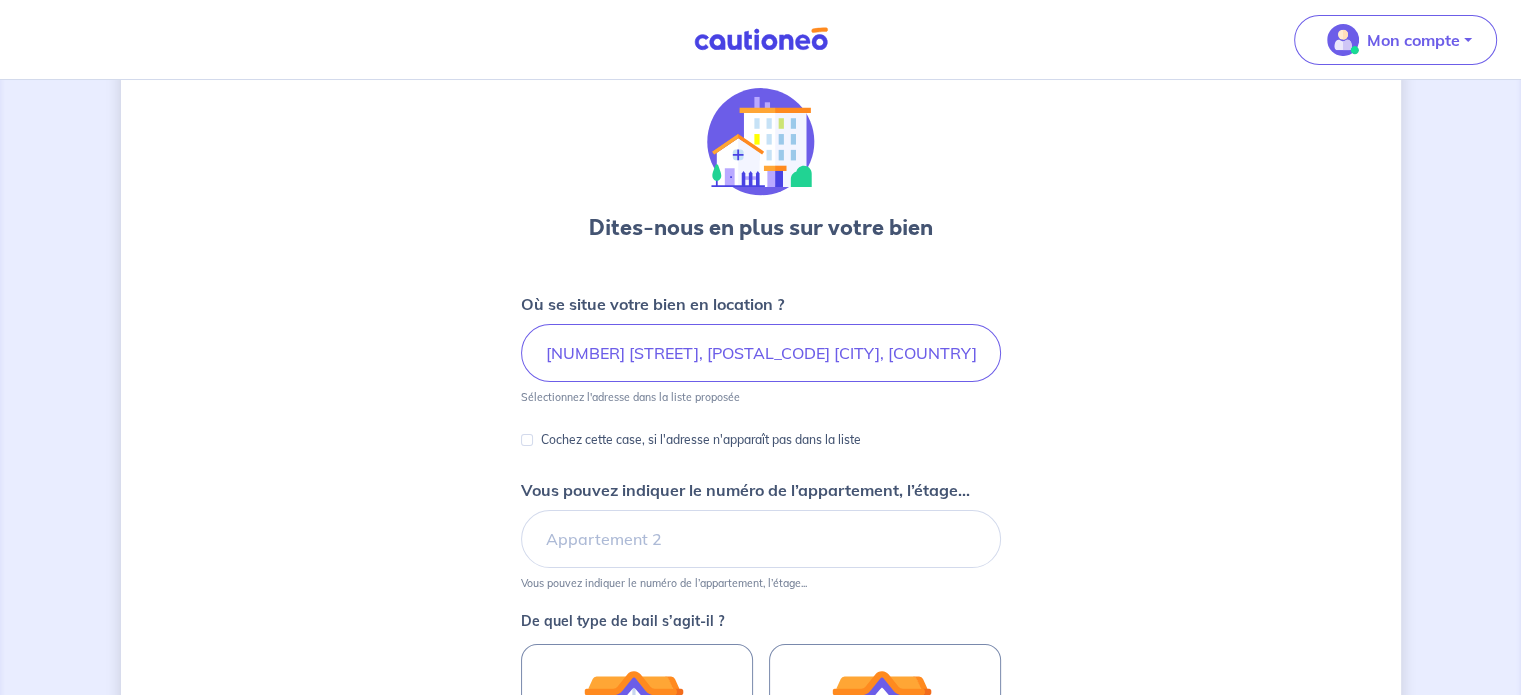 scroll, scrollTop: 100, scrollLeft: 0, axis: vertical 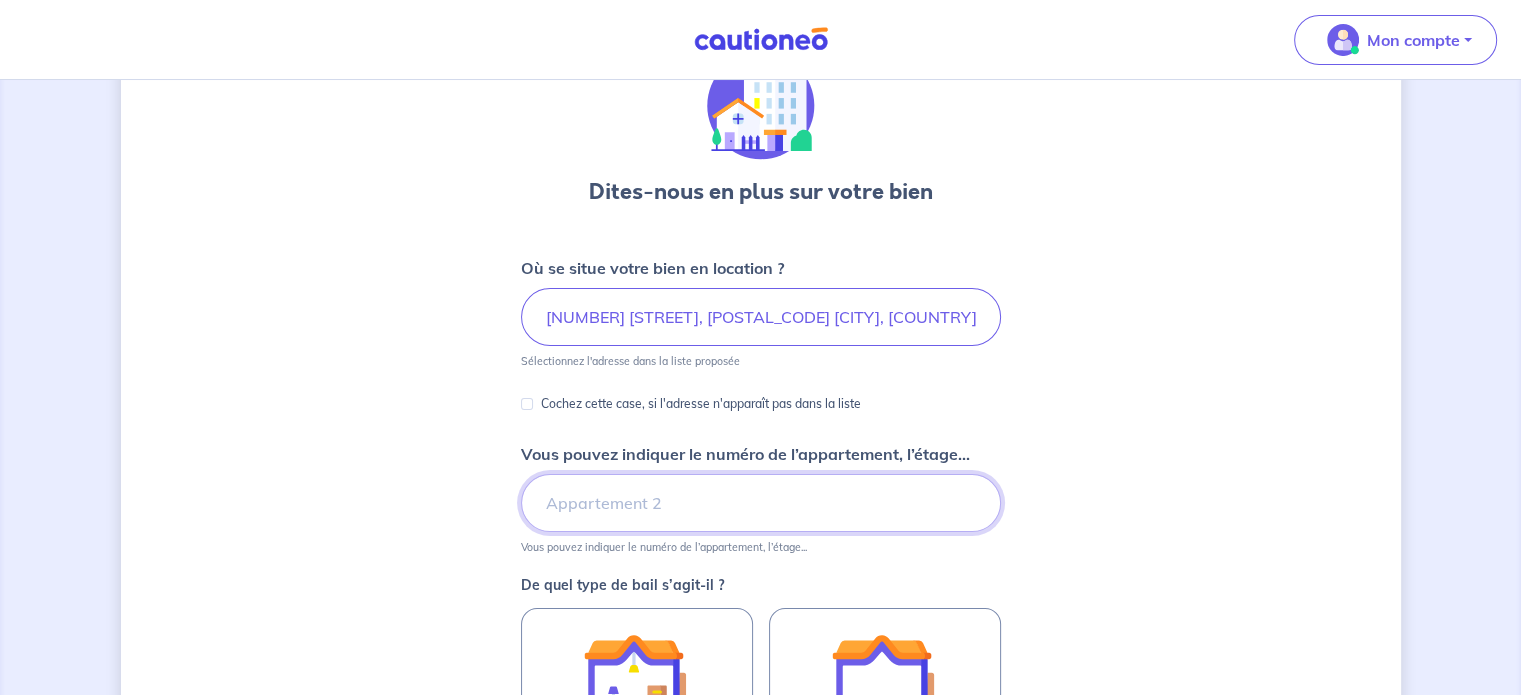 click on "Vous pouvez indiquer le numéro de l’appartement, l’étage..." at bounding box center (761, 503) 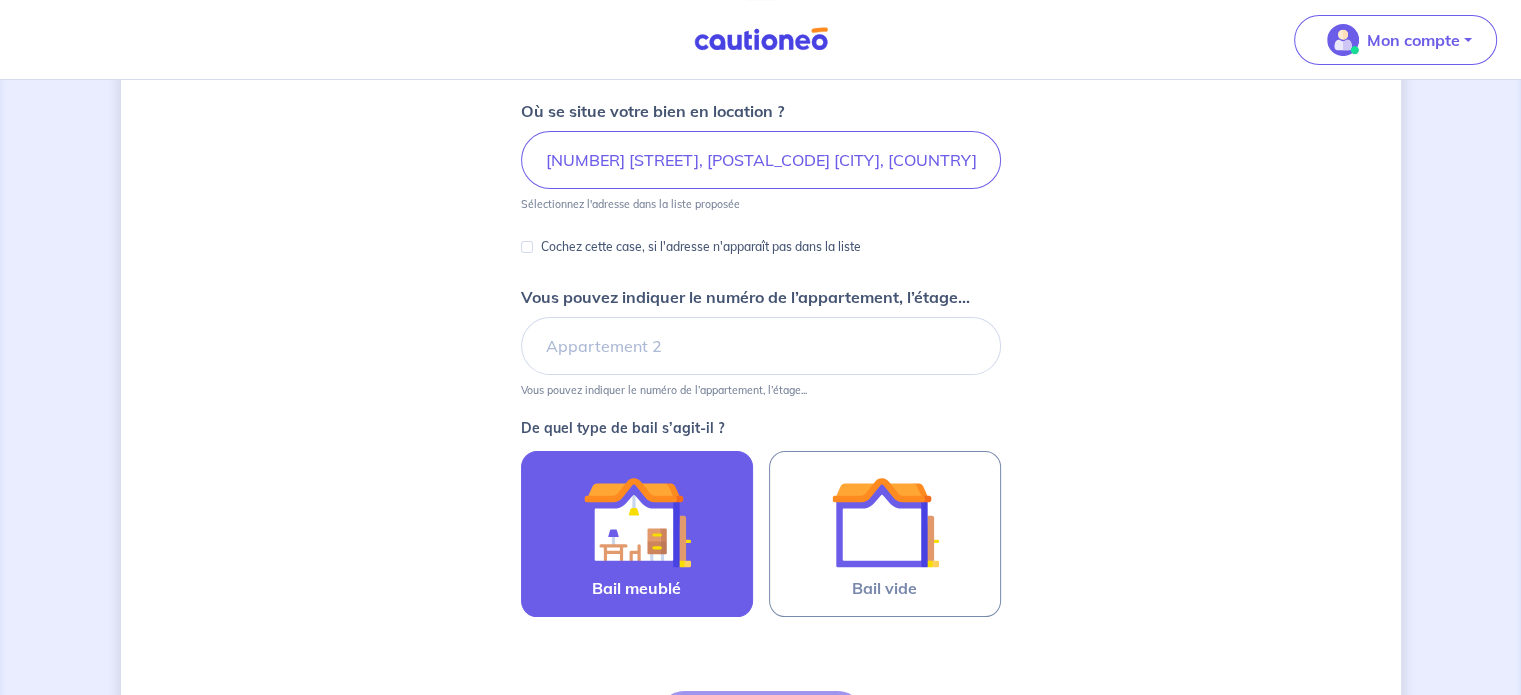 scroll, scrollTop: 300, scrollLeft: 0, axis: vertical 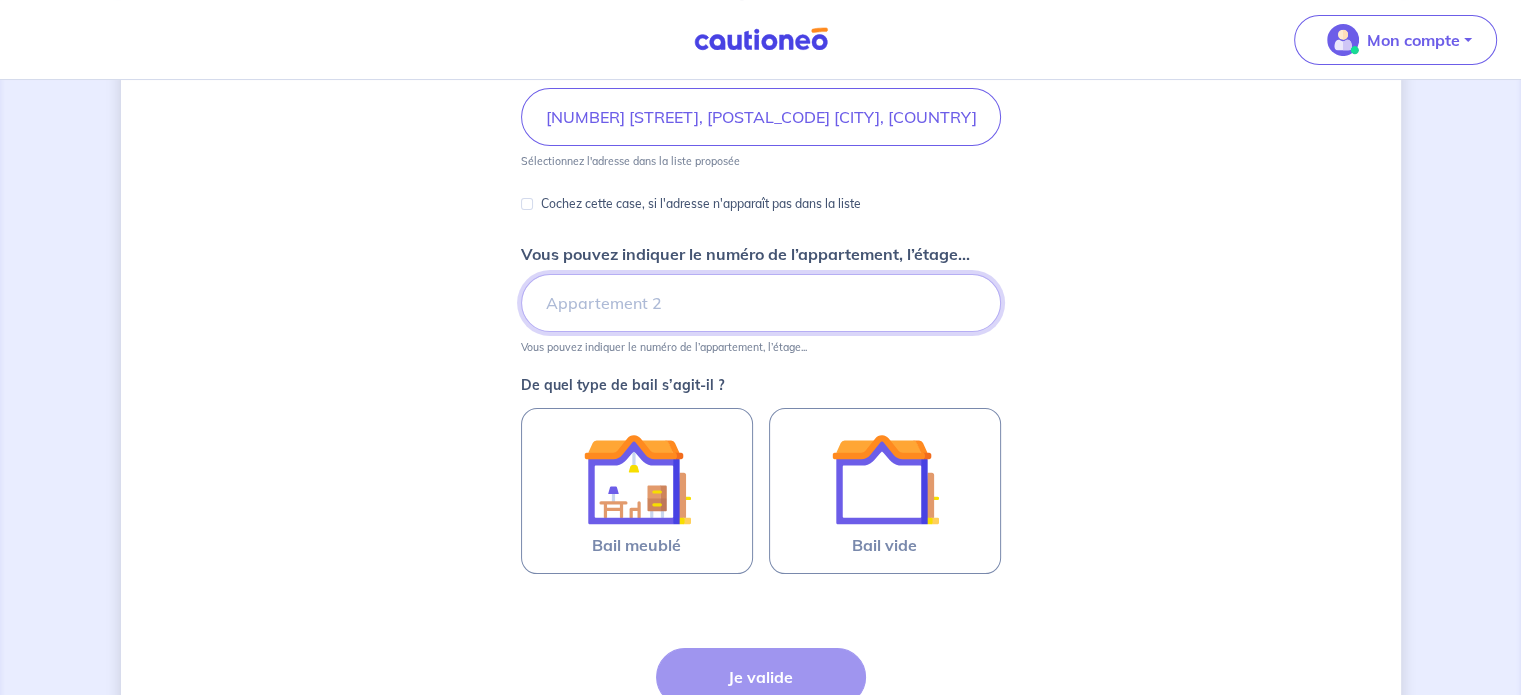 click on "Vous pouvez indiquer le numéro de l’appartement, l’étage..." at bounding box center (761, 303) 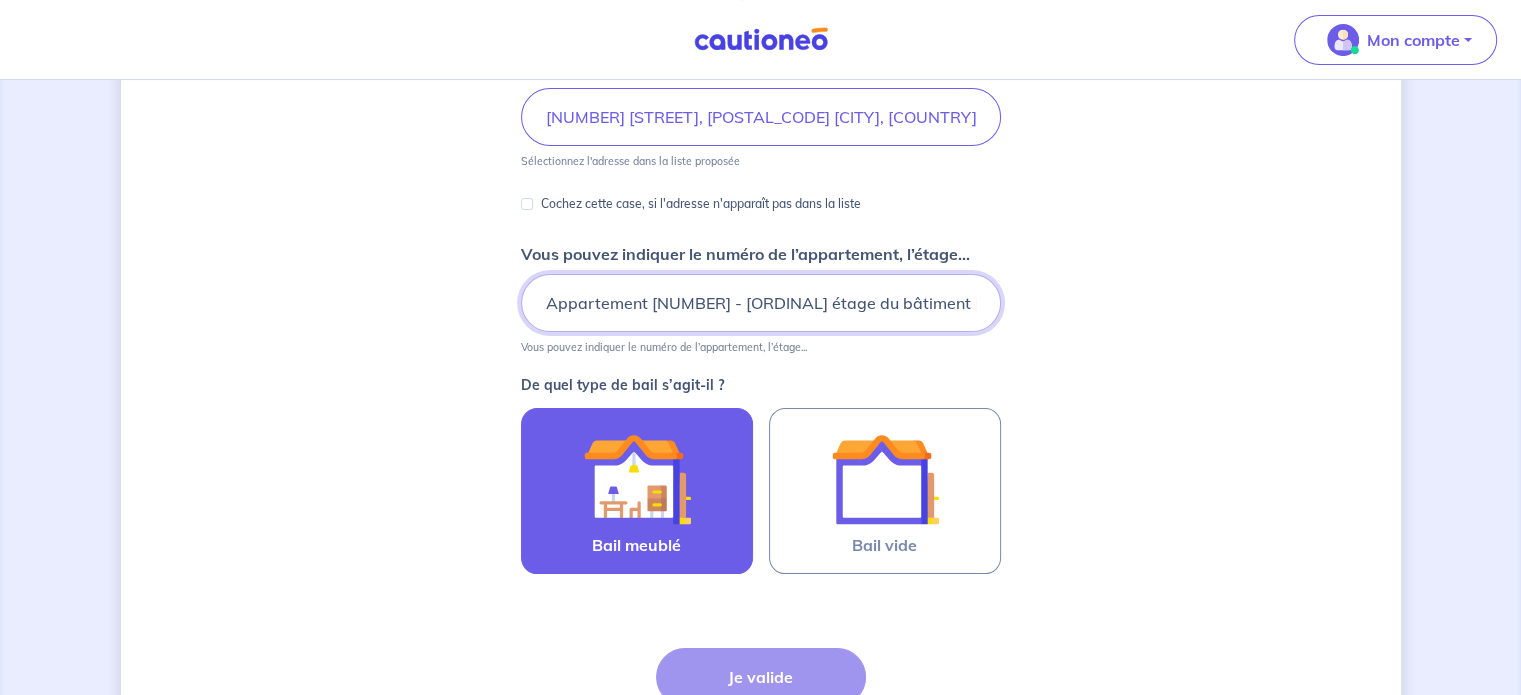 type on "Appartement [NUMBER] - [ORDINAL] étage du bâtiment [LETTER]" 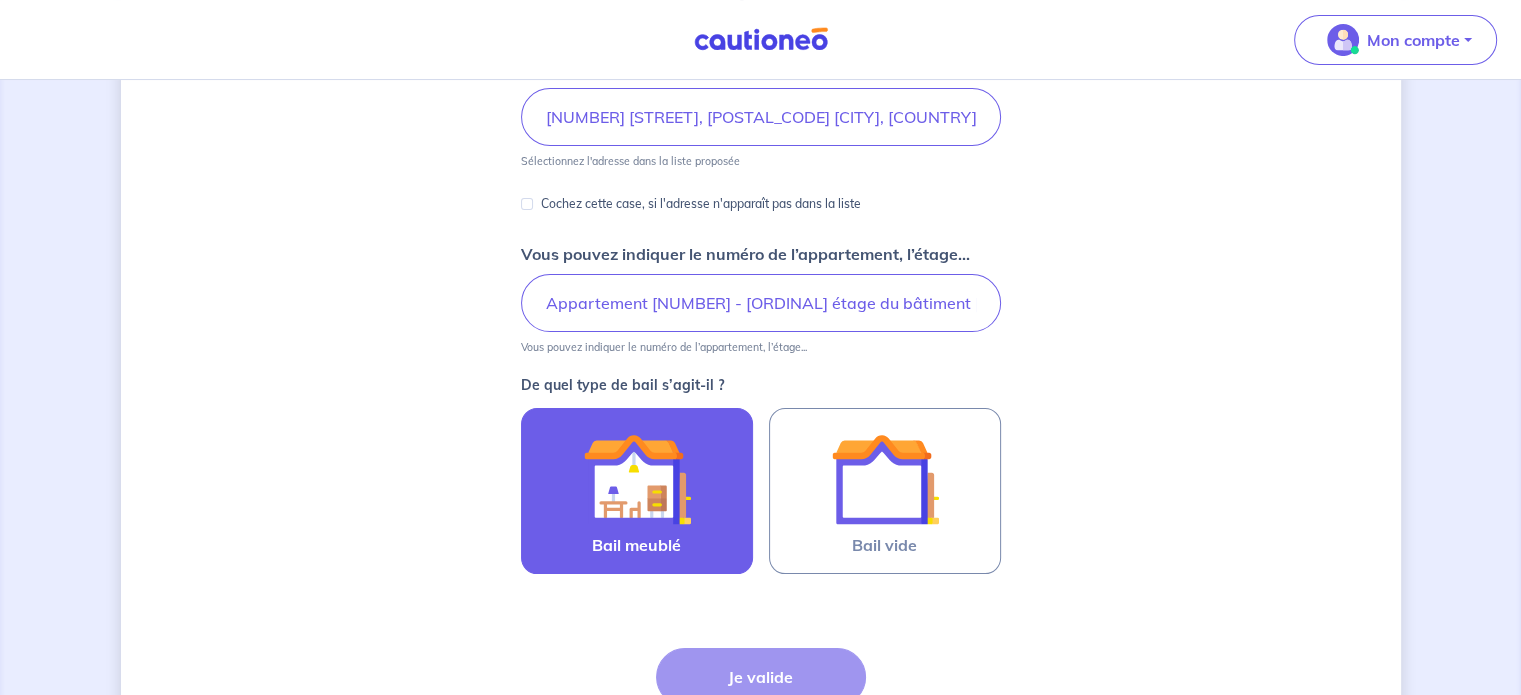 click at bounding box center [637, 479] 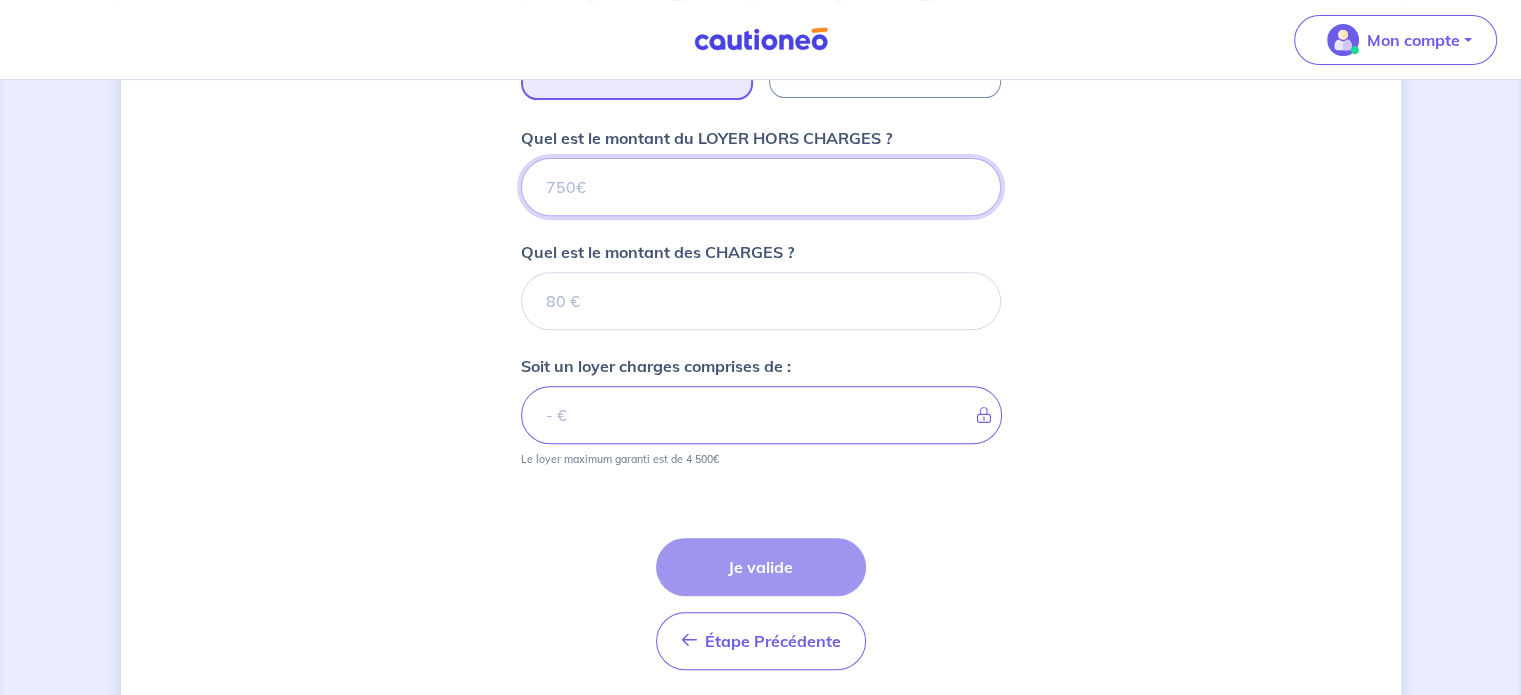 scroll, scrollTop: 743, scrollLeft: 0, axis: vertical 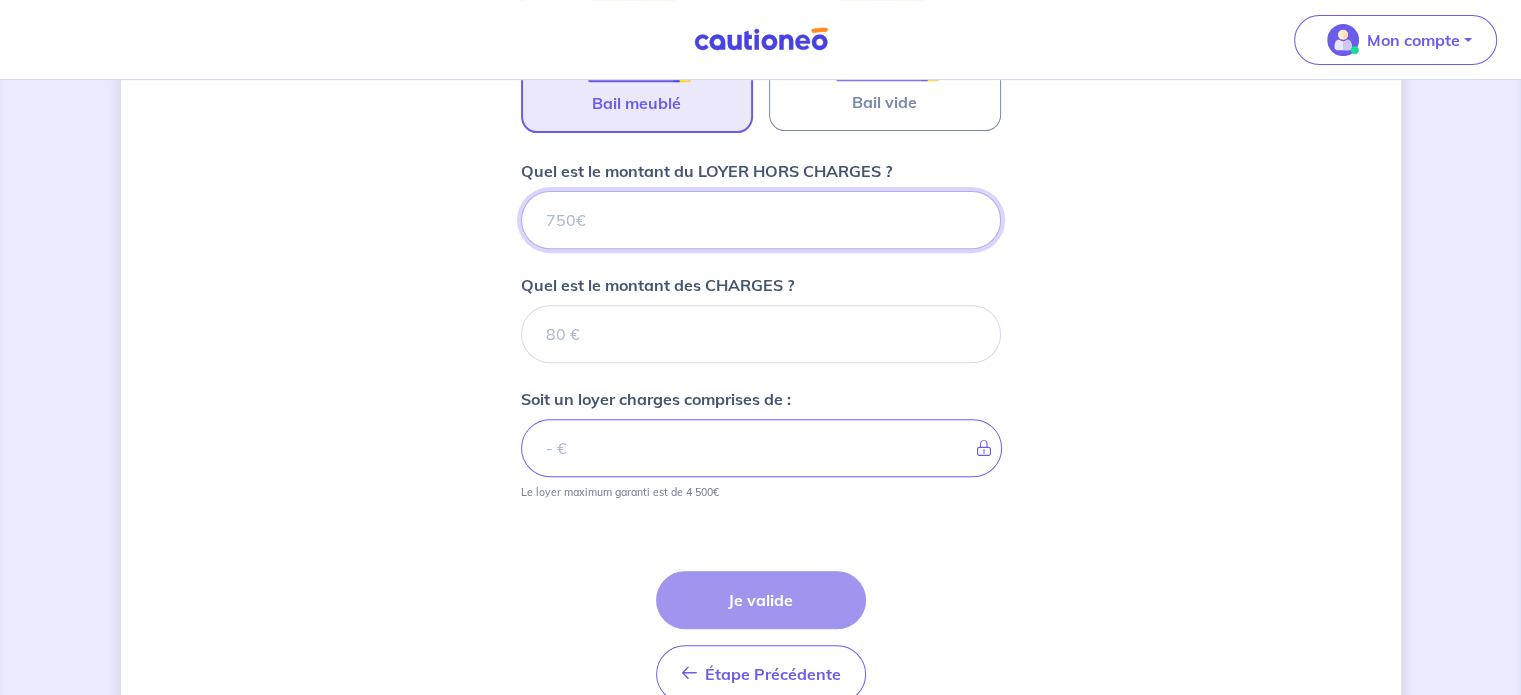 click on "Quel est le montant du LOYER HORS CHARGES ?" at bounding box center [761, 220] 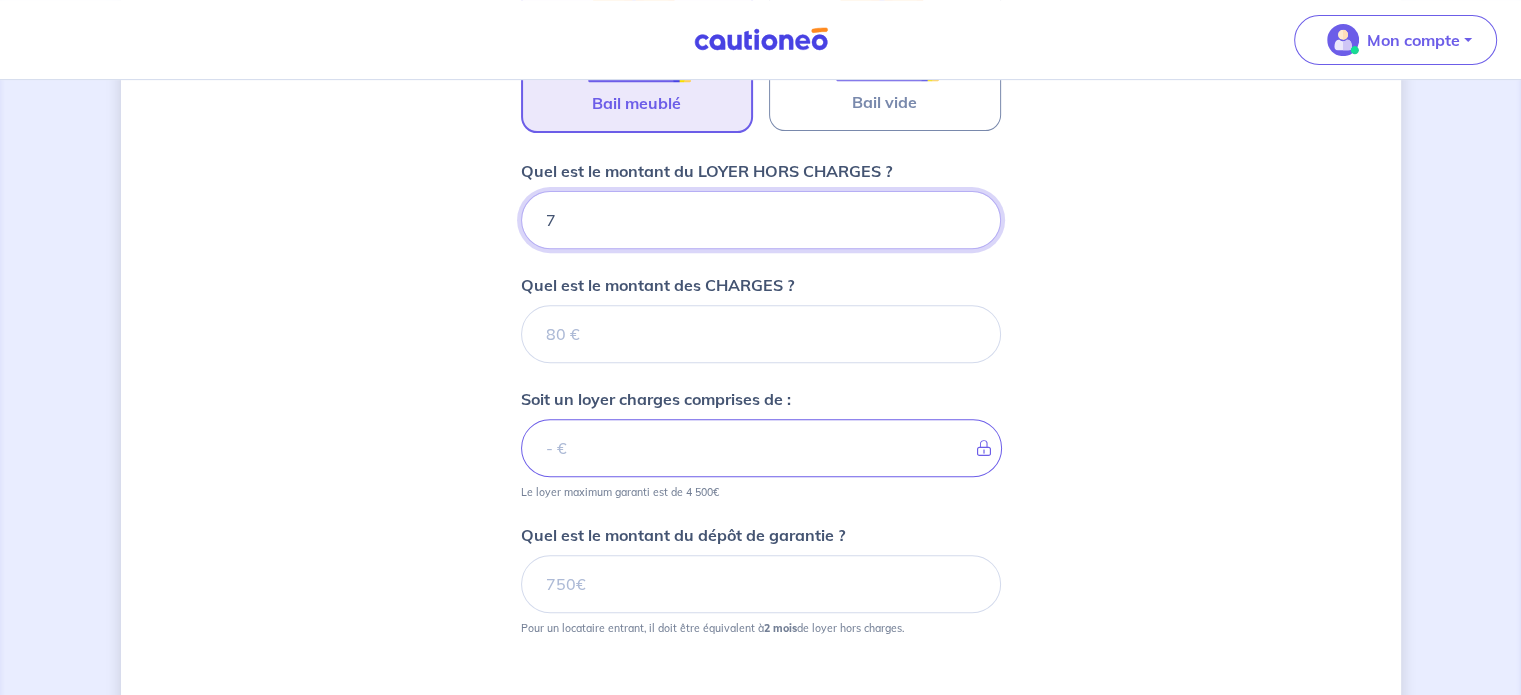 type on "71" 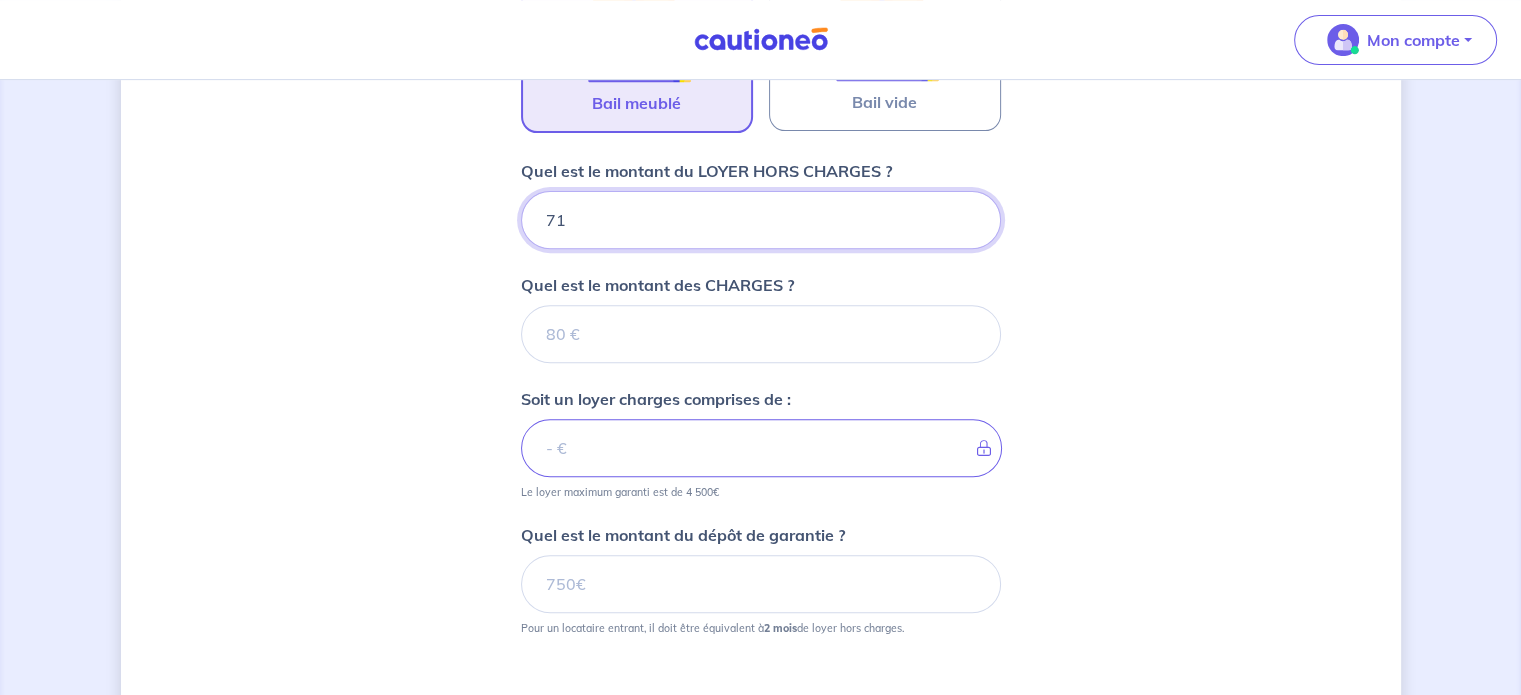 type 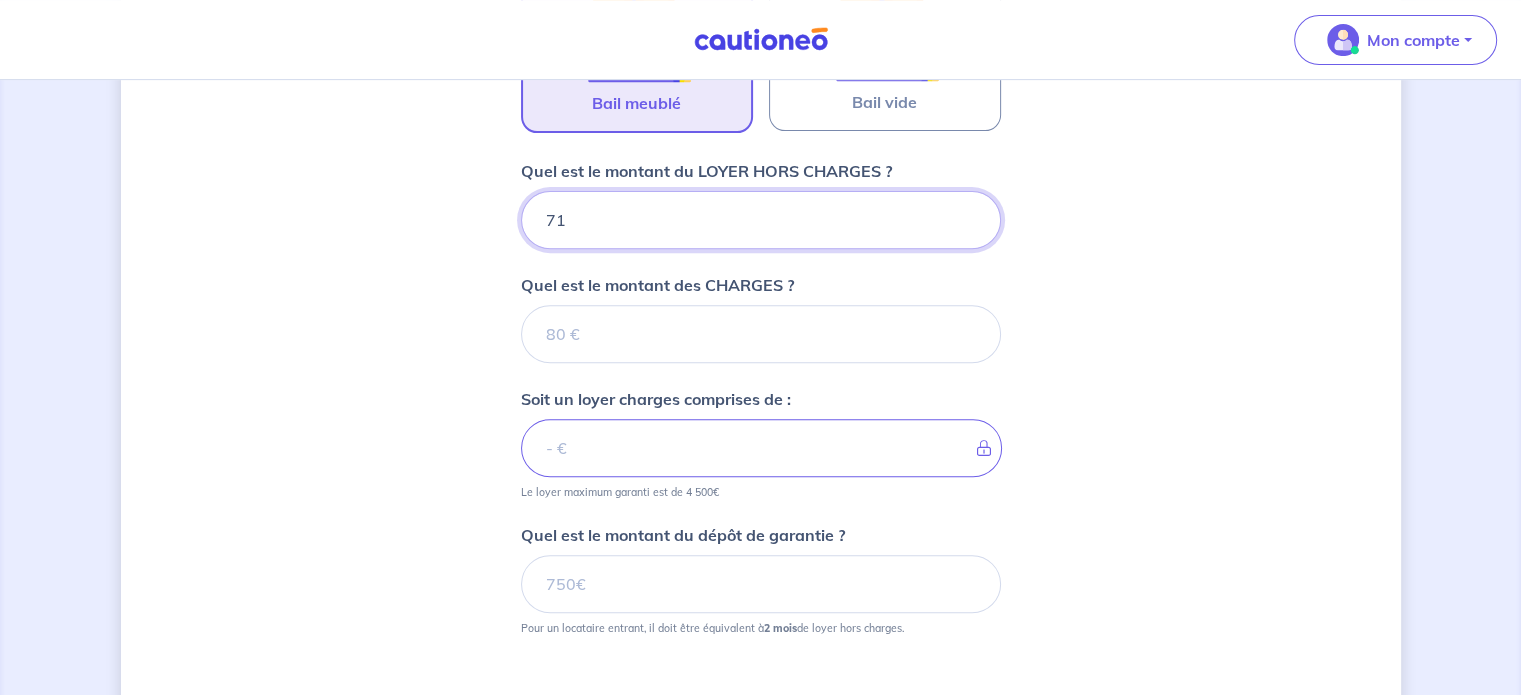 type on "710" 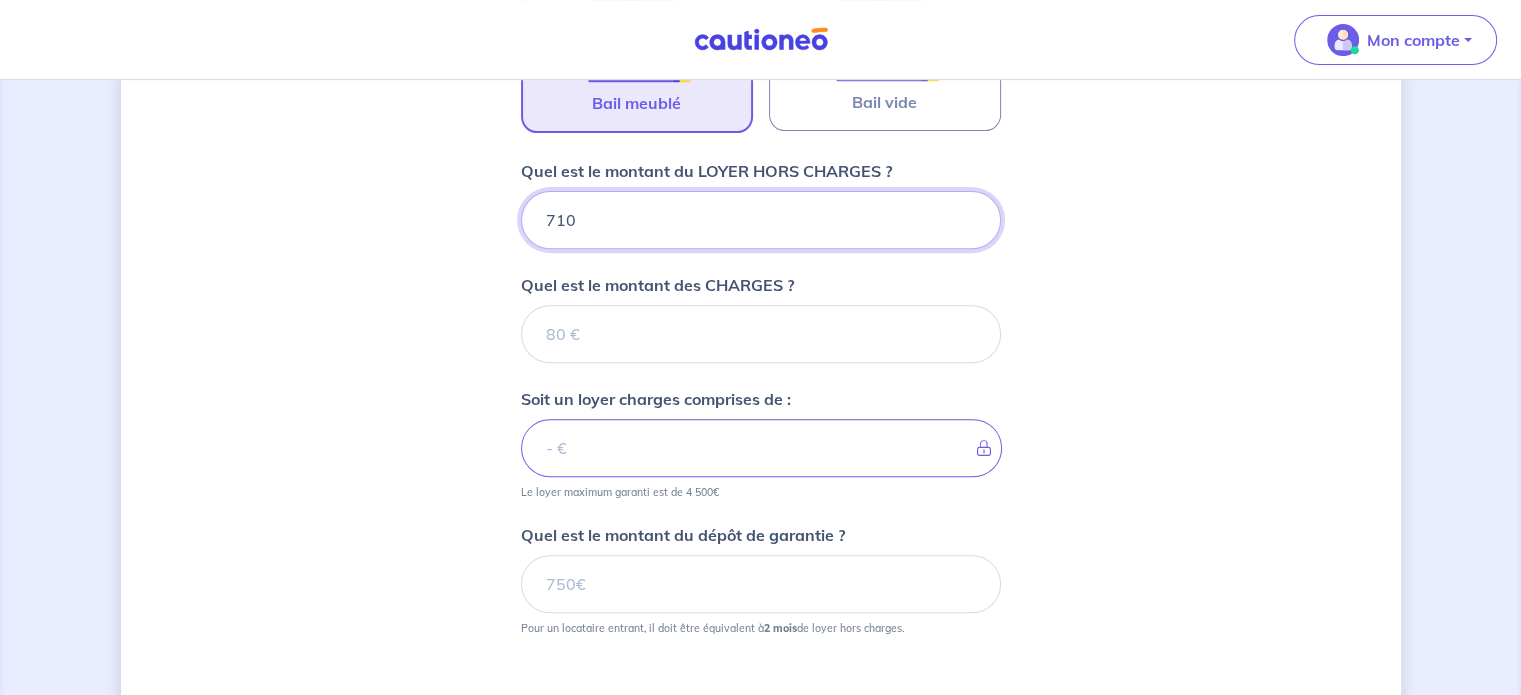 type 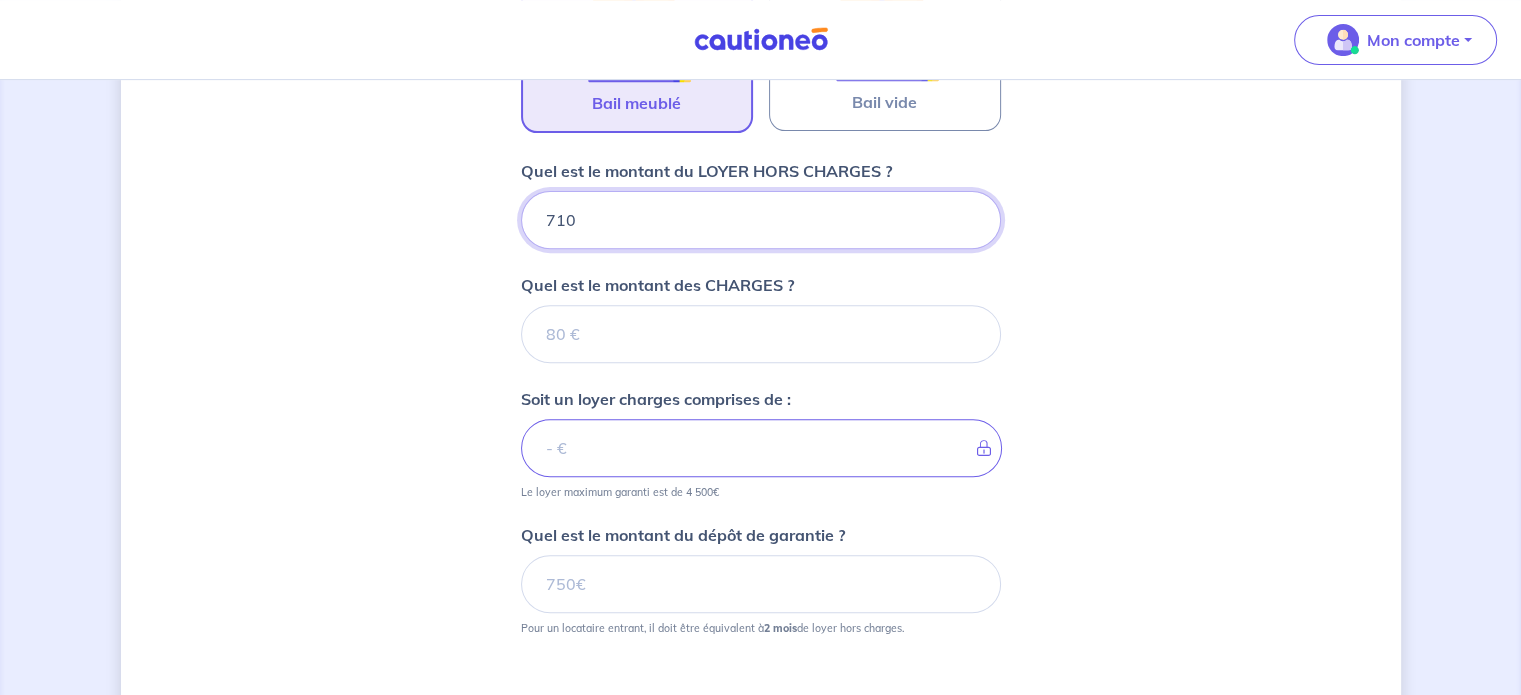 type on "710" 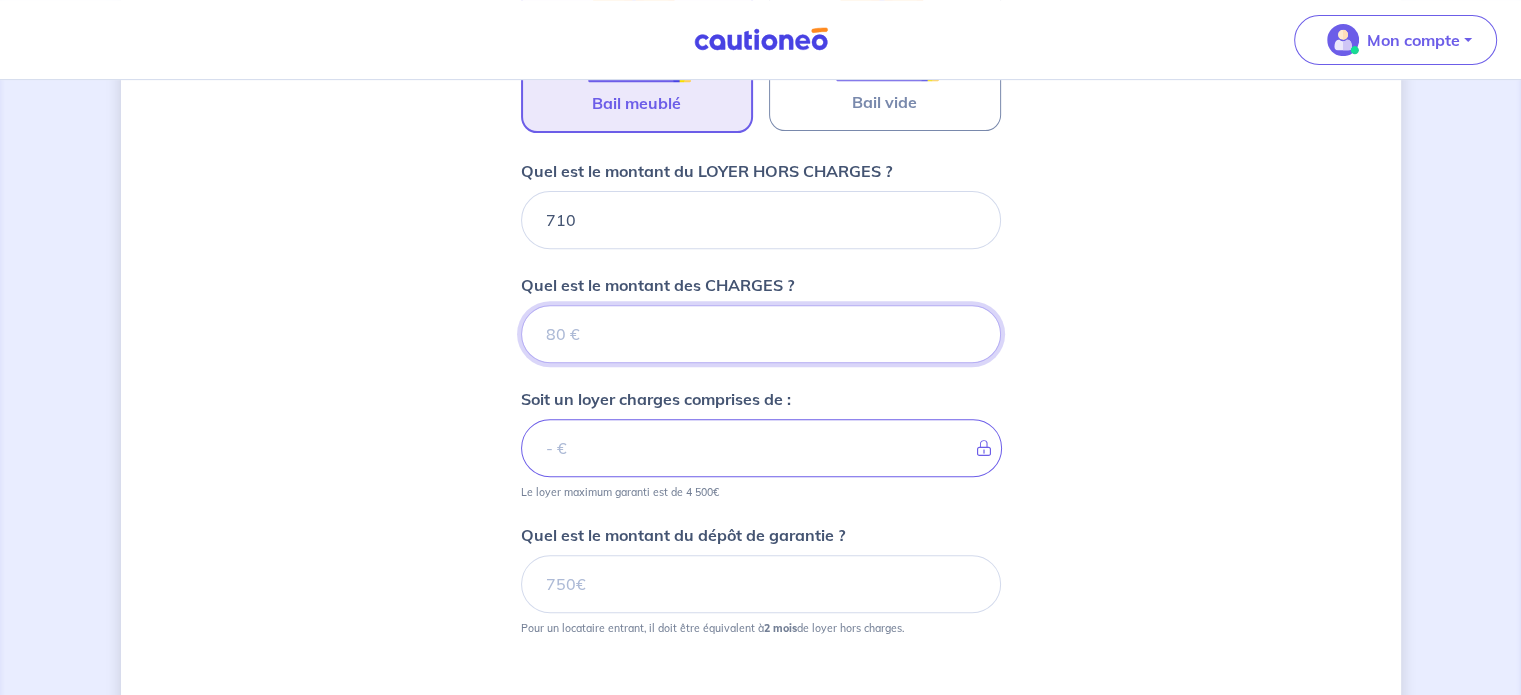 click on "Quel est le montant des CHARGES ?" at bounding box center (761, 334) 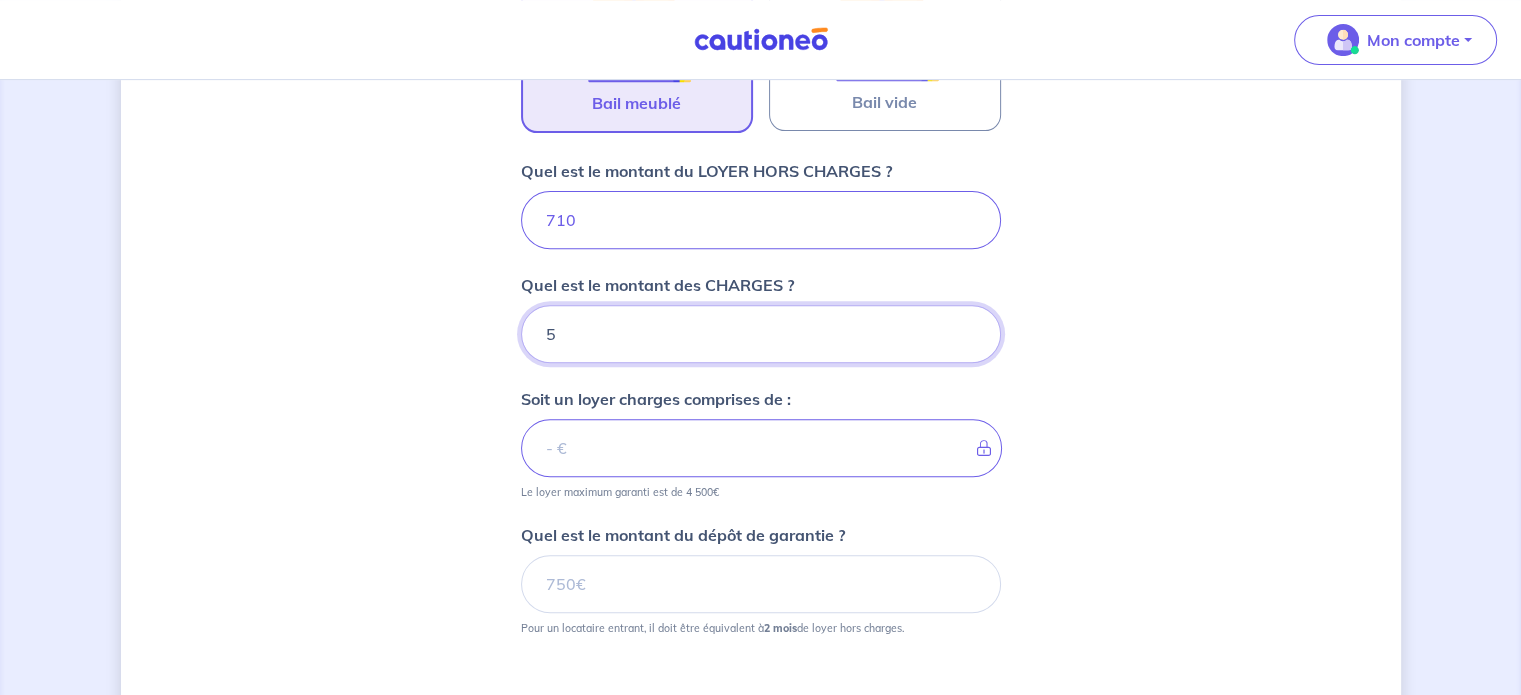 type on "50" 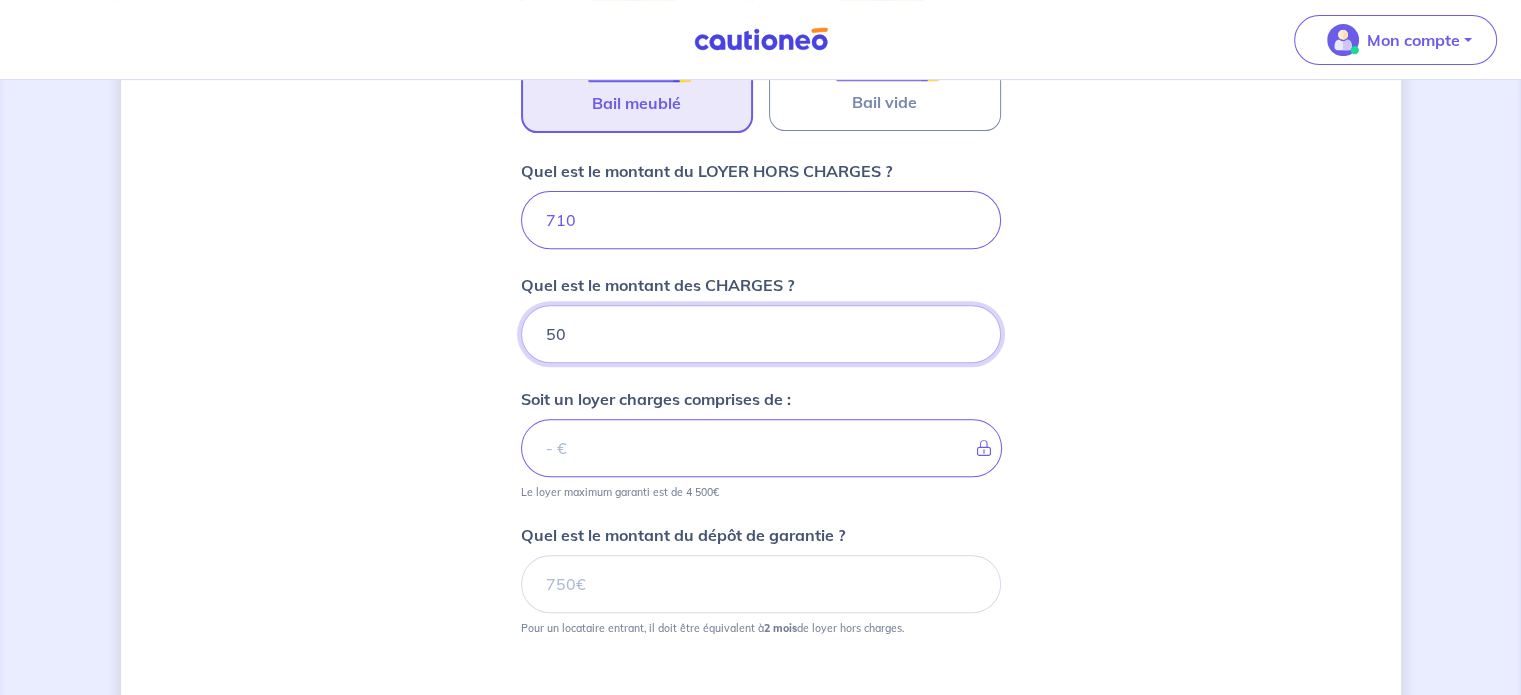 type on "760" 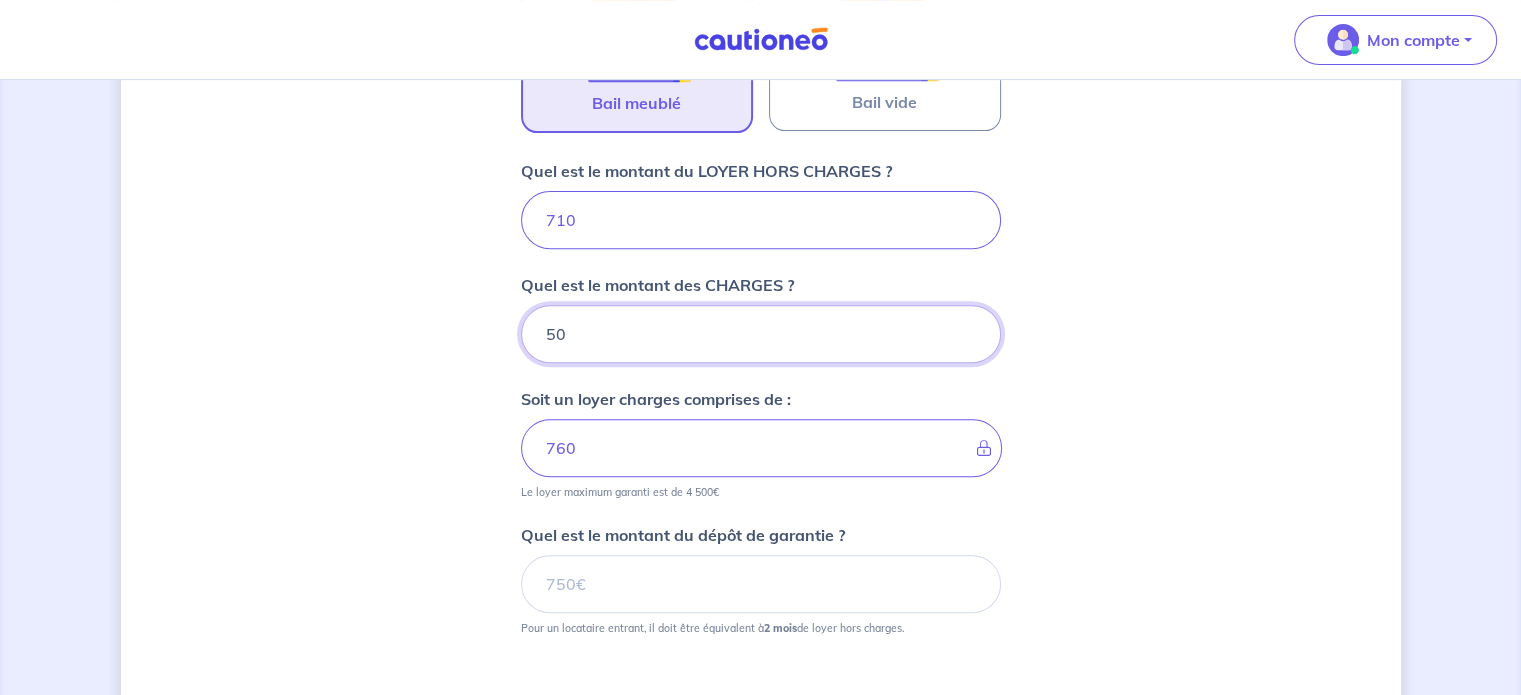 type on "50" 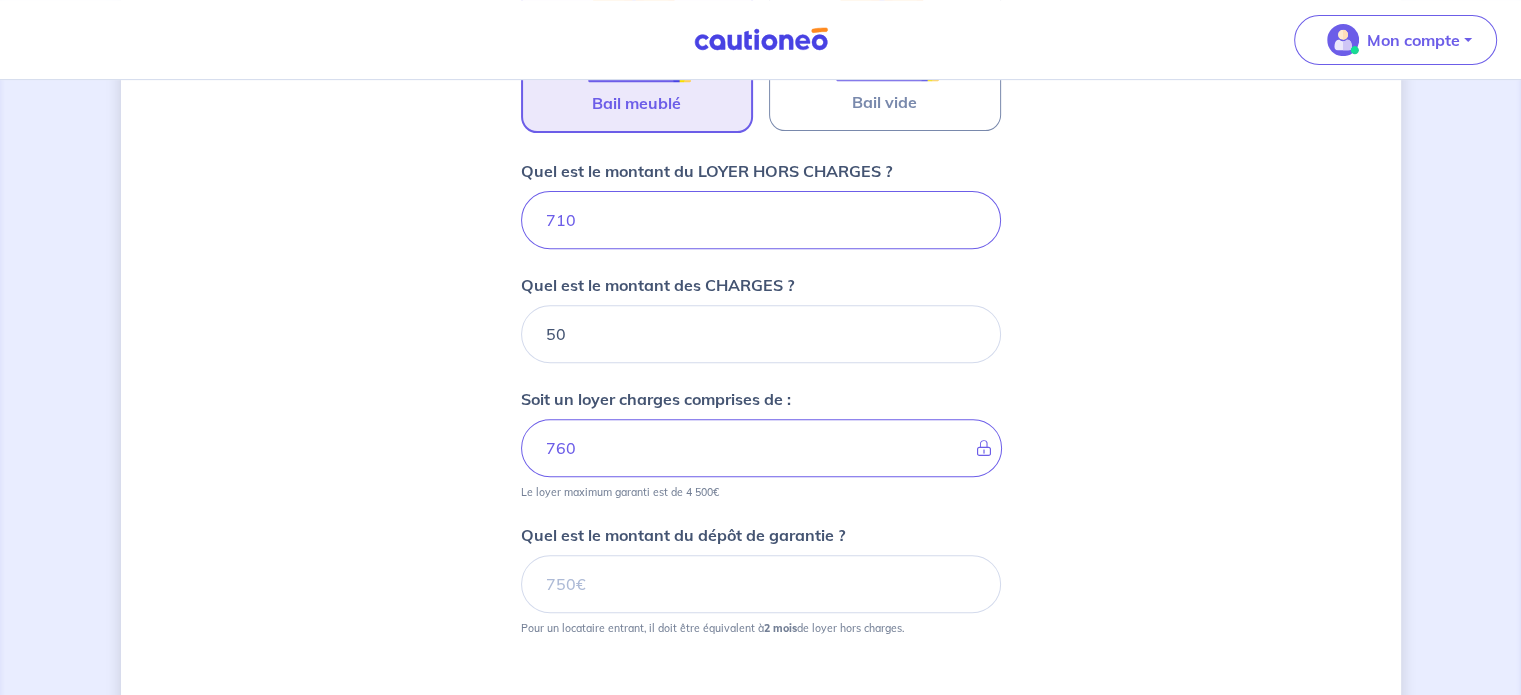 click on "Dites-nous en plus sur votre bien Où se situe votre bien en location ? [NUMBER] [STREET], [POSTAL_CODE] [CITY], [COUNTRY] Sélectionnez l'adresse dans la liste proposée Cochez cette case, si l'adresse n'apparaît pas dans la liste Vous pouvez indiquer le numéro de l’appartement, l’étage... Appartement [NUMBER] - [ORDINAL] étage du bâtiment [LETTER] Vous pouvez indiquer le numéro de l’appartement, l’étage... De quel type de bail s’agit-il ? Bail meublé Bail vide Quel est le montant du LOYER HORS CHARGES ? [NUMBER] Quel est le montant des CHARGES ? [NUMBER] Soit un loyer charges comprises de : [NUMBER] Le loyer maximum garanti est de [NUMBER]€ Quel est le montant du dépôt de garantie ? Pour un locataire entrant, il doit être équivalent à [NUMBER] mois  de loyer hors charges. Étape Précédente Précédent Je valide Je valide" at bounding box center (761, 136) 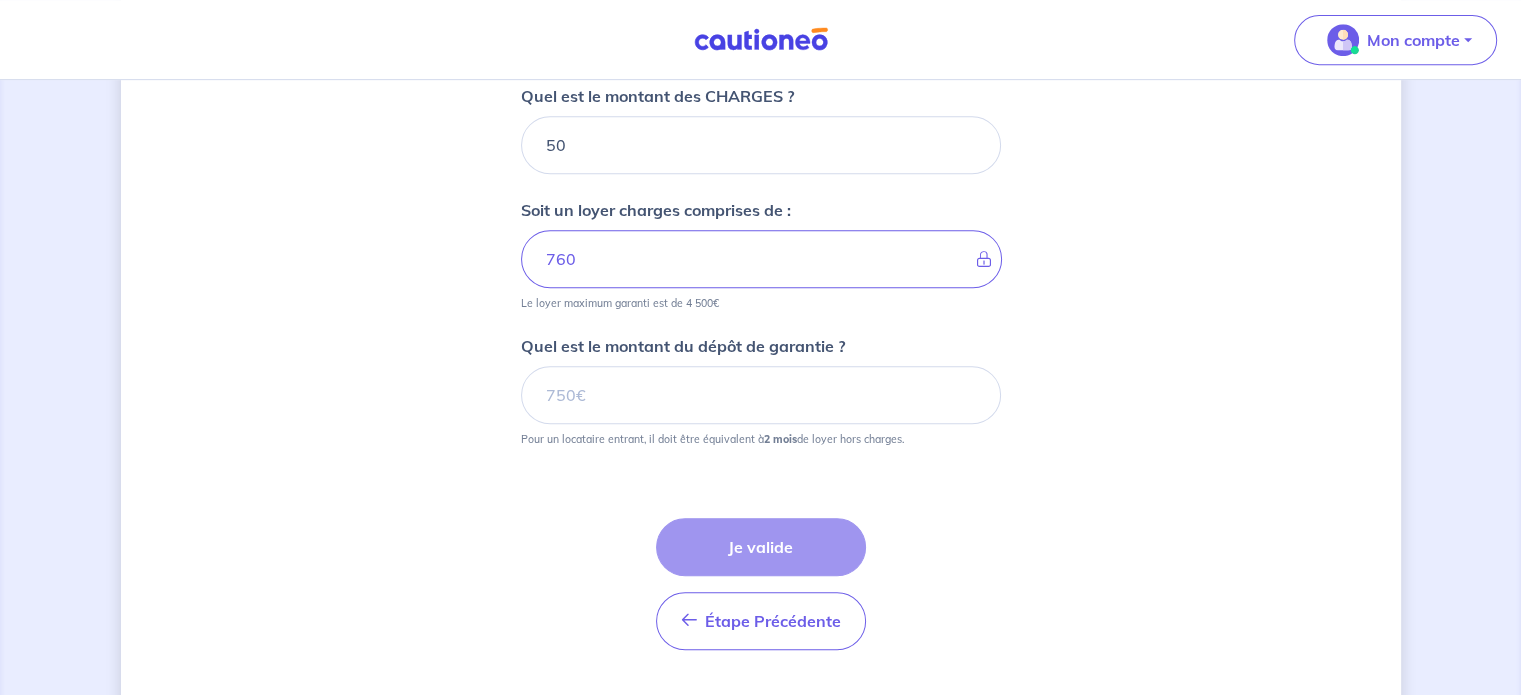 scroll, scrollTop: 943, scrollLeft: 0, axis: vertical 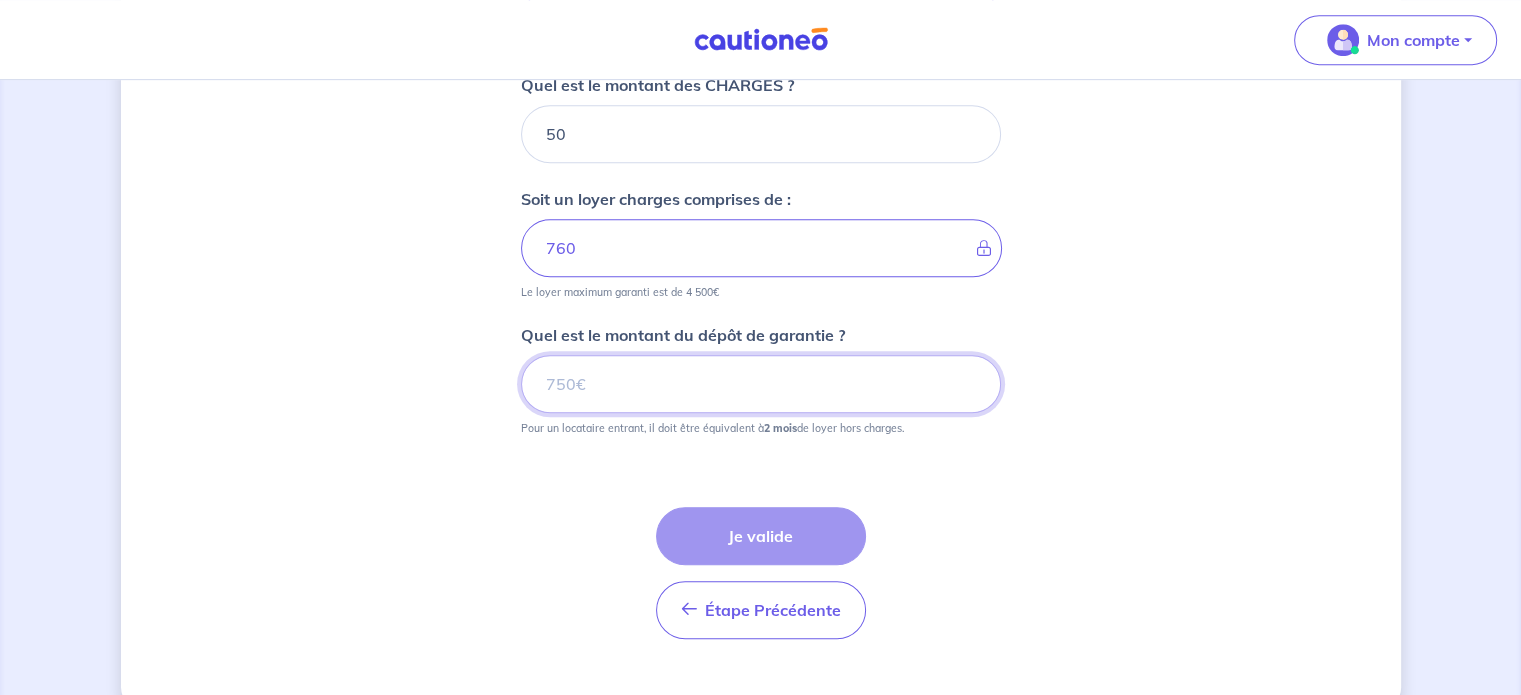 click on "Quel est le montant du dépôt de garantie ?" at bounding box center (761, 384) 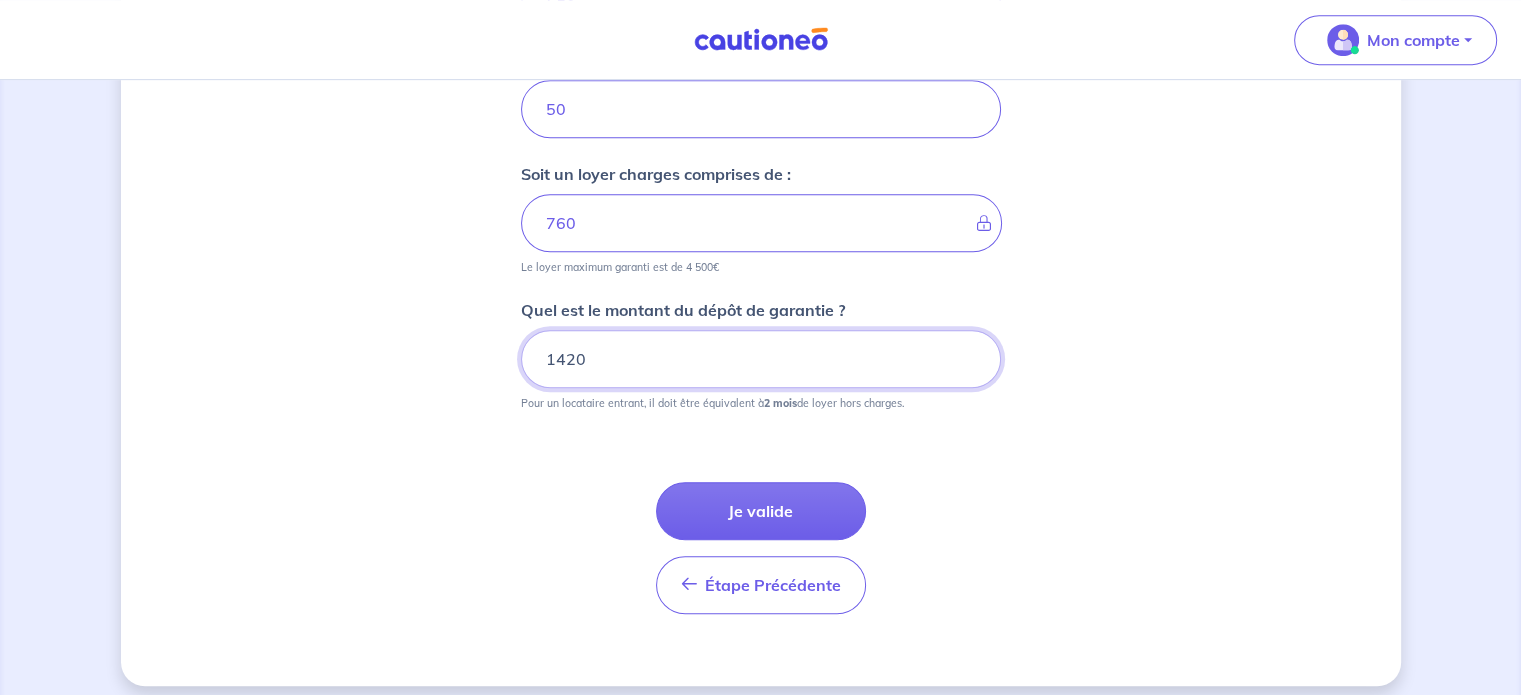 scroll, scrollTop: 979, scrollLeft: 0, axis: vertical 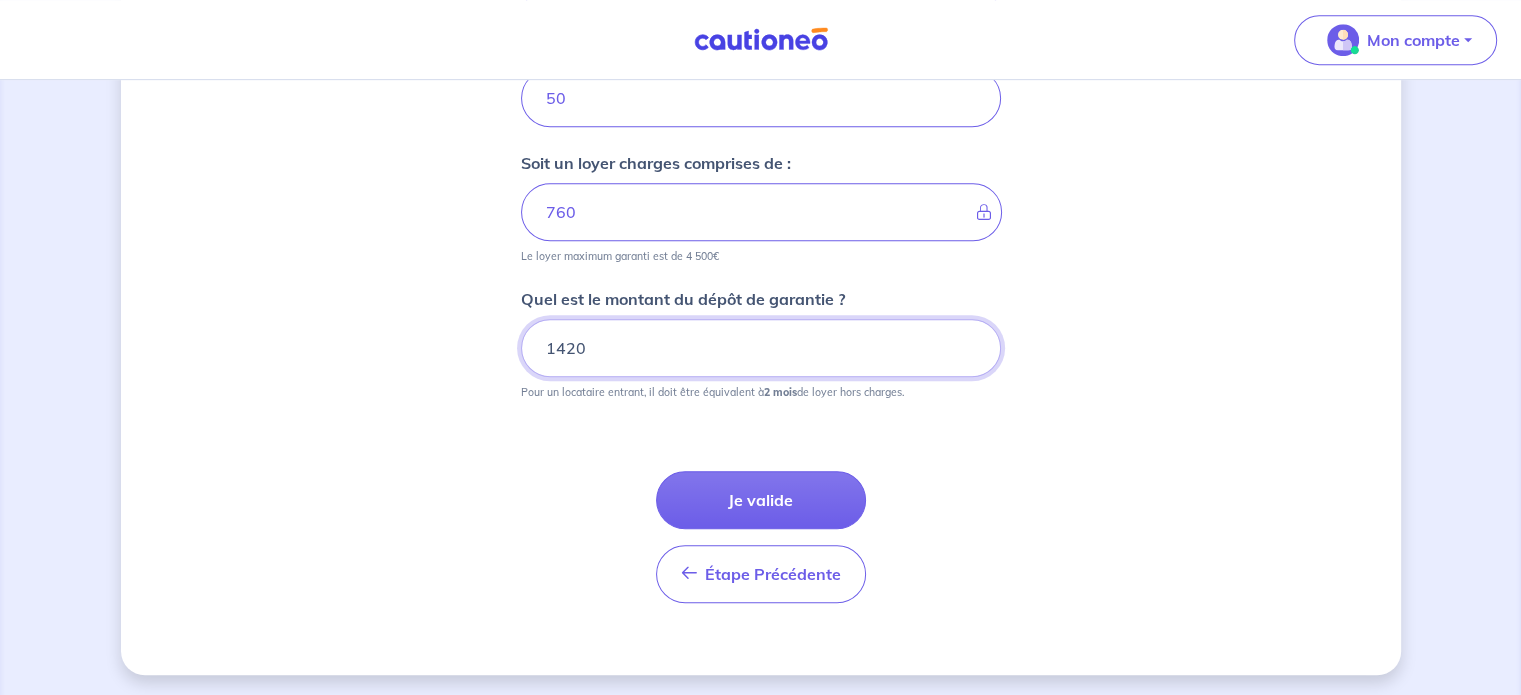 type on "1420" 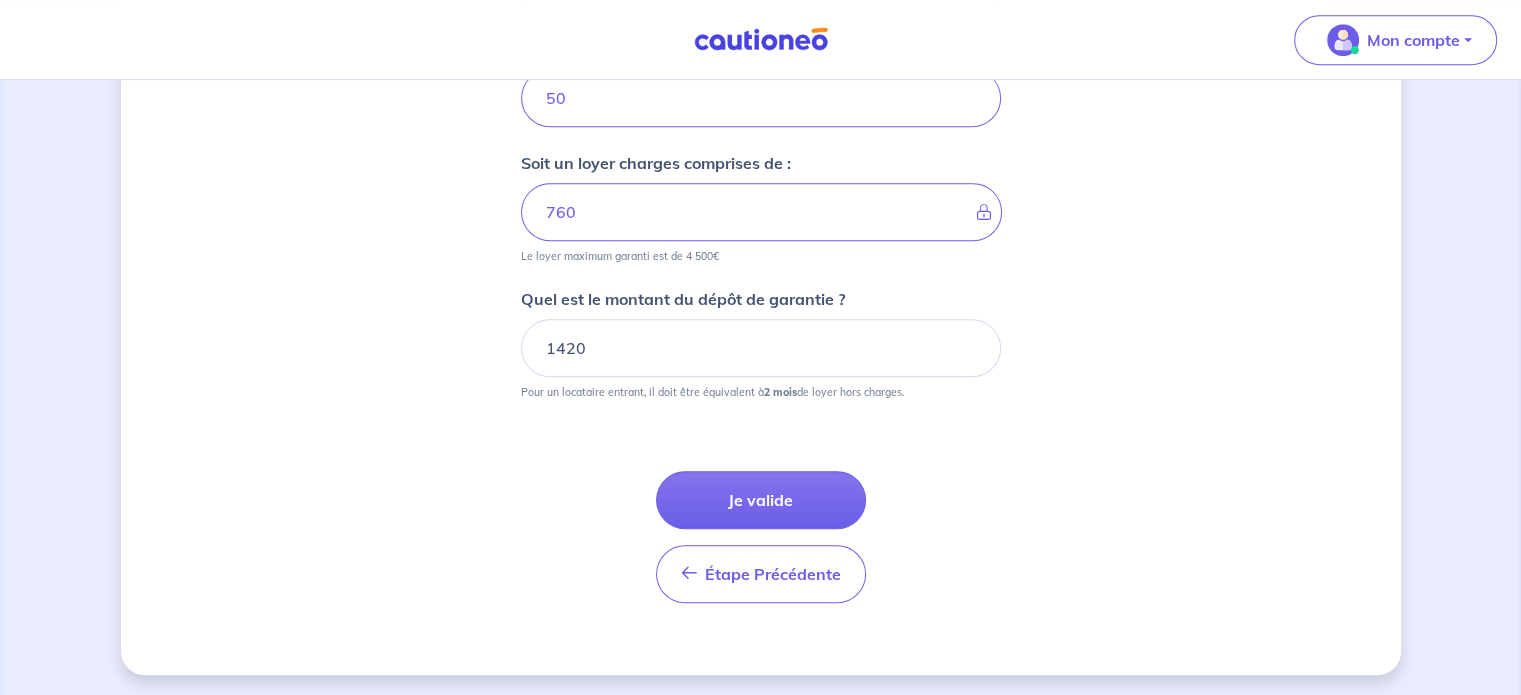 click on "Étape Précédente Précédent Je valide Je valide" at bounding box center (761, 513) 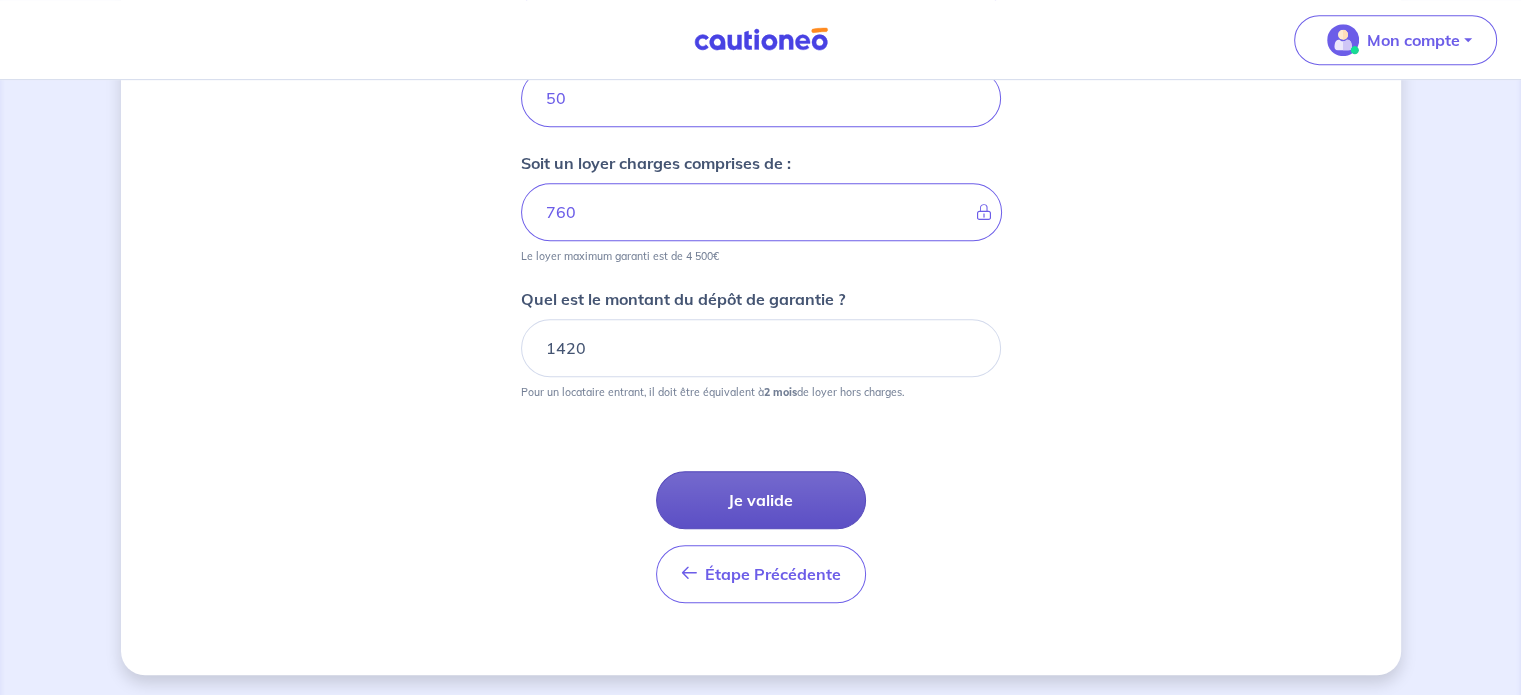click on "Je valide" at bounding box center (761, 500) 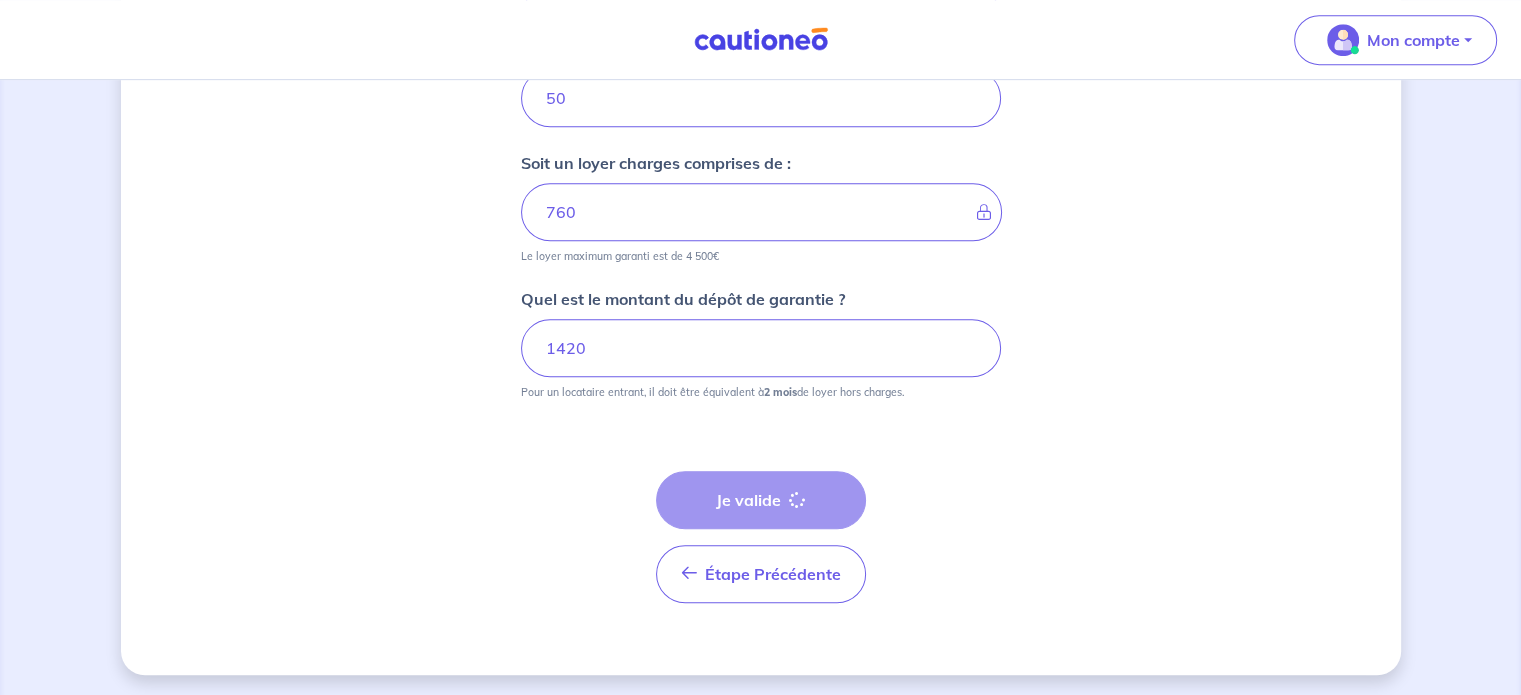 scroll, scrollTop: 0, scrollLeft: 0, axis: both 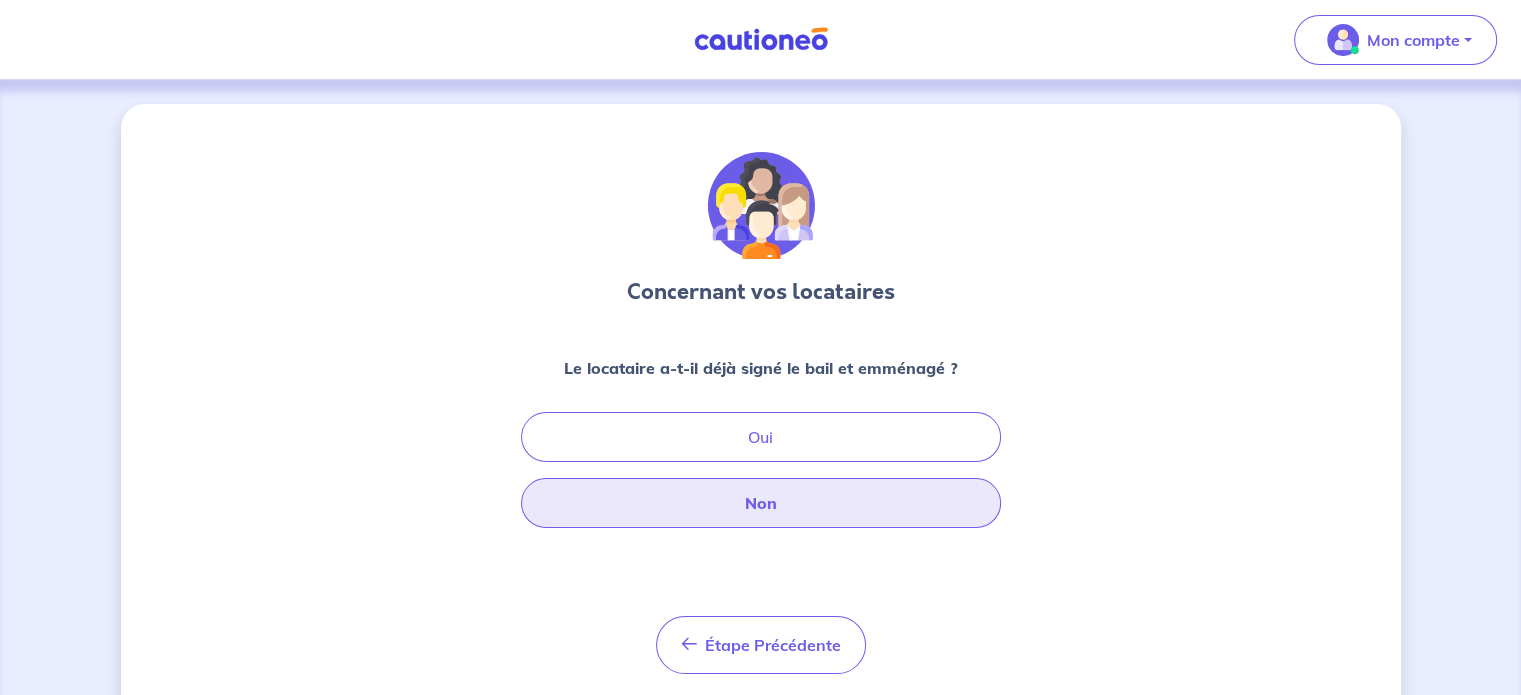 click on "Non" at bounding box center [761, 503] 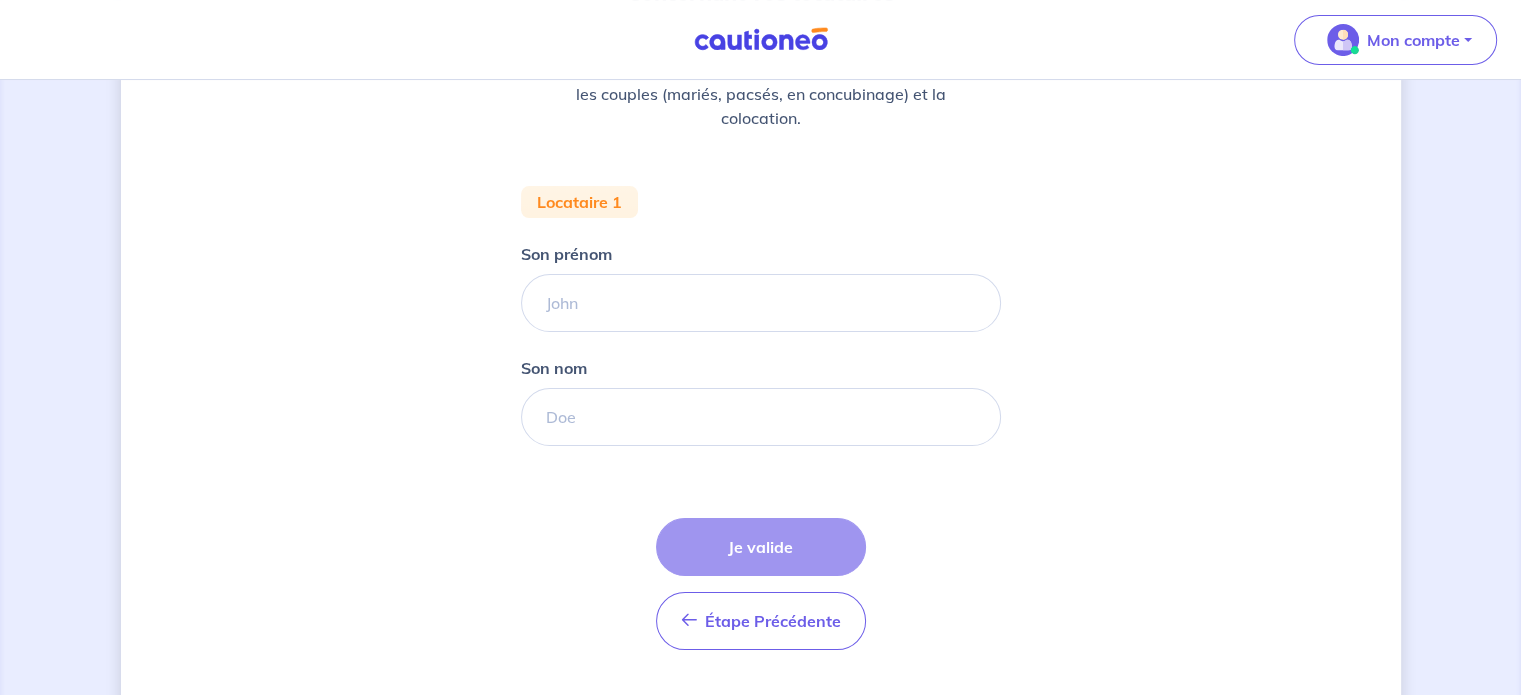 scroll, scrollTop: 300, scrollLeft: 0, axis: vertical 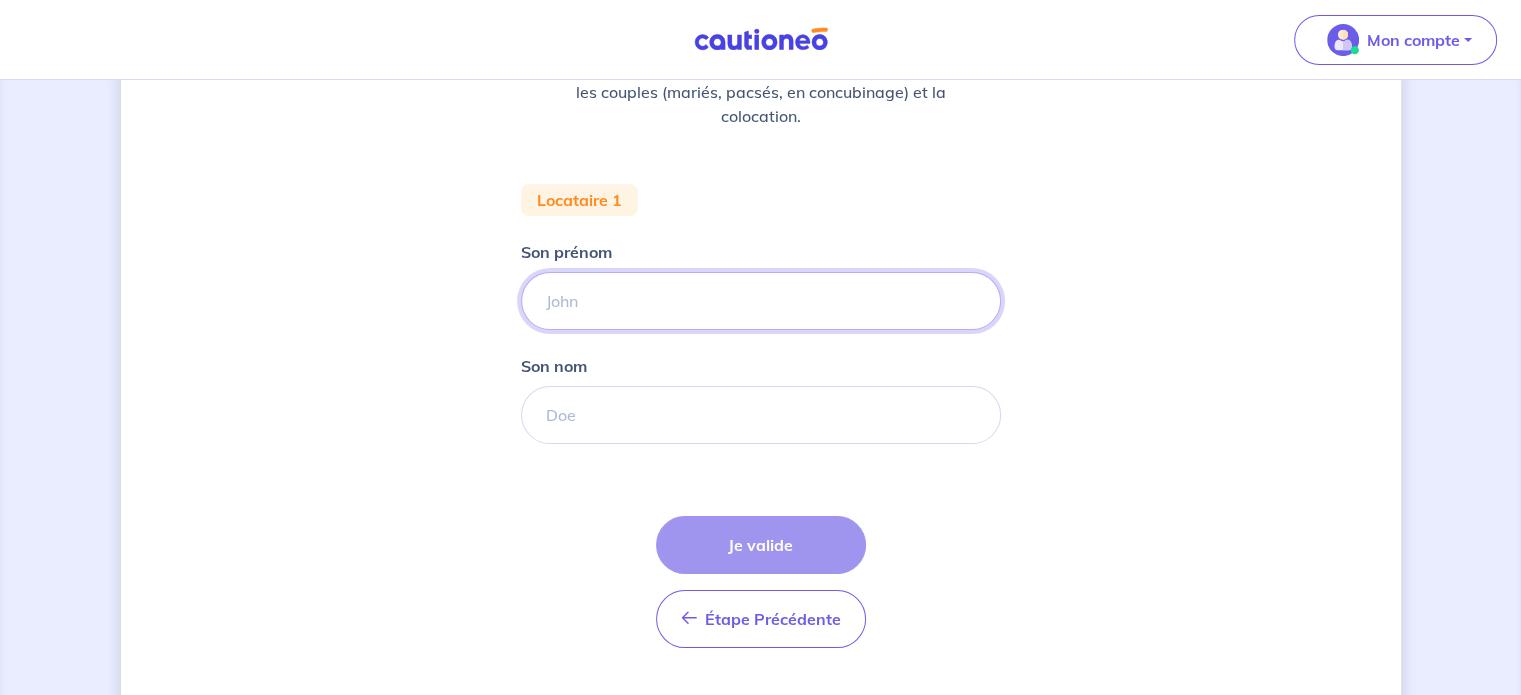 click on "Son prénom" at bounding box center (761, 301) 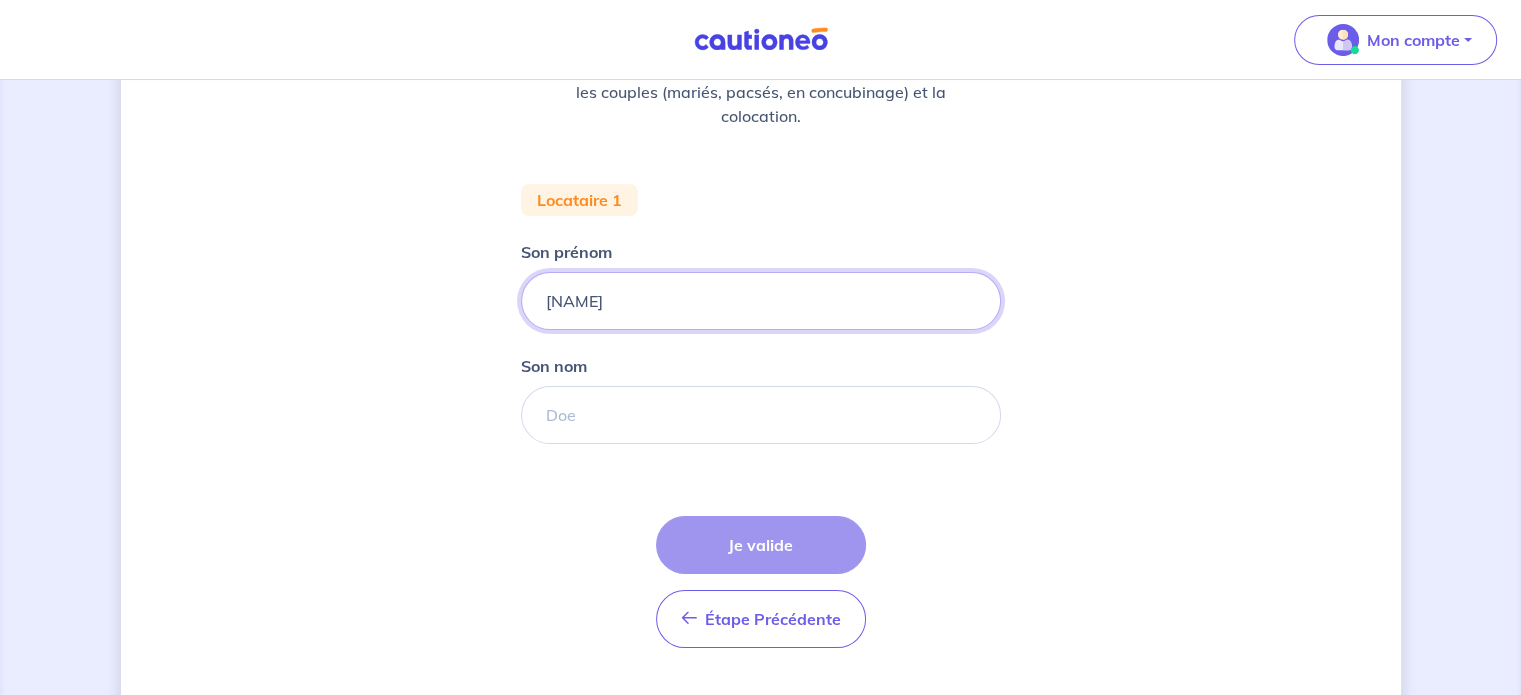 type on "[NAME]" 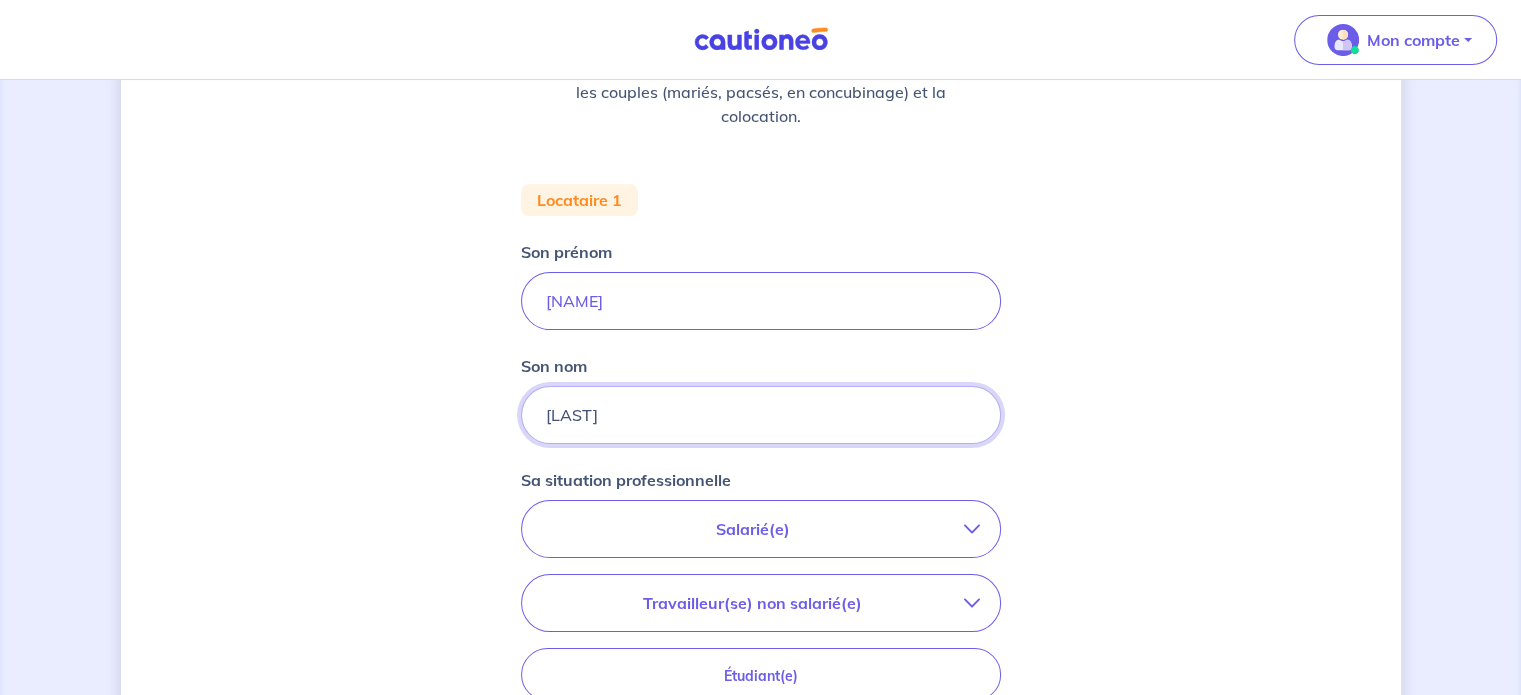 type on "[LAST]" 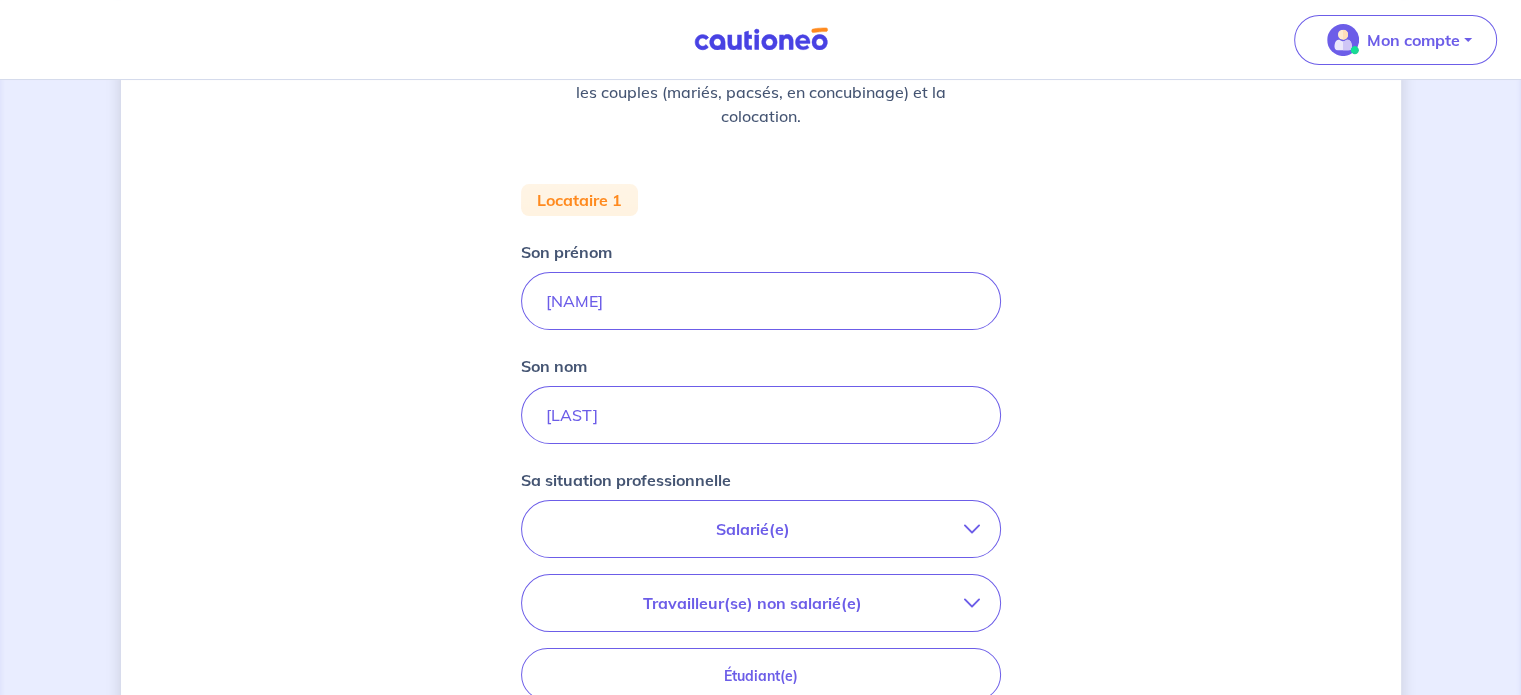 click on "Salarié(e)" at bounding box center [753, 529] 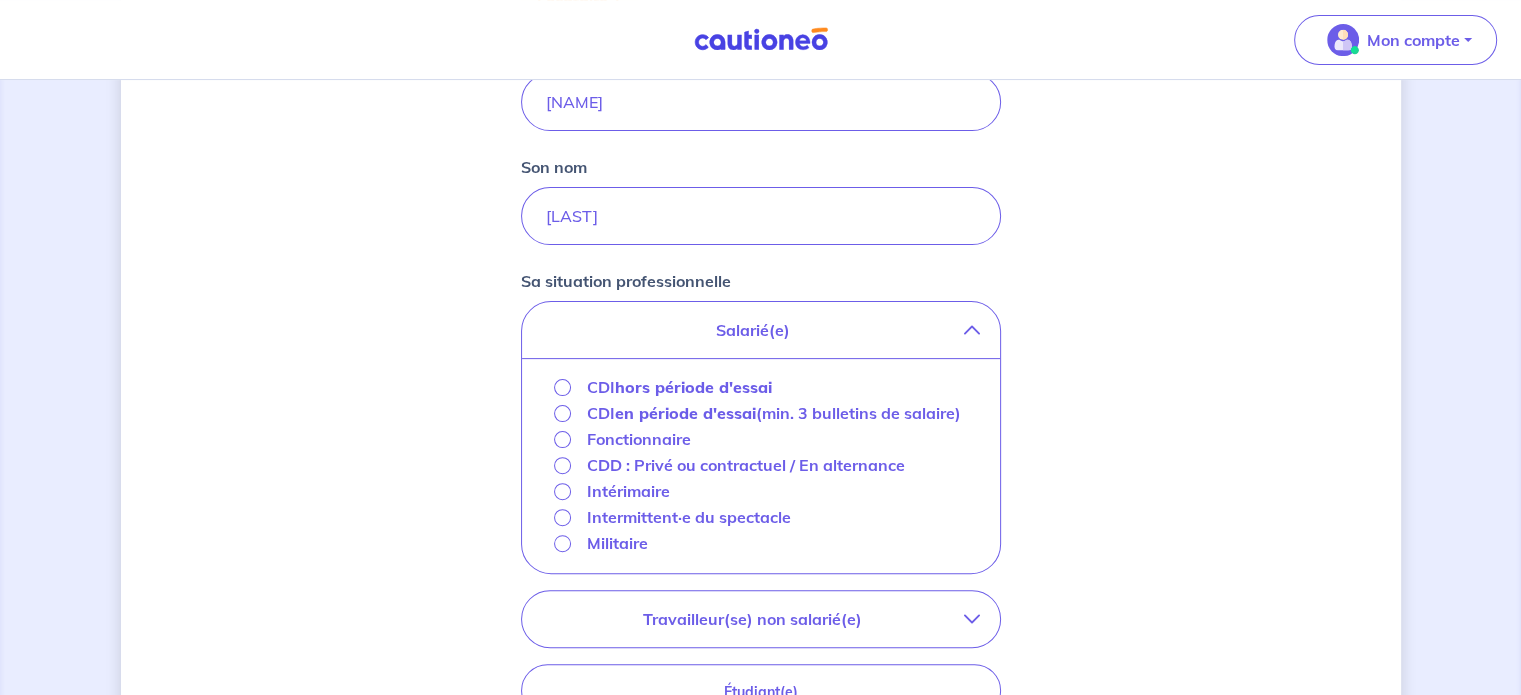 scroll, scrollTop: 500, scrollLeft: 0, axis: vertical 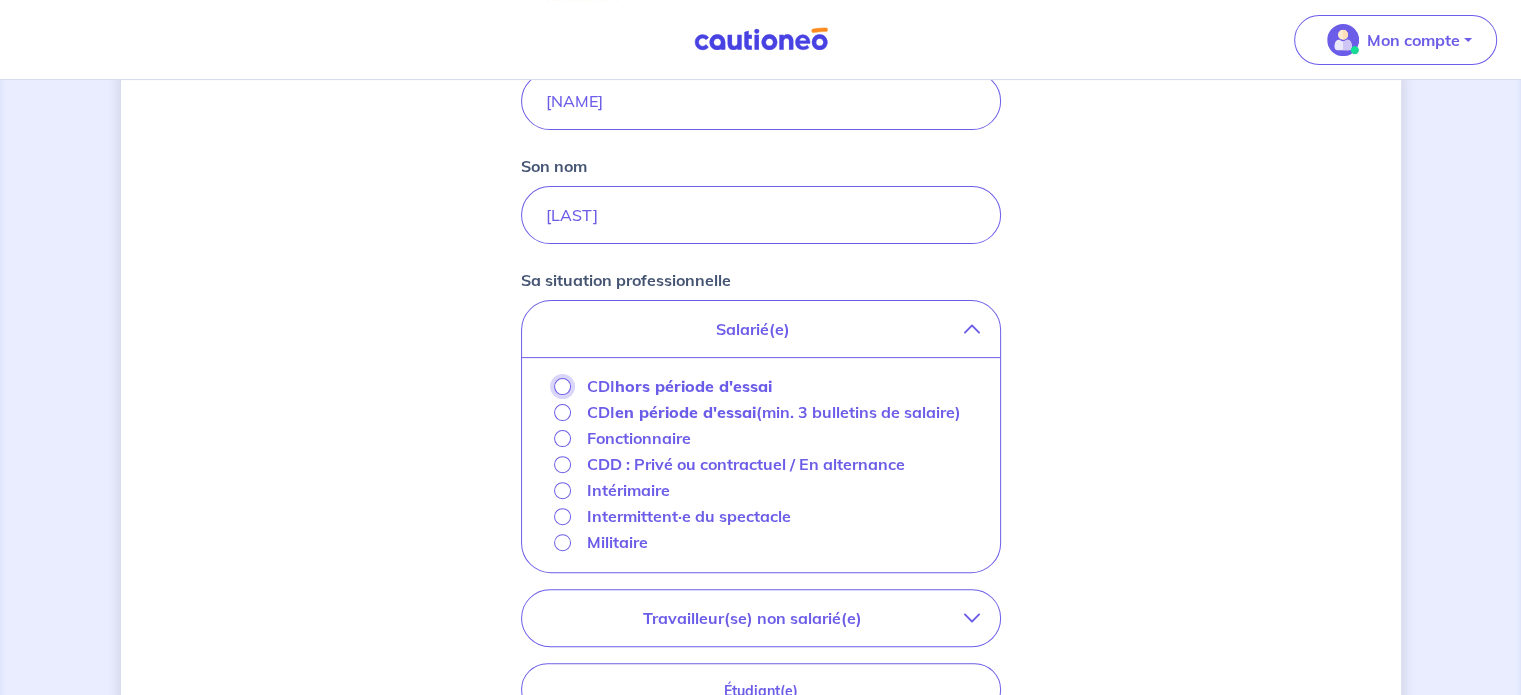 click on "CDI  hors période d'essai" at bounding box center [562, 386] 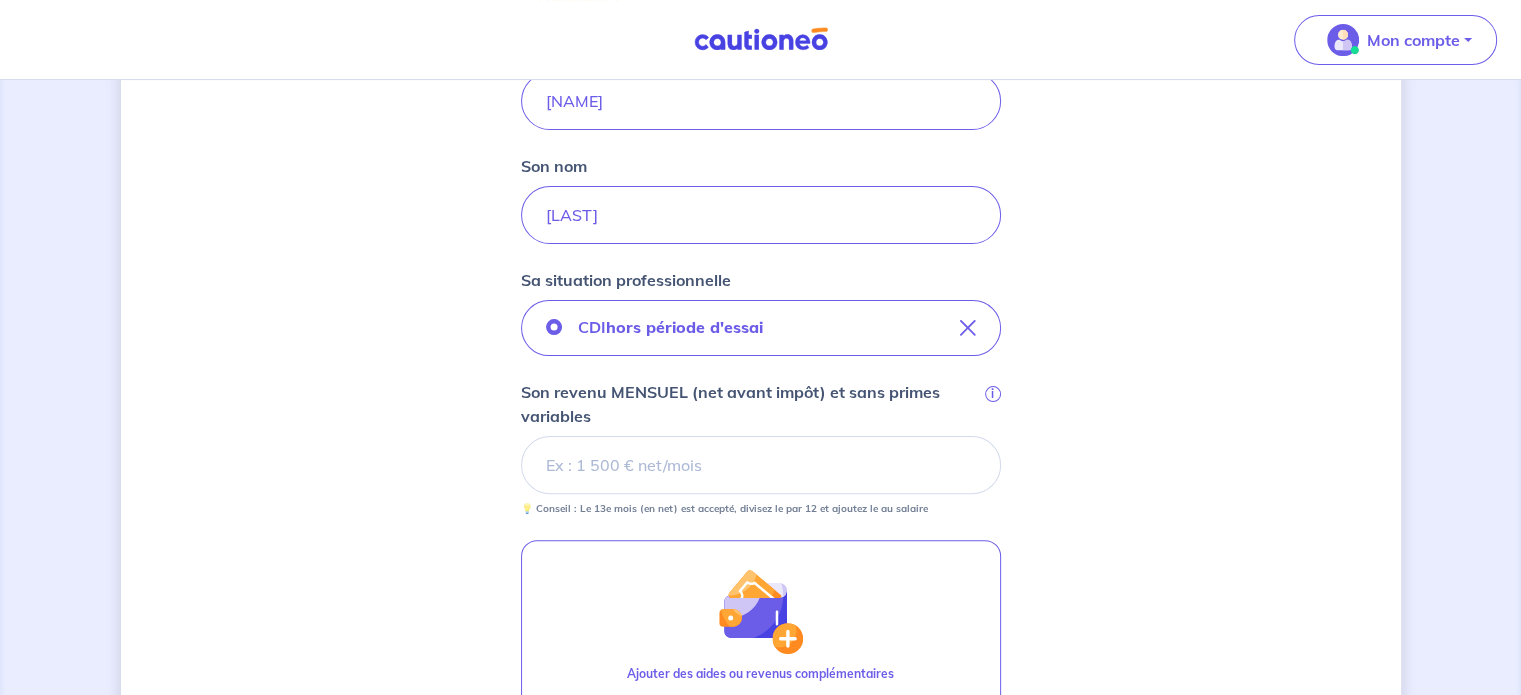 click on "Son revenu MENSUEL (net avant impôt) et sans primes variables i" at bounding box center [761, 465] 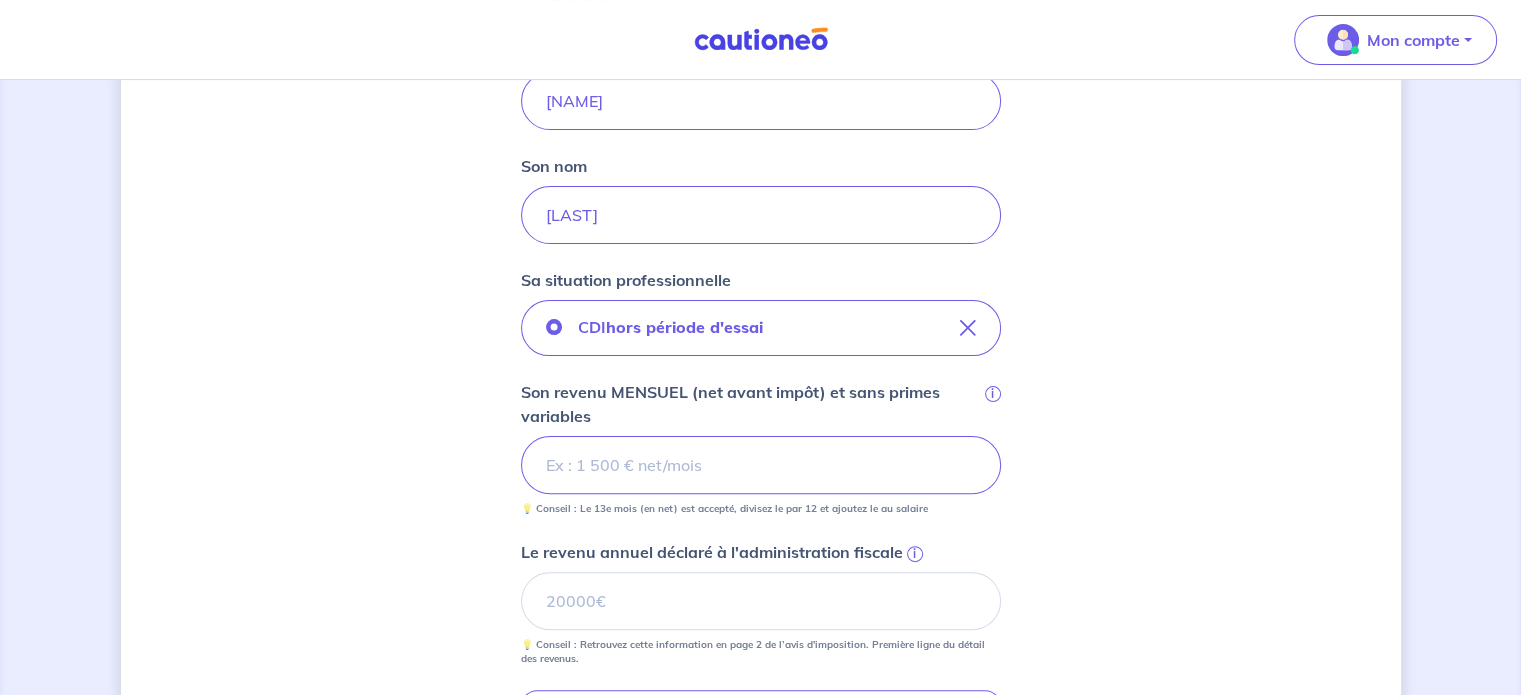 click on "Concernant vos locataires 💡 Pour info : nous acceptons les personnes seules, les couples (mariés, pacsés, en concubinage) et la colocation. Locataire [NUMBER] Son prénom [FIRST] Son nom [LAST] Sa situation professionnelle CDI  hors période d'essai Son revenu MENSUEL (net avant impôt) et sans primes variables i [NUMBER] 💡 Conseil : Le [NUMBER]e mois (en net) est accepté, divisez le par [NUMBER] et ajoutez le au salaire Le revenu annuel déclaré à l'administration fiscale i 💡 Conseil : Retrouvez cette information en page [NUMBER] de l’avis d'imposition. Première ligne du détail des revenus. Ajouter des aides ou revenus complémentaires Étape Précédente Précédent Je valide Je valide" at bounding box center [761, 385] 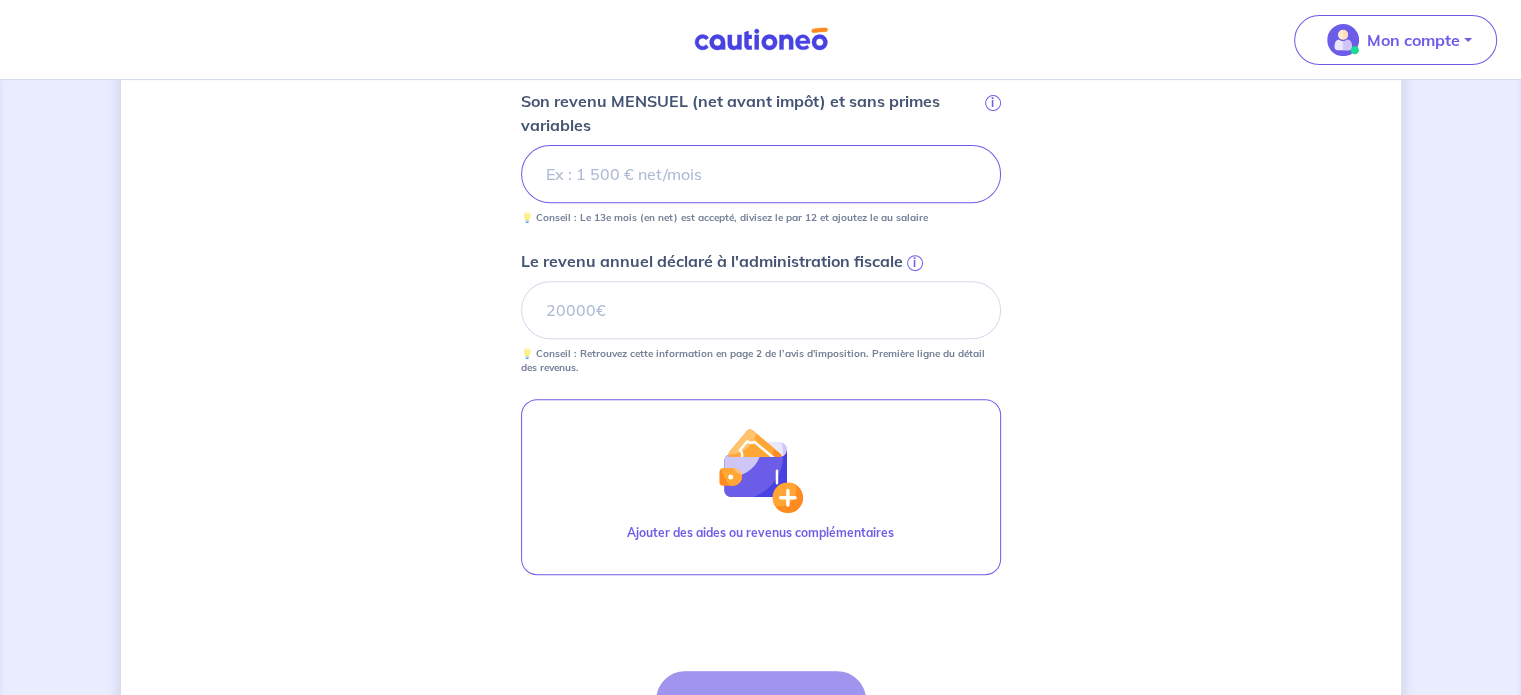 scroll, scrollTop: 800, scrollLeft: 0, axis: vertical 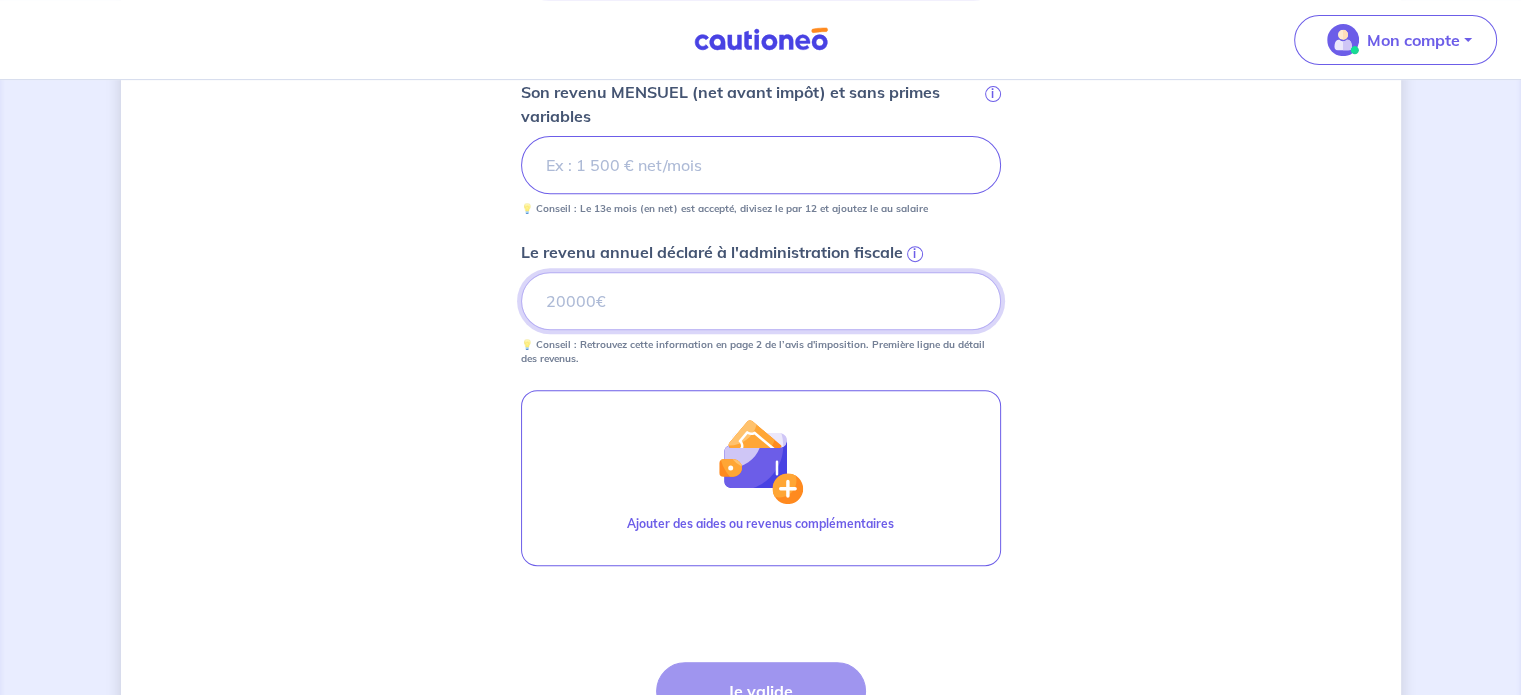 click on "Le revenu annuel déclaré à l'administration fiscale i" at bounding box center [761, 301] 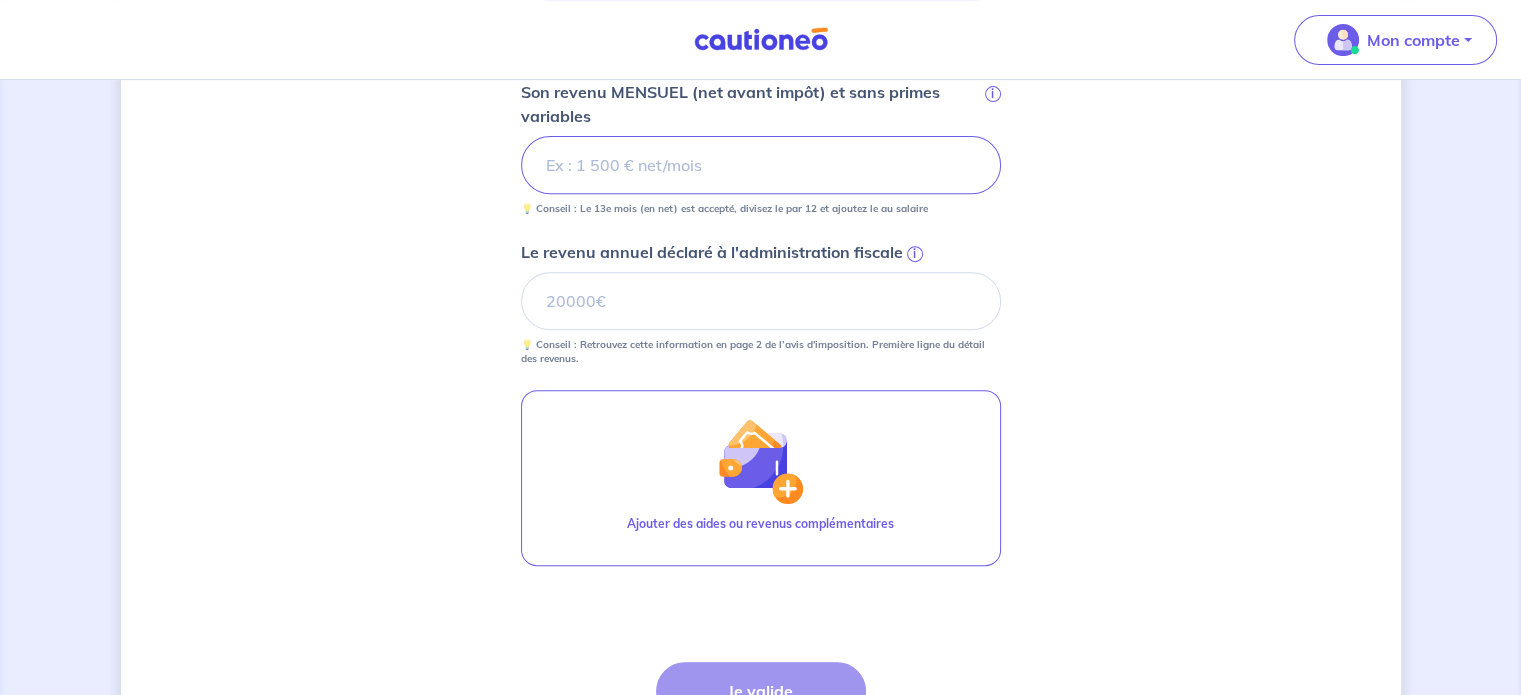 click on "i" at bounding box center [915, 254] 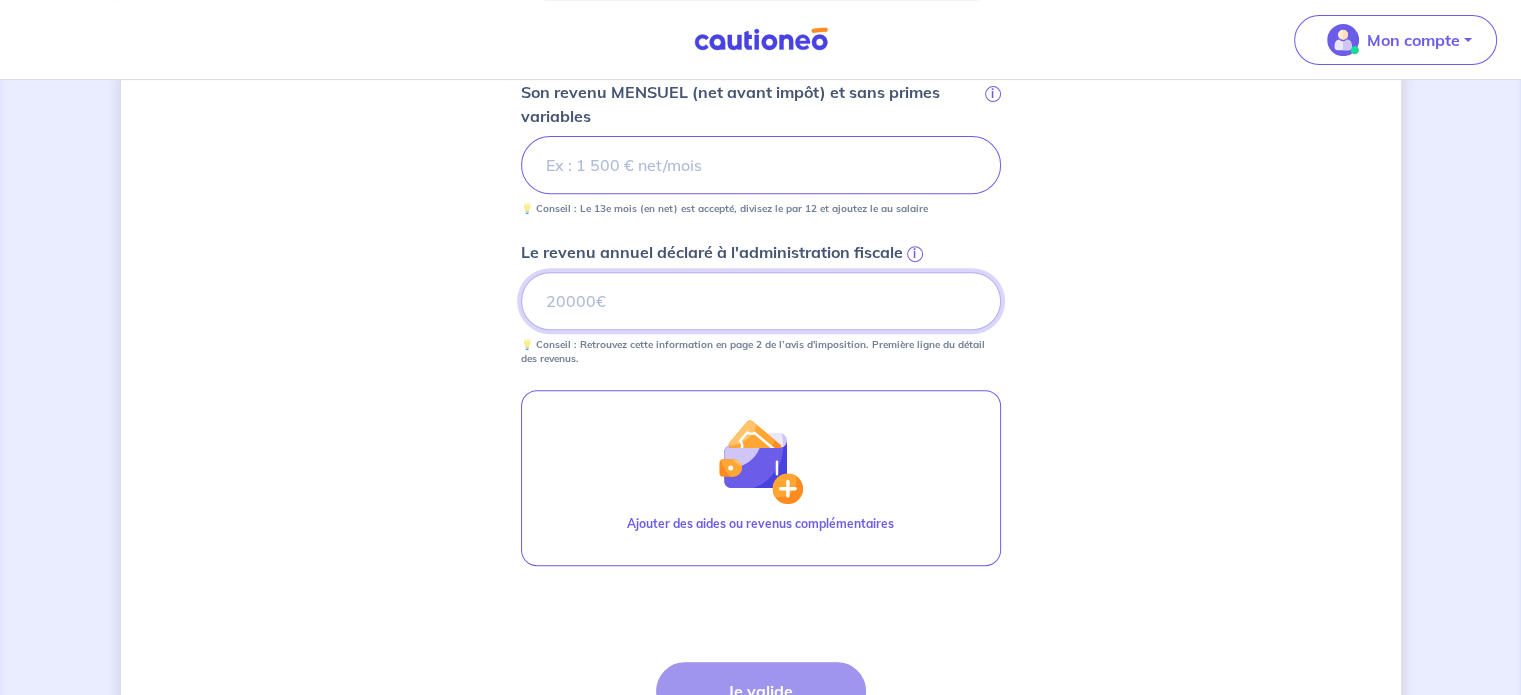 click on "Le revenu annuel déclaré à l'administration fiscale i" at bounding box center [761, 301] 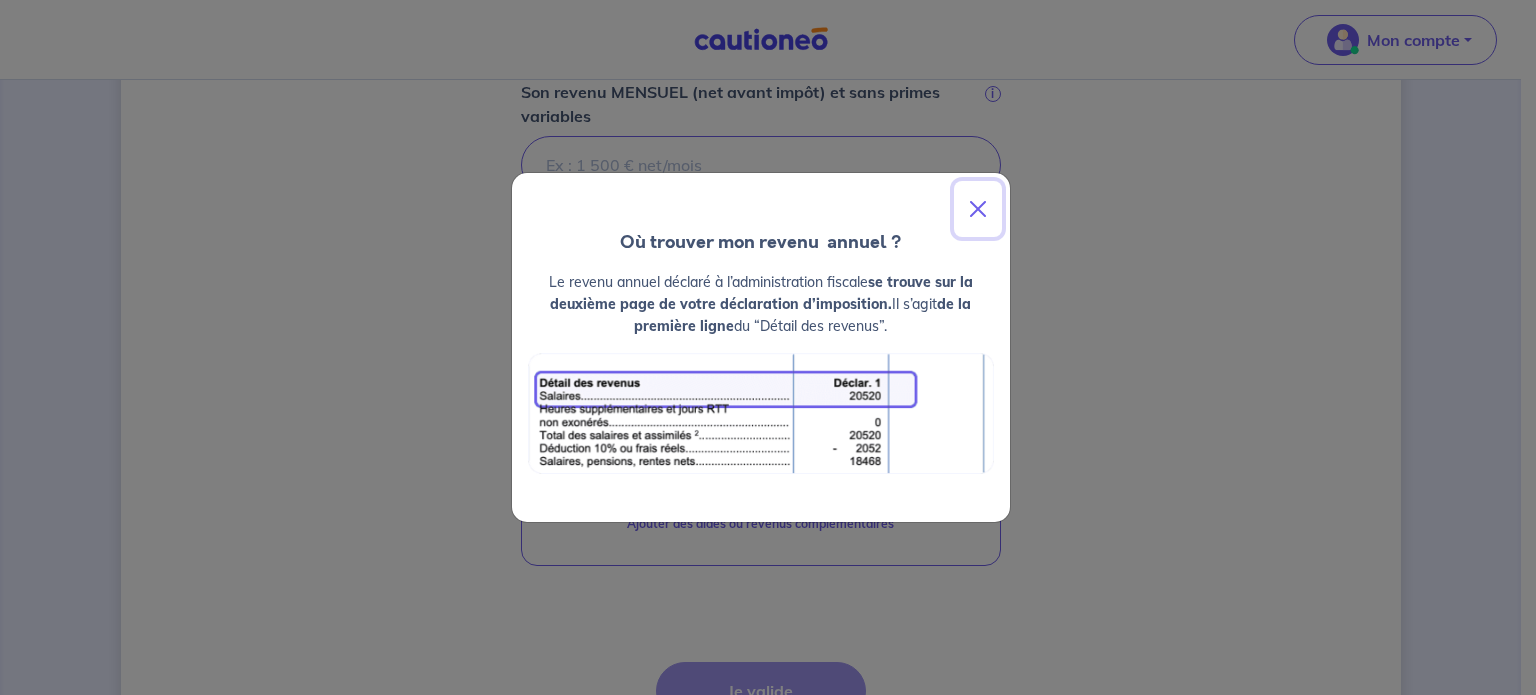 click at bounding box center (978, 209) 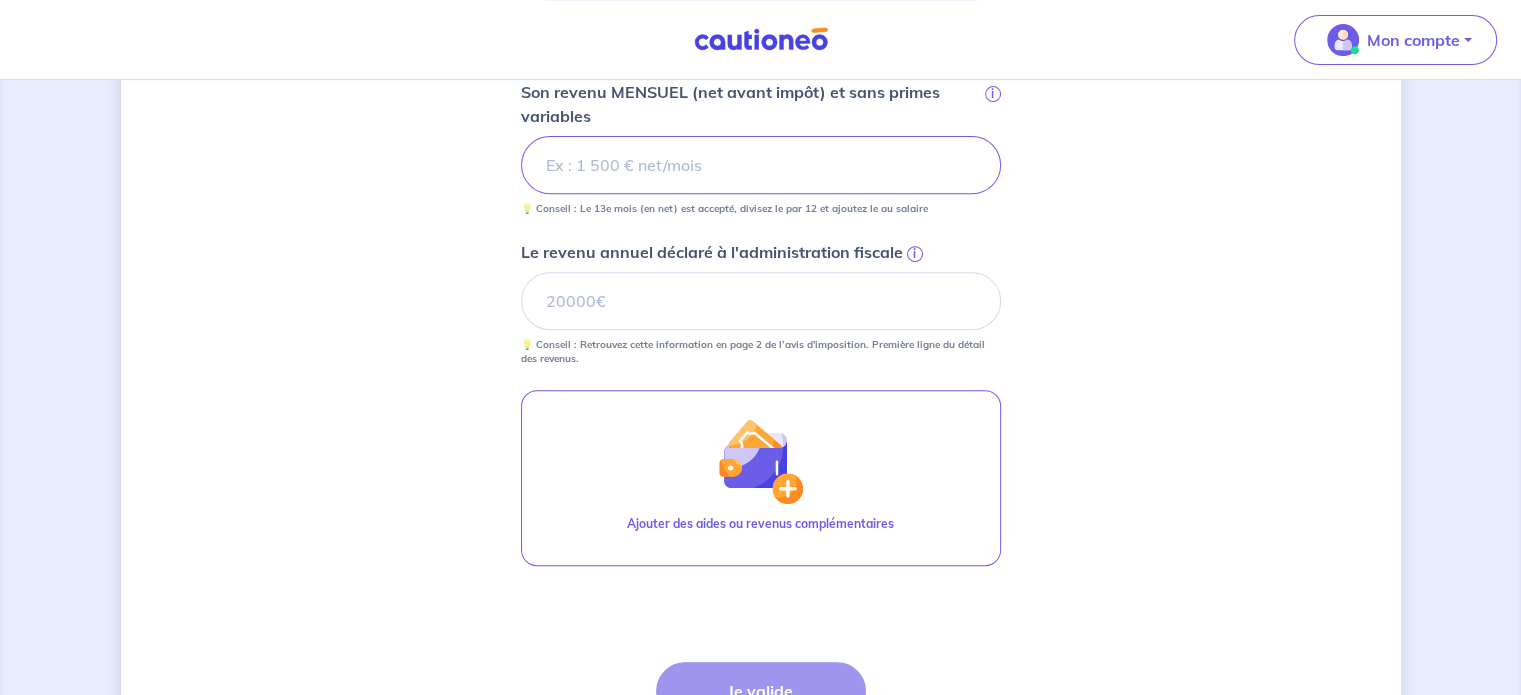 click on "i" at bounding box center [915, 254] 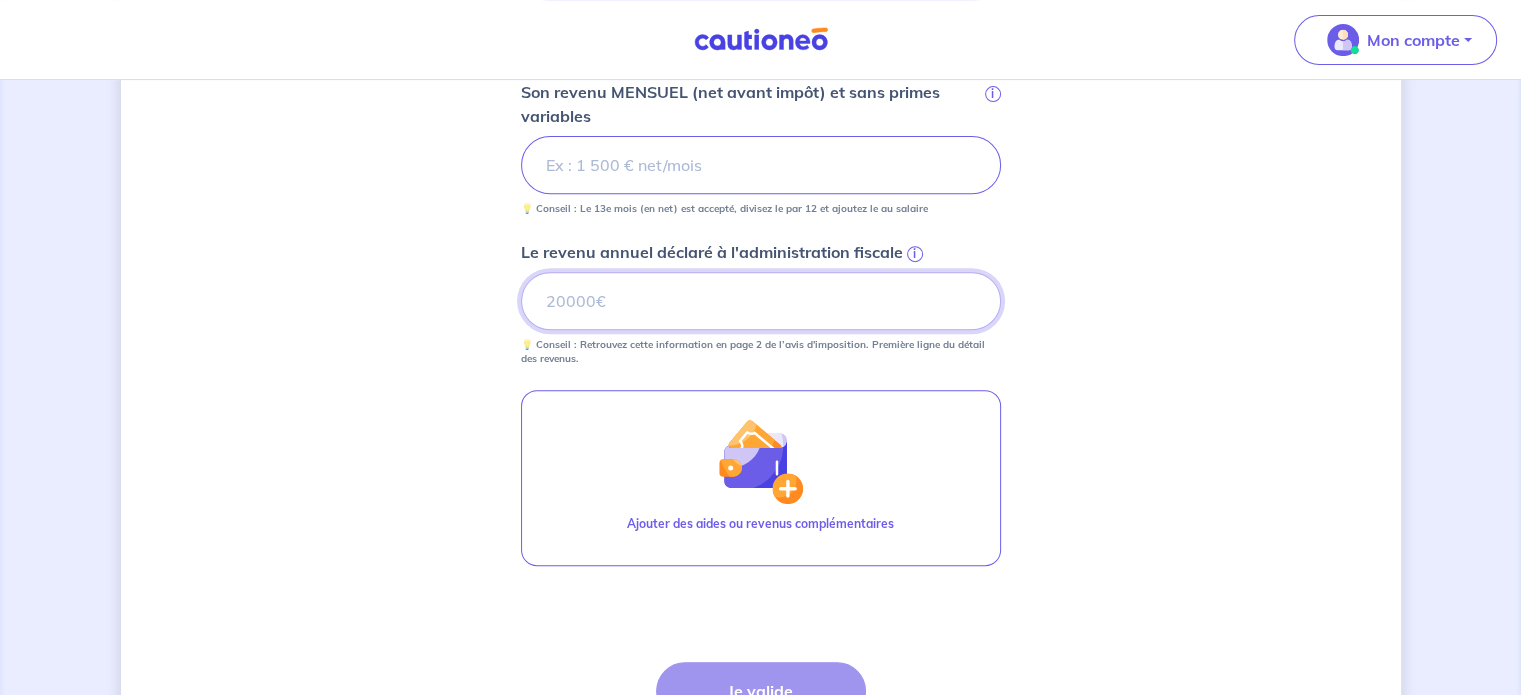click on "Le revenu annuel déclaré à l'administration fiscale i" at bounding box center (761, 301) 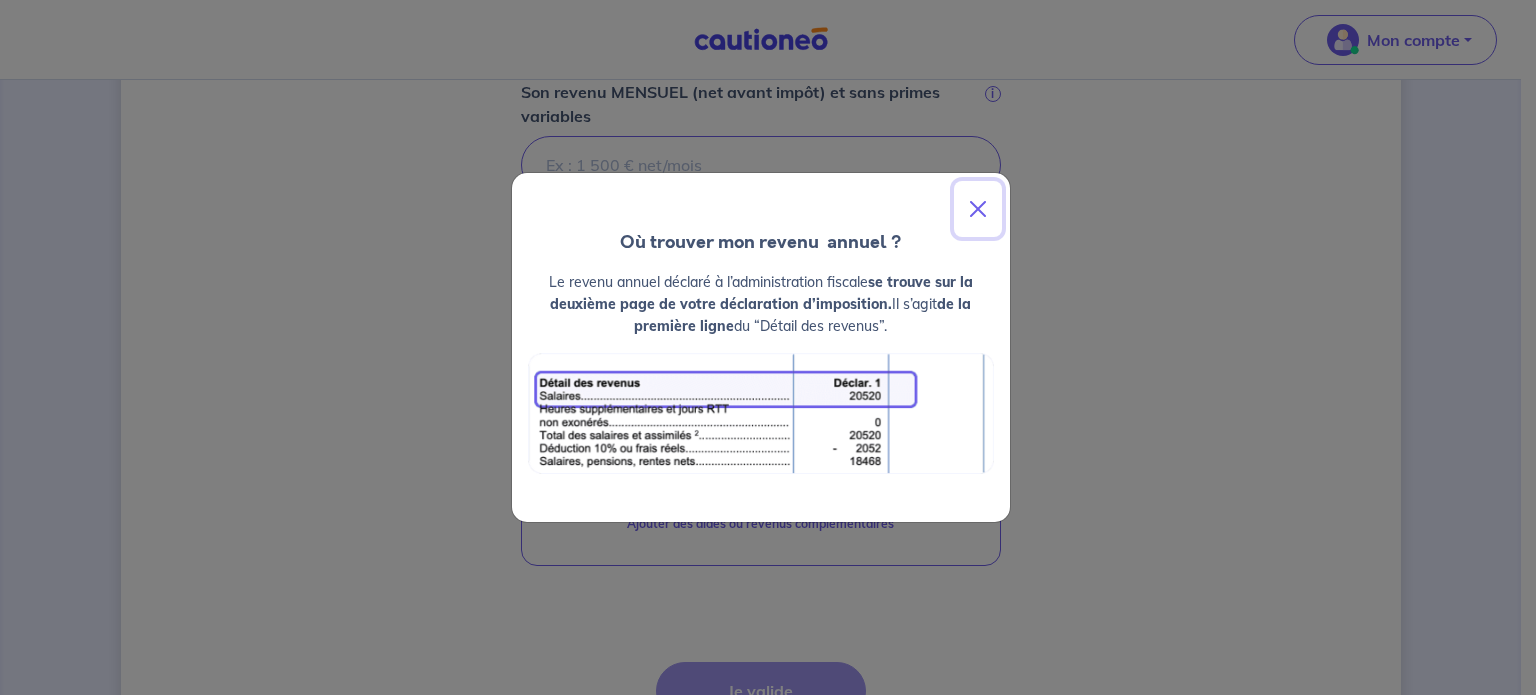 click at bounding box center [978, 209] 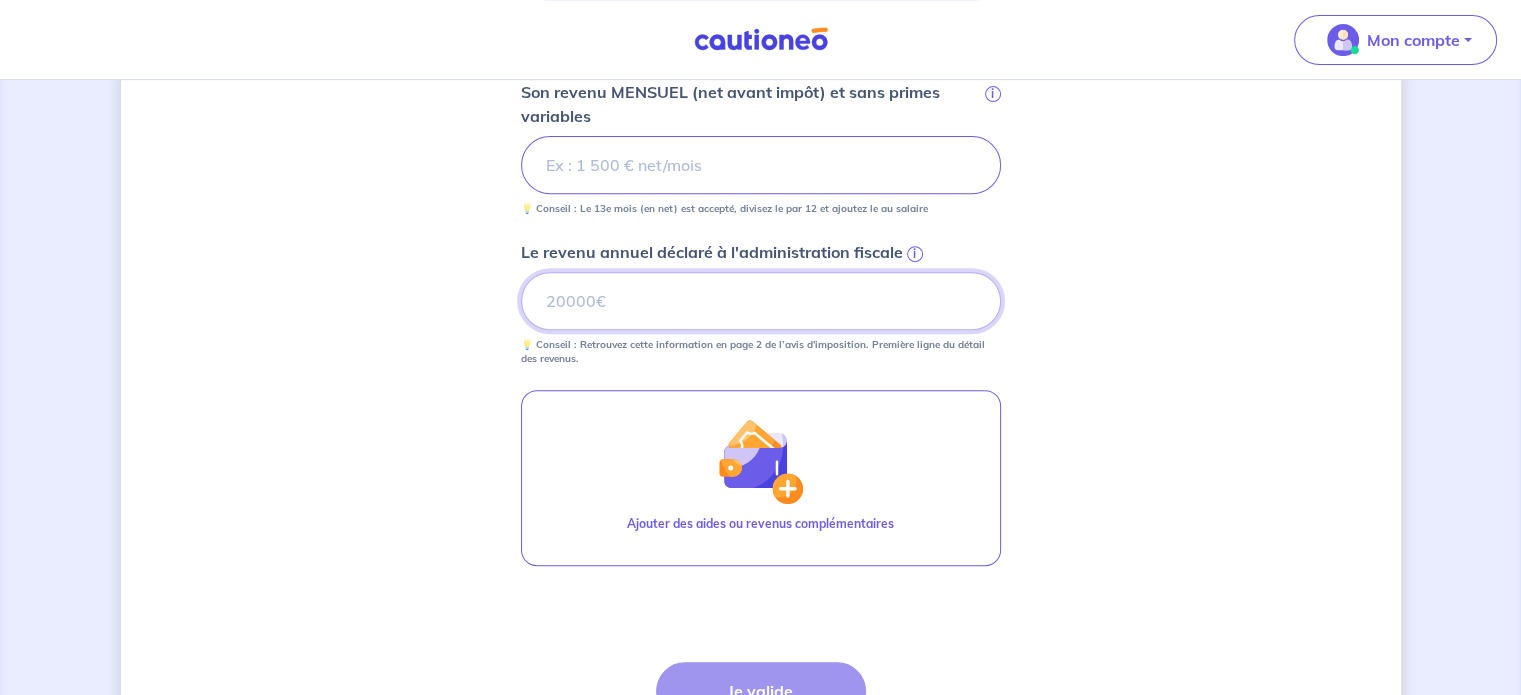 click on "Le revenu annuel déclaré à l'administration fiscale i" at bounding box center [761, 301] 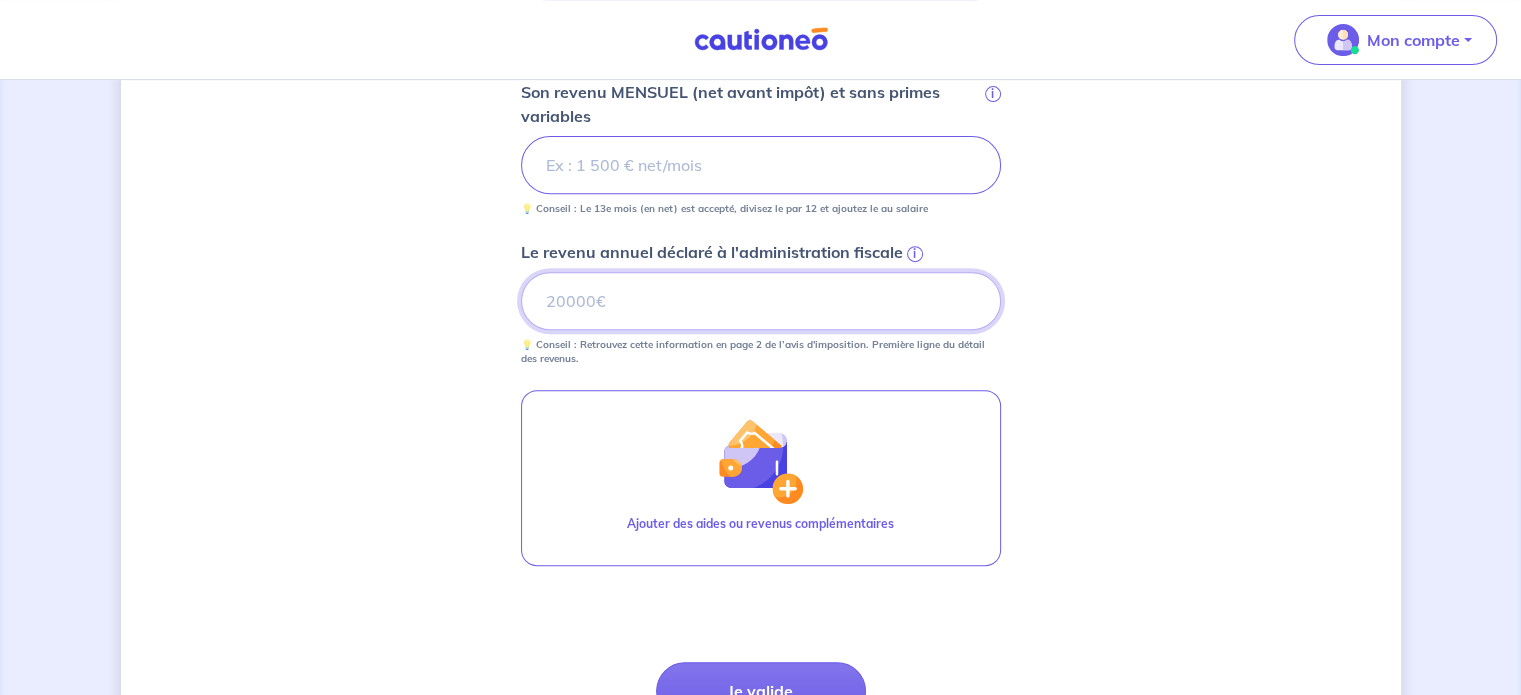 type on "[NUMBER]" 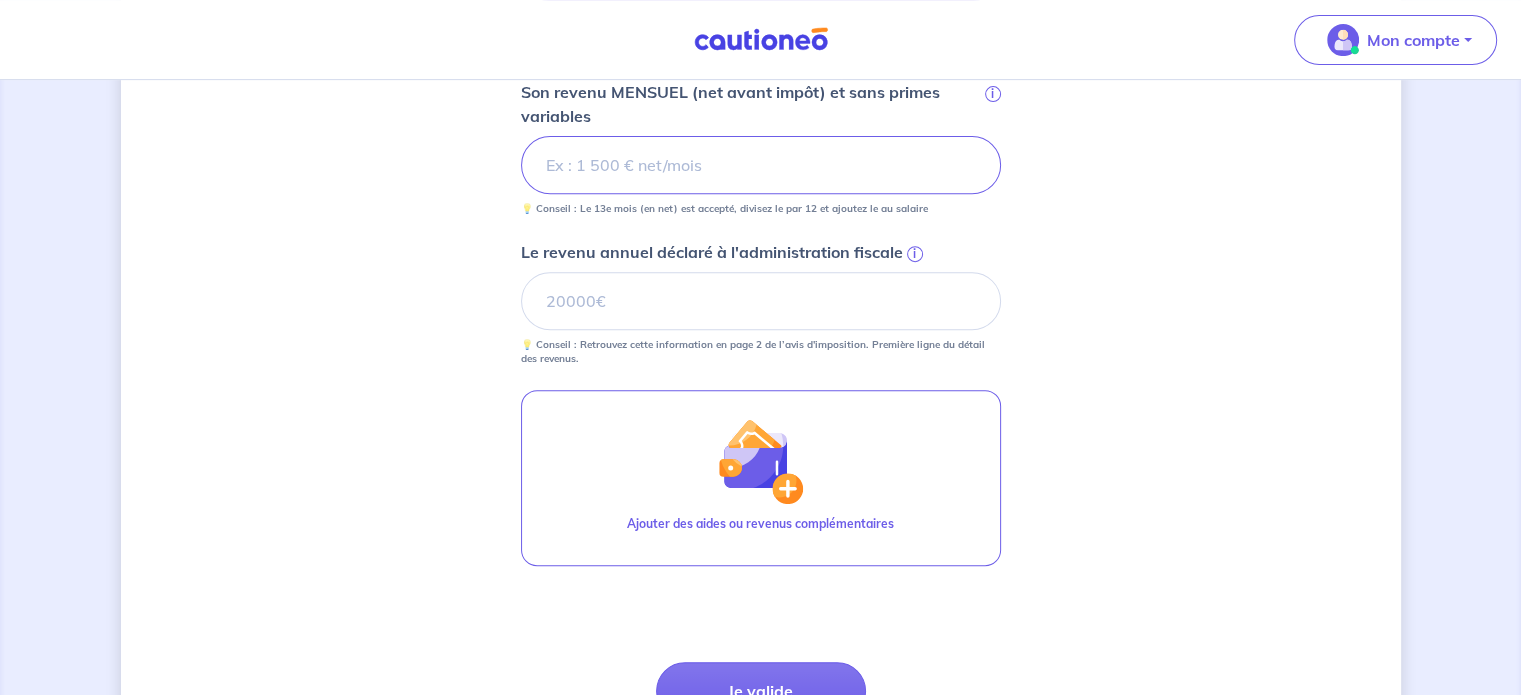 click on "Concernant vos locataires 💡 Pour info : nous acceptons les personnes seules, les couples (mariés, pacsés, en concubinage) et la colocation. Locataire [NUMBER] Son prénom [FIRST] Son nom [LAST] Sa situation professionnelle CDI  hors période d'essai Son revenu MENSUEL (net avant impôt) et sans primes variables i [NUMBER] 💡 Conseil : Le [NUMBER]e mois (en net) est accepté, divisez le par [NUMBER] et ajoutez le au salaire Le revenu annuel déclaré à l'administration fiscale i [NUMBER] 💡 Conseil : Retrouvez cette information en page [NUMBER] de l’avis d'imposition. Première ligne du détail des revenus. Ajouter des aides ou revenus complémentaires Étape Précédente Précédent Je valide Je valide" at bounding box center (761, 85) 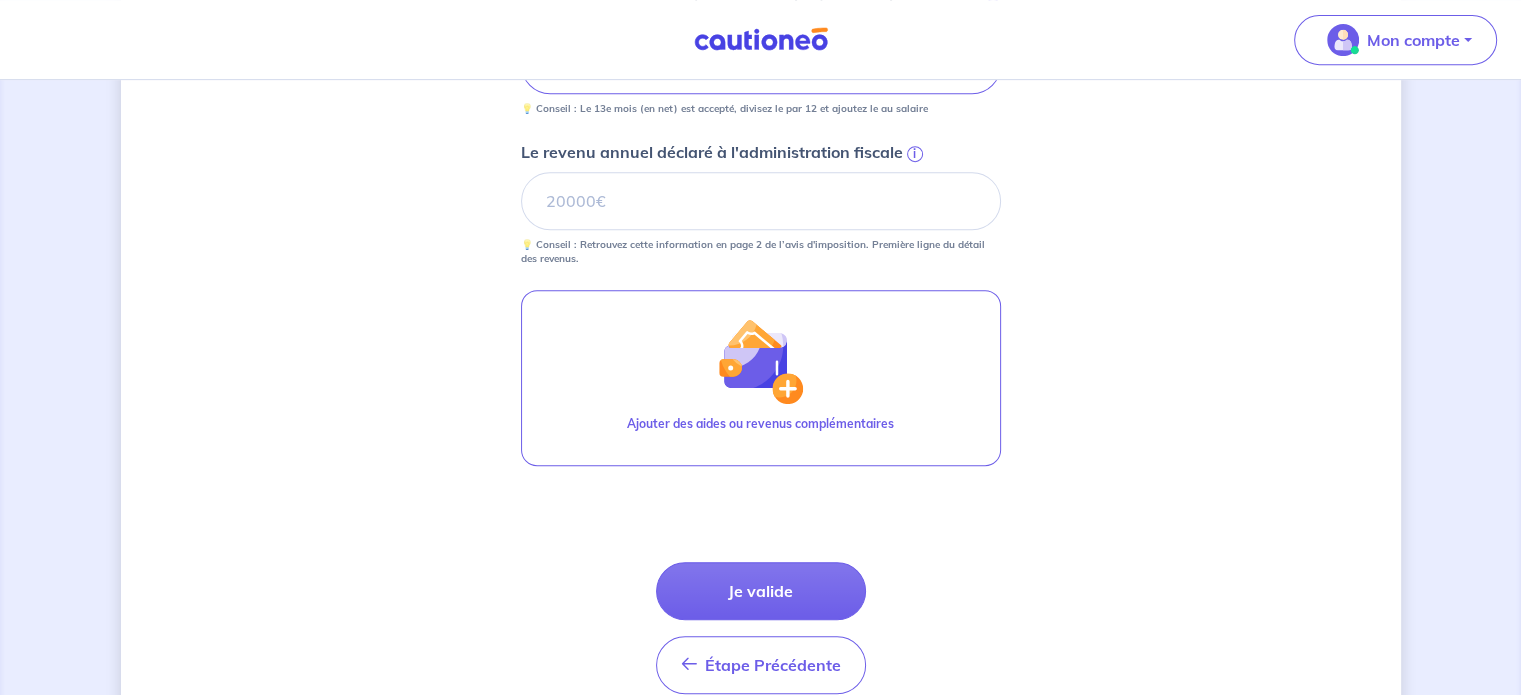 scroll, scrollTop: 992, scrollLeft: 0, axis: vertical 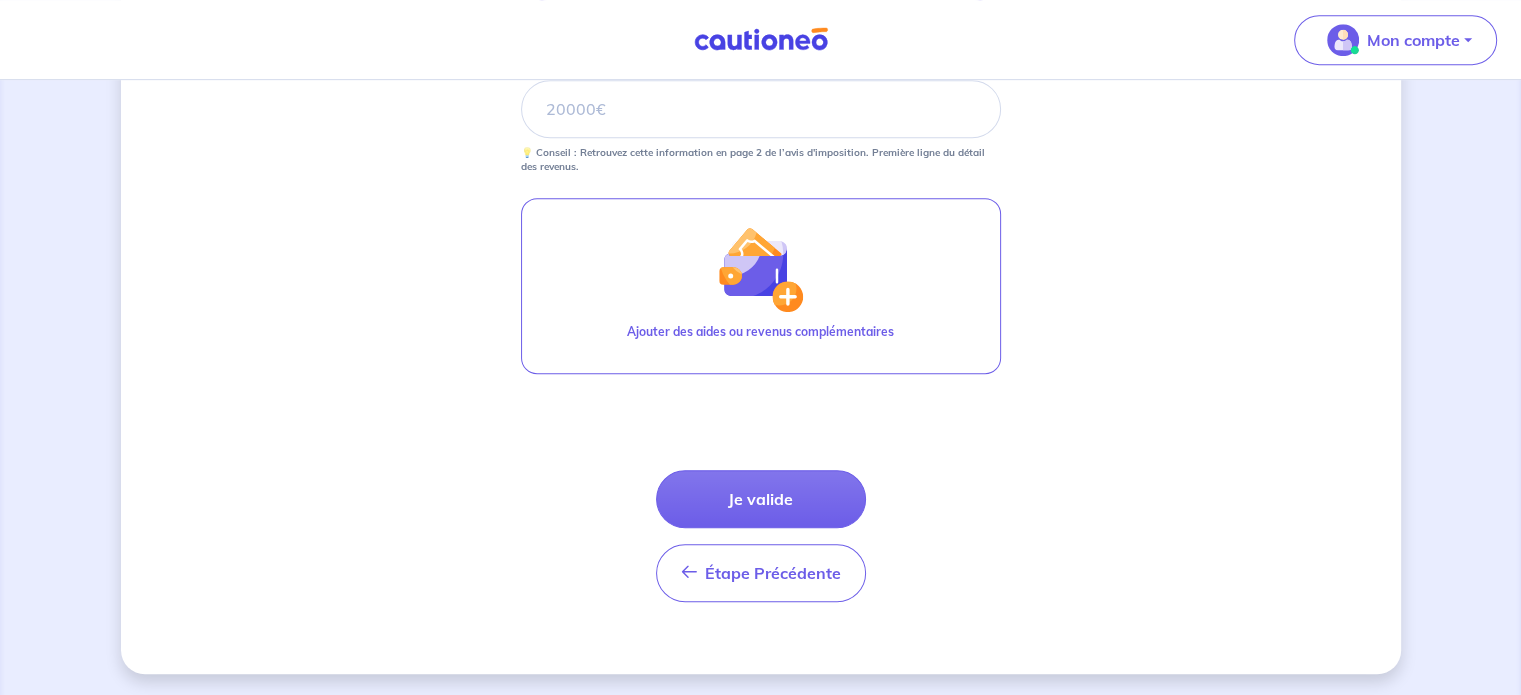 click on "Je valide" at bounding box center (761, 499) 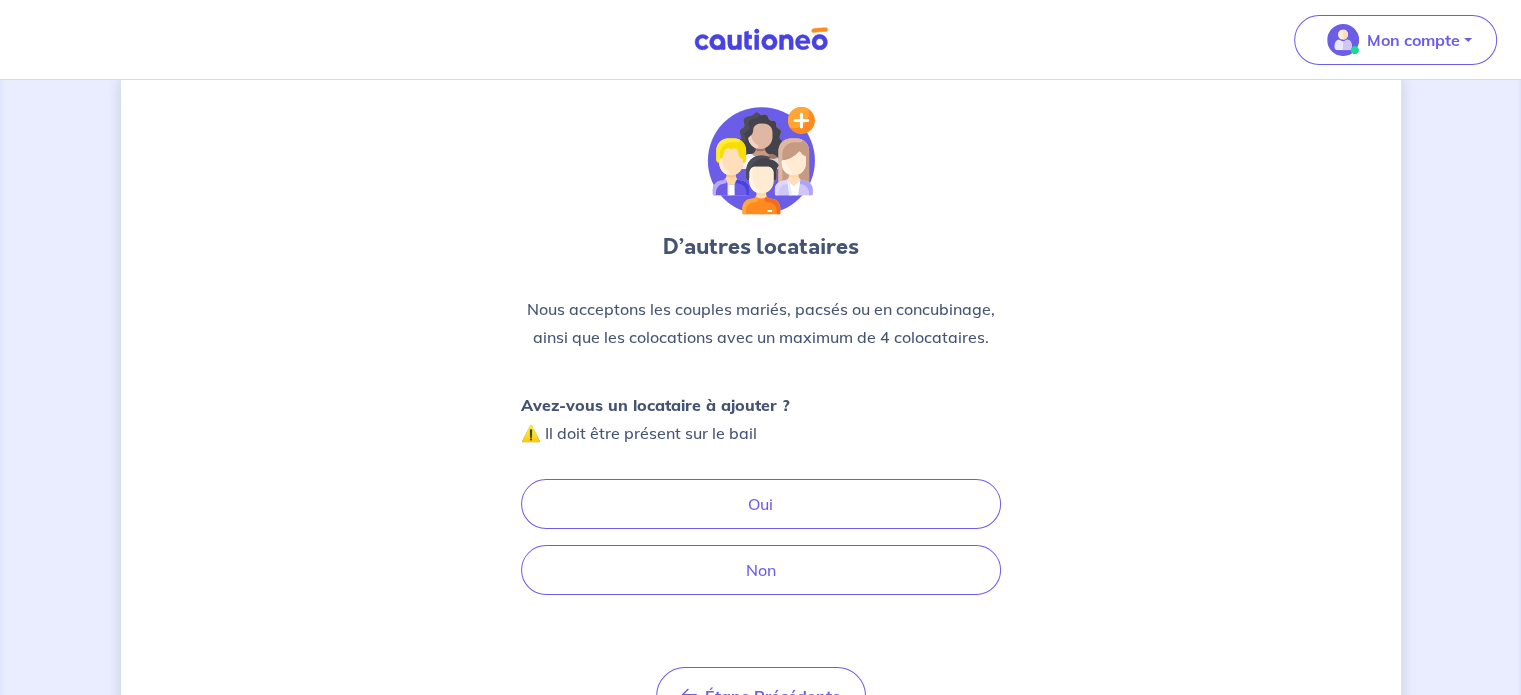scroll, scrollTop: 0, scrollLeft: 0, axis: both 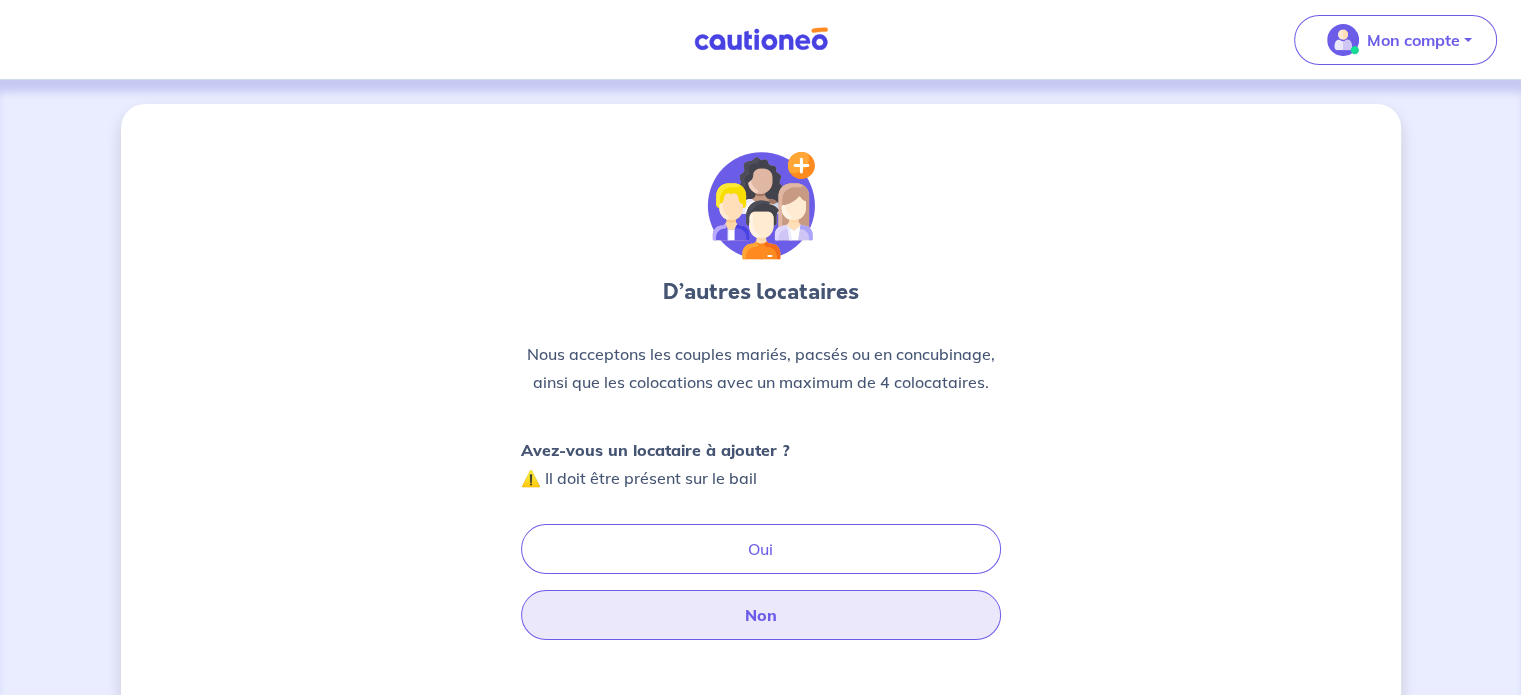 click on "Non" at bounding box center (761, 615) 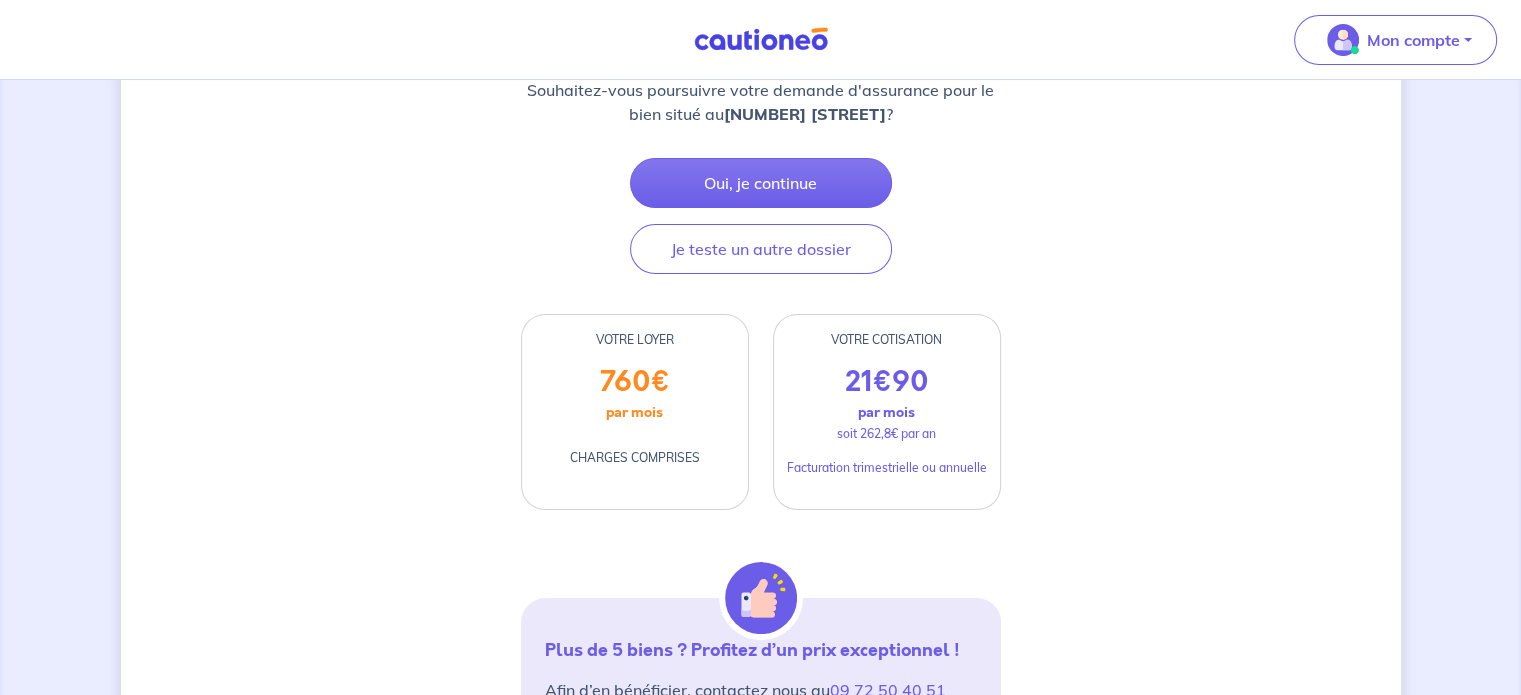 scroll, scrollTop: 400, scrollLeft: 0, axis: vertical 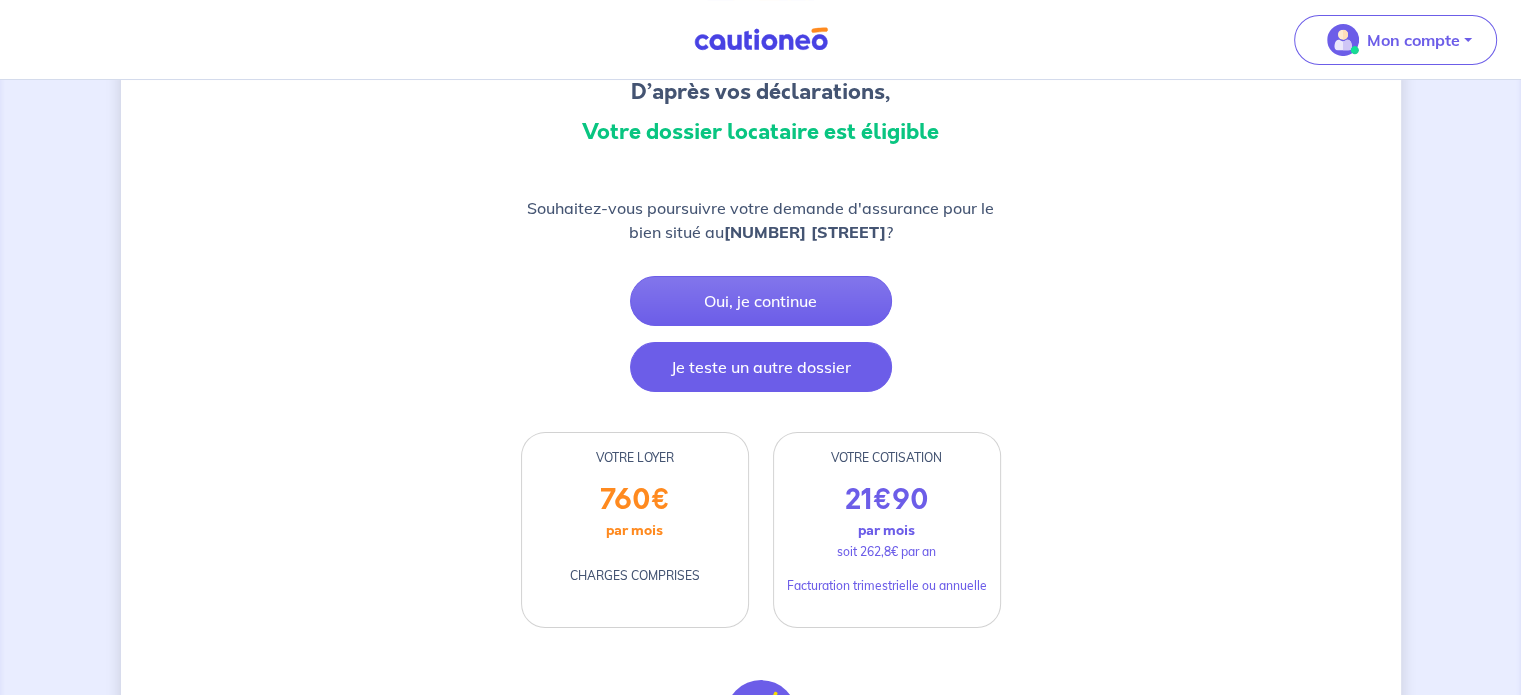 click on "Je teste un autre dossier" at bounding box center (761, 367) 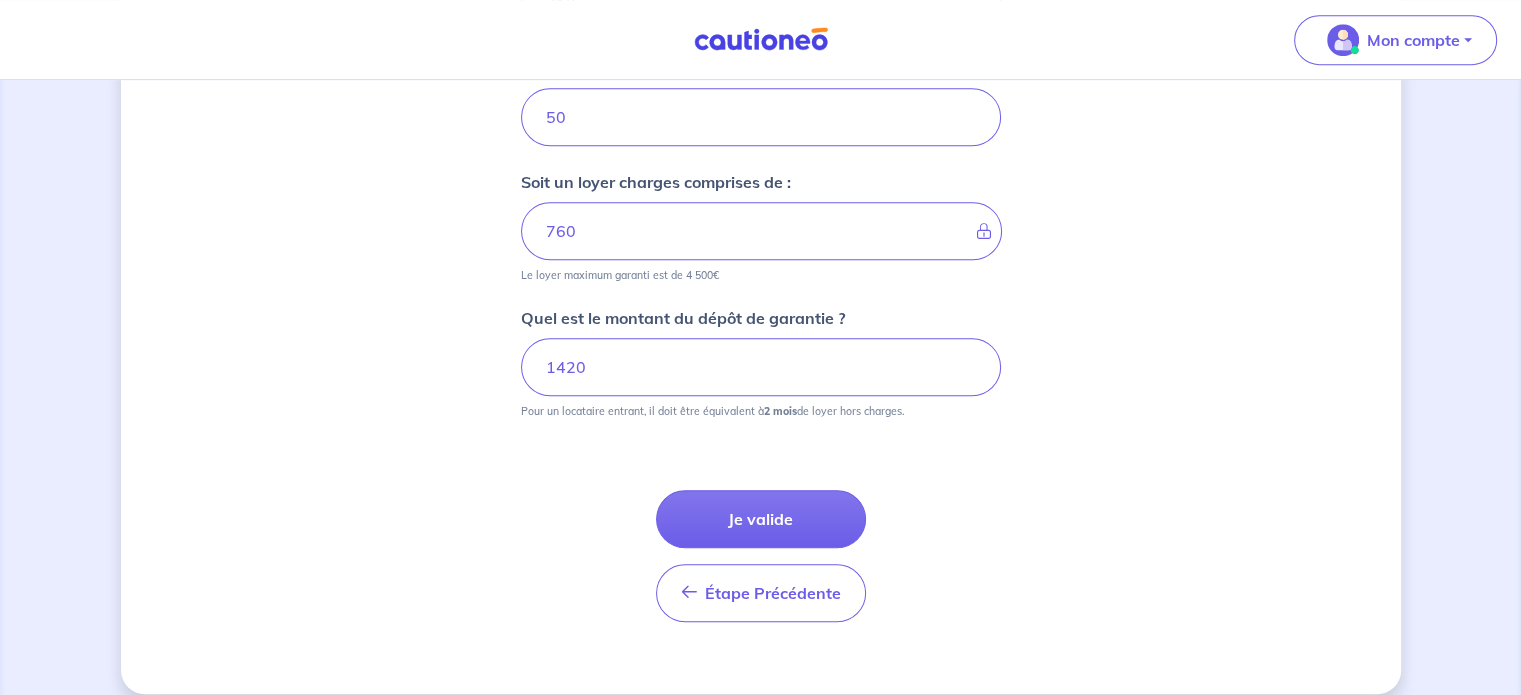 scroll, scrollTop: 979, scrollLeft: 0, axis: vertical 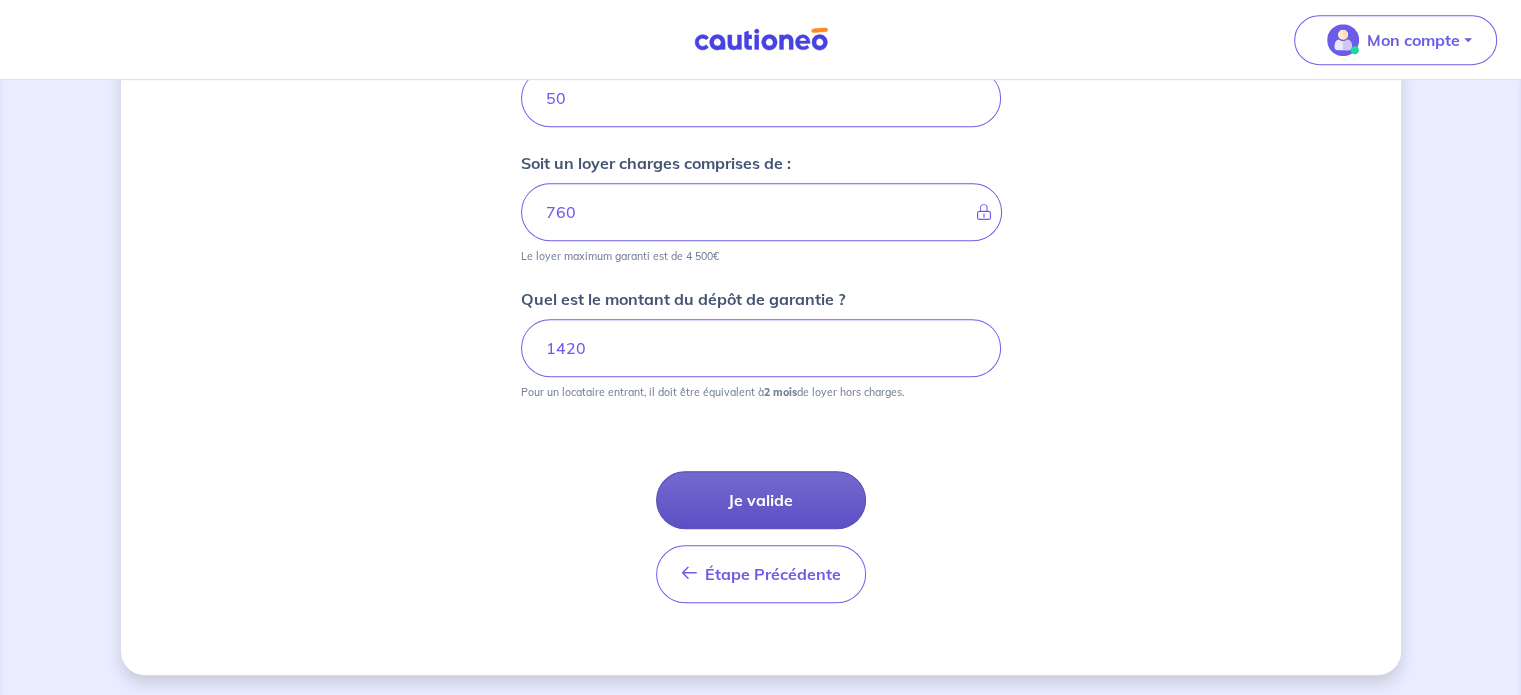 click on "Je valide" at bounding box center (761, 500) 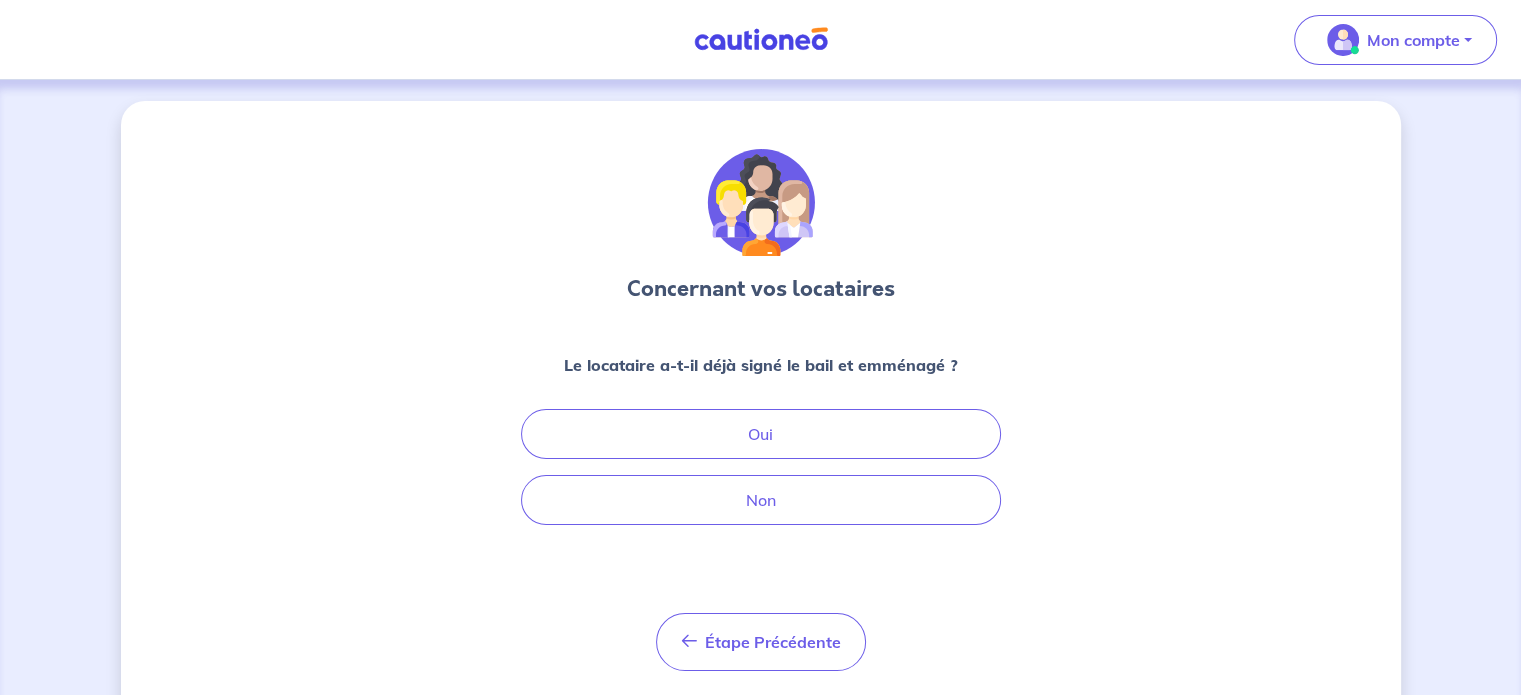 scroll, scrollTop: 0, scrollLeft: 0, axis: both 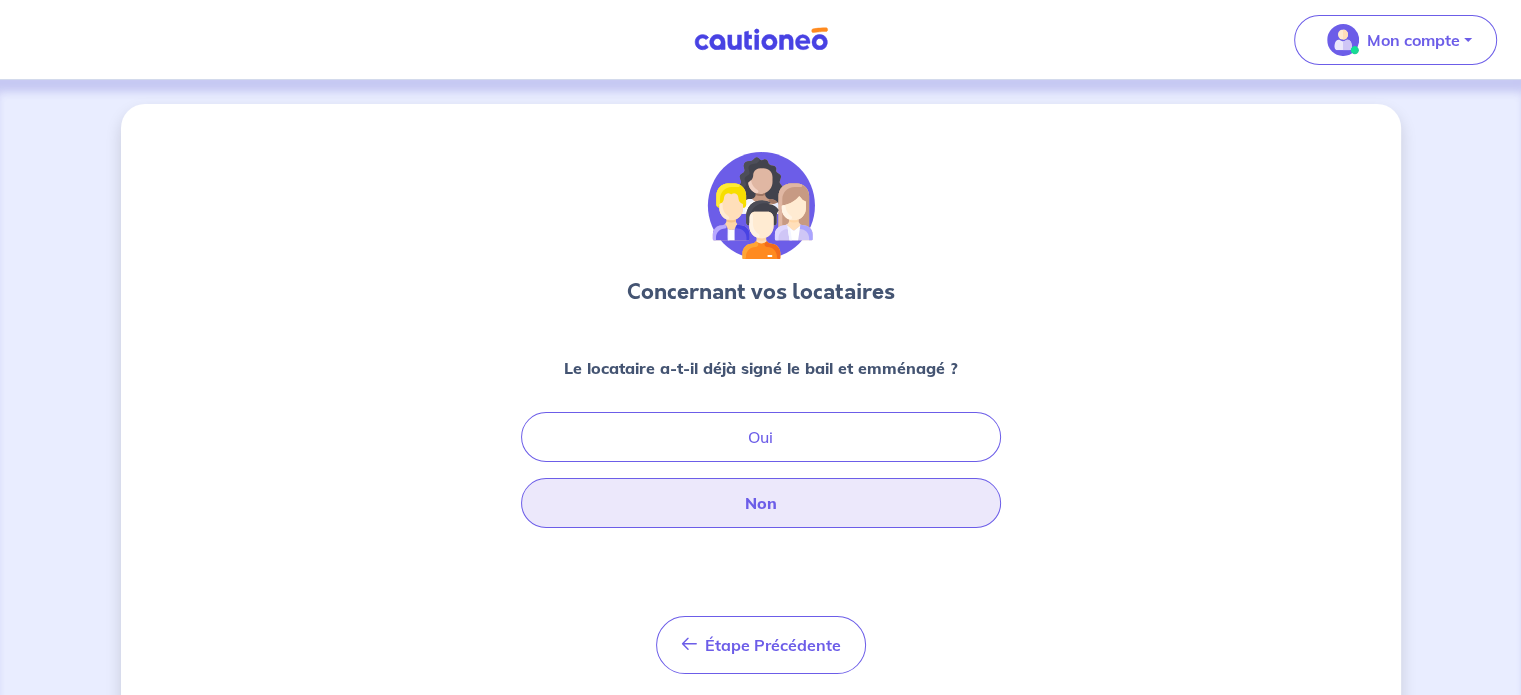 click on "Non" at bounding box center [761, 503] 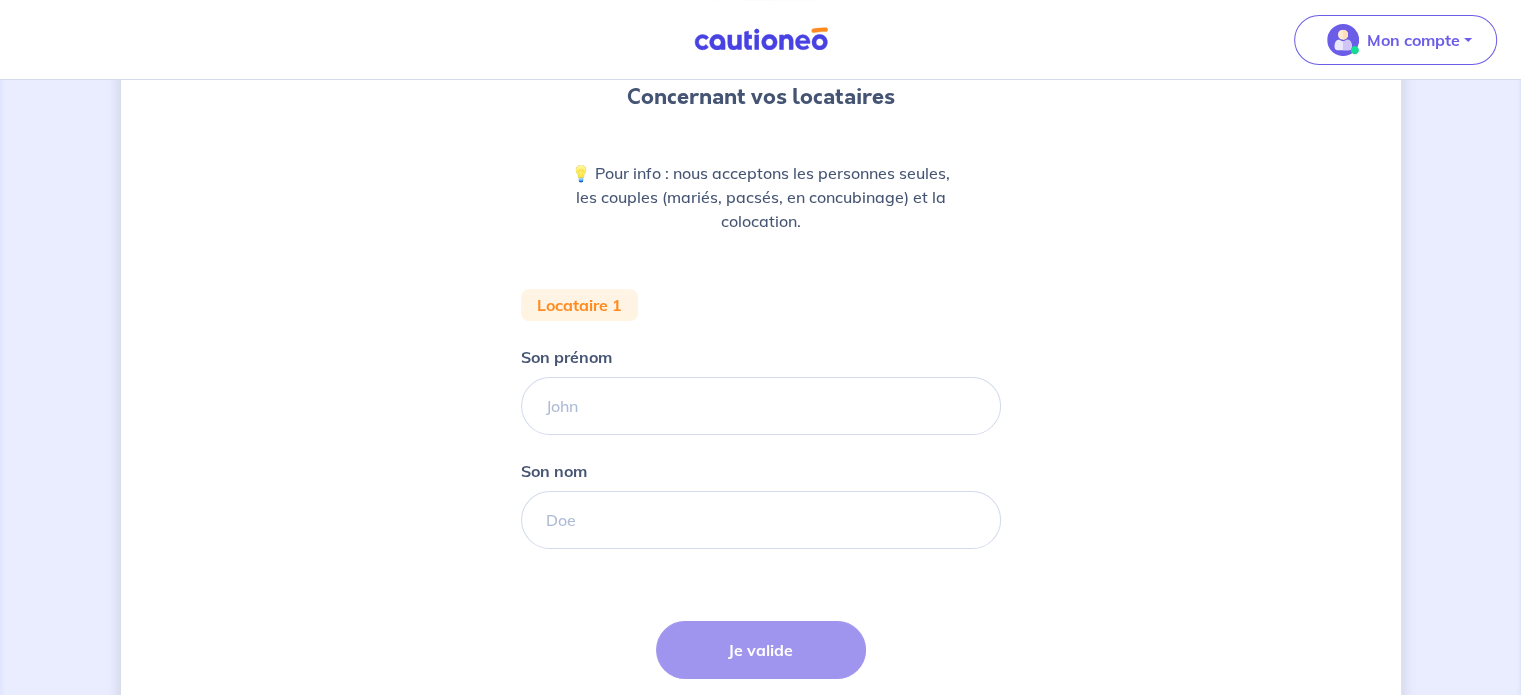 scroll, scrollTop: 200, scrollLeft: 0, axis: vertical 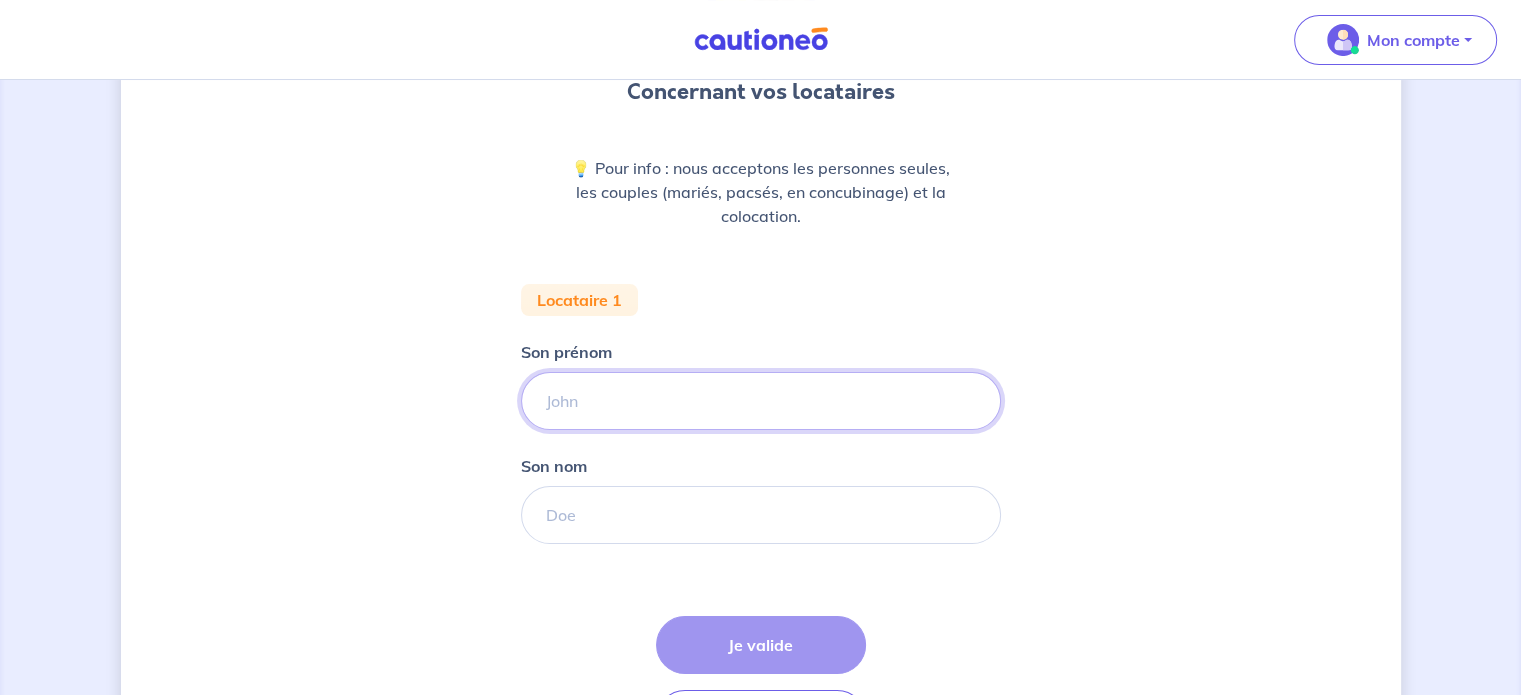 click on "Son prénom" at bounding box center (761, 401) 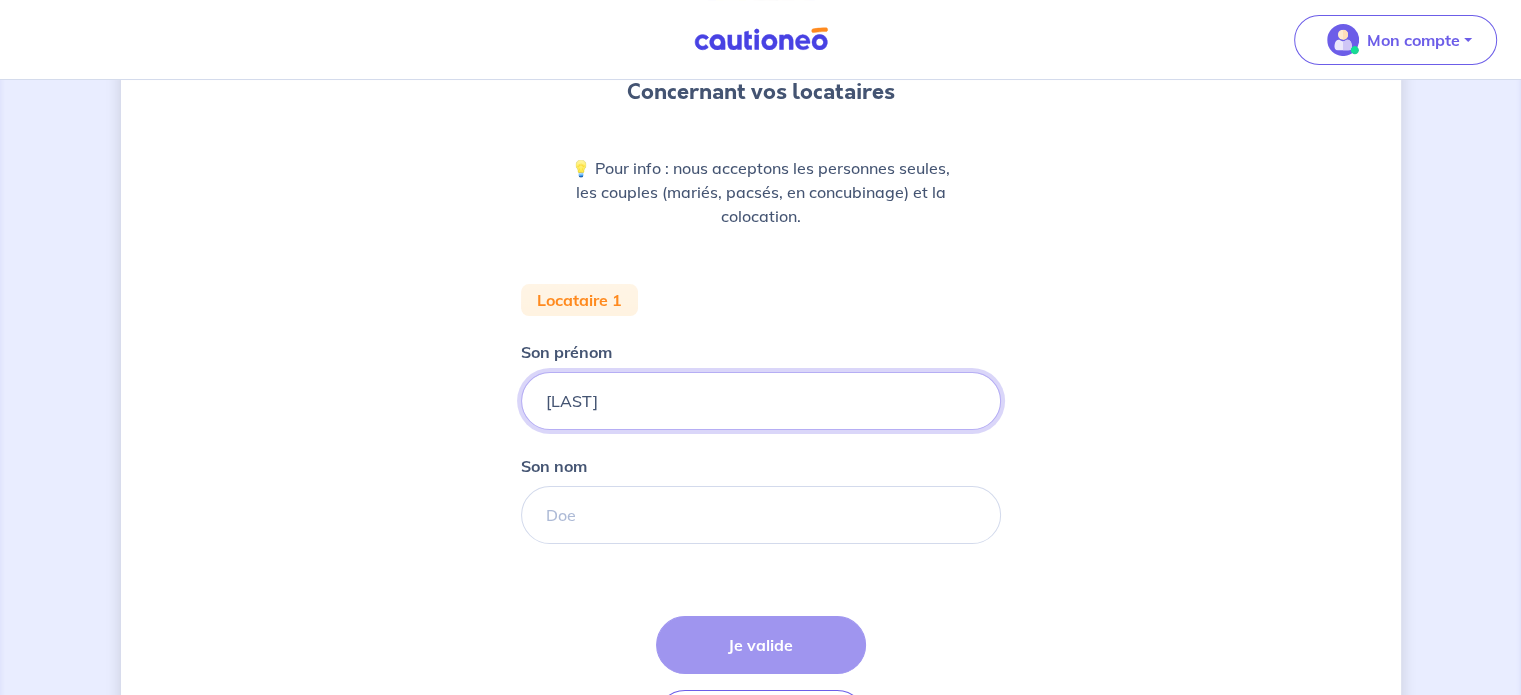 type on "[LAST]" 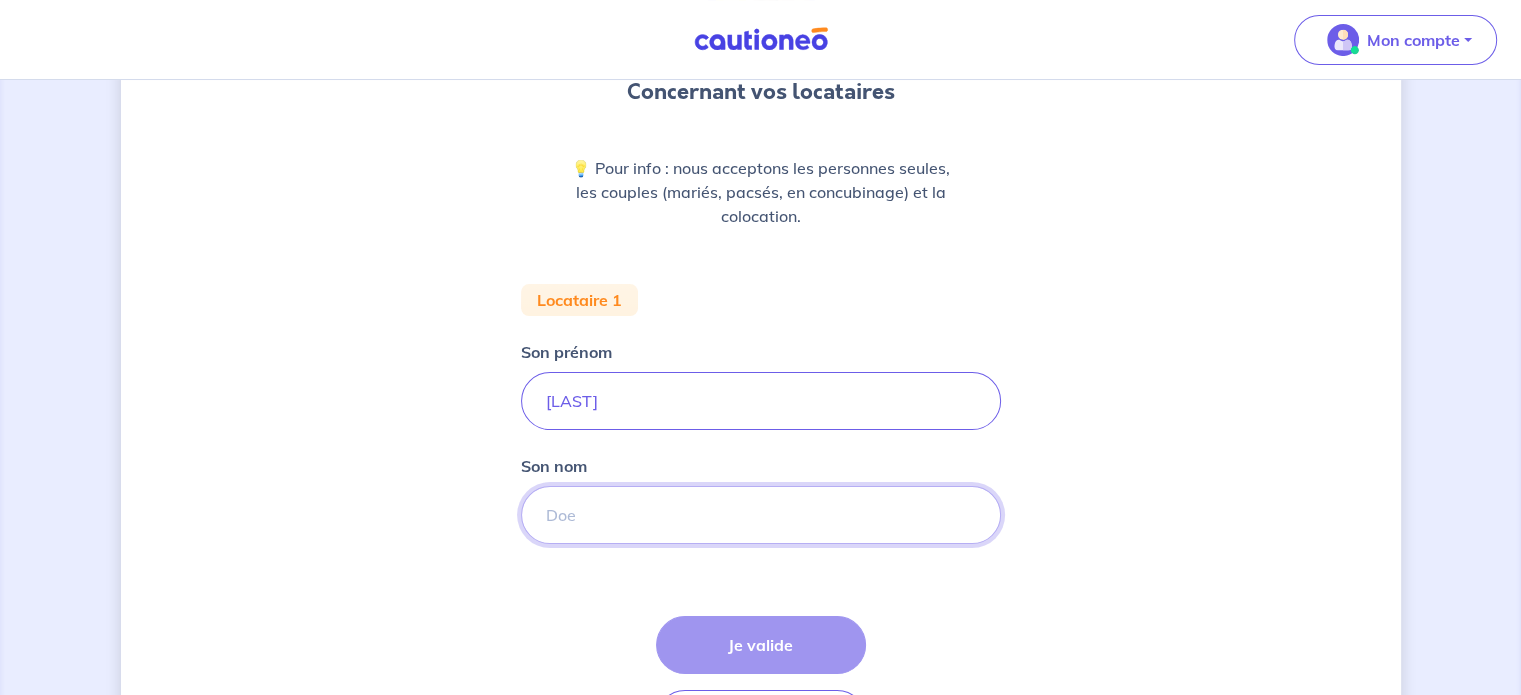 click on "Son nom" at bounding box center (761, 515) 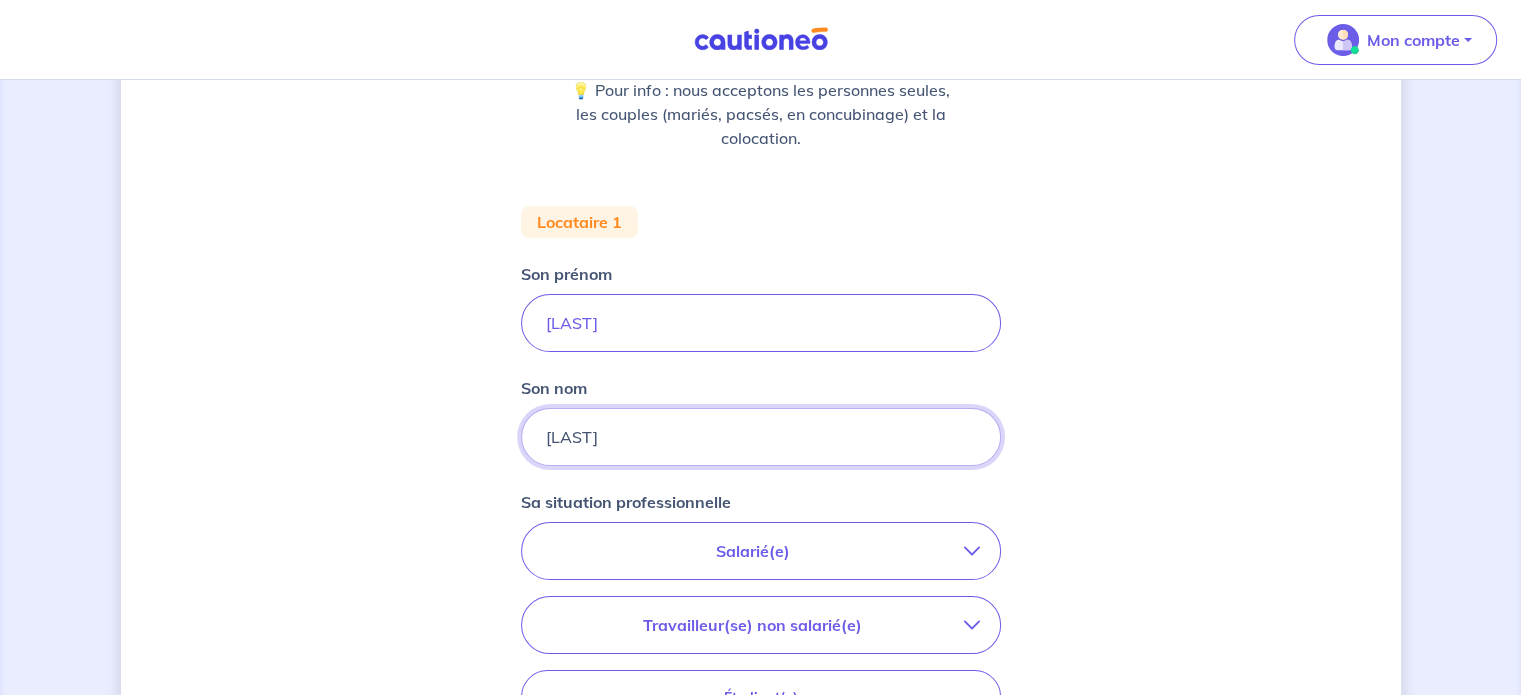scroll, scrollTop: 400, scrollLeft: 0, axis: vertical 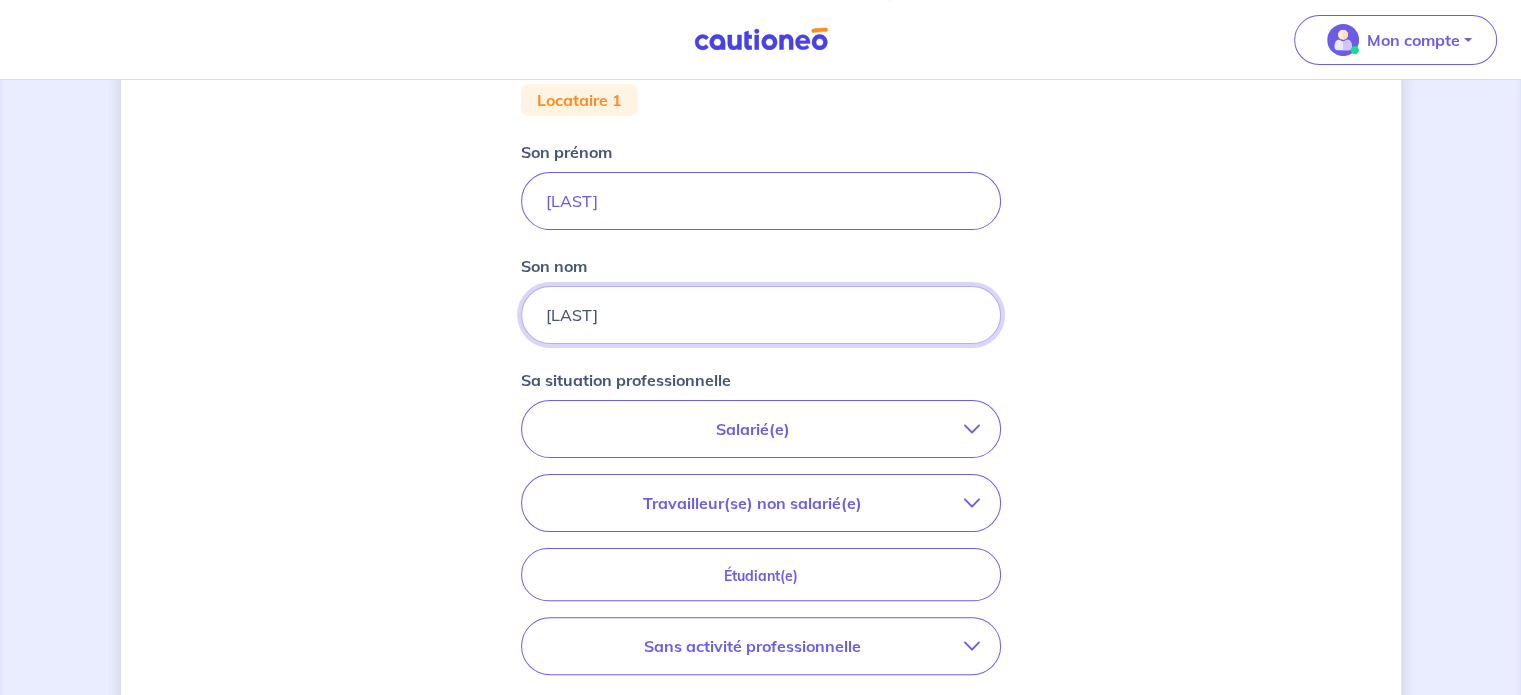 type on "[LAST]" 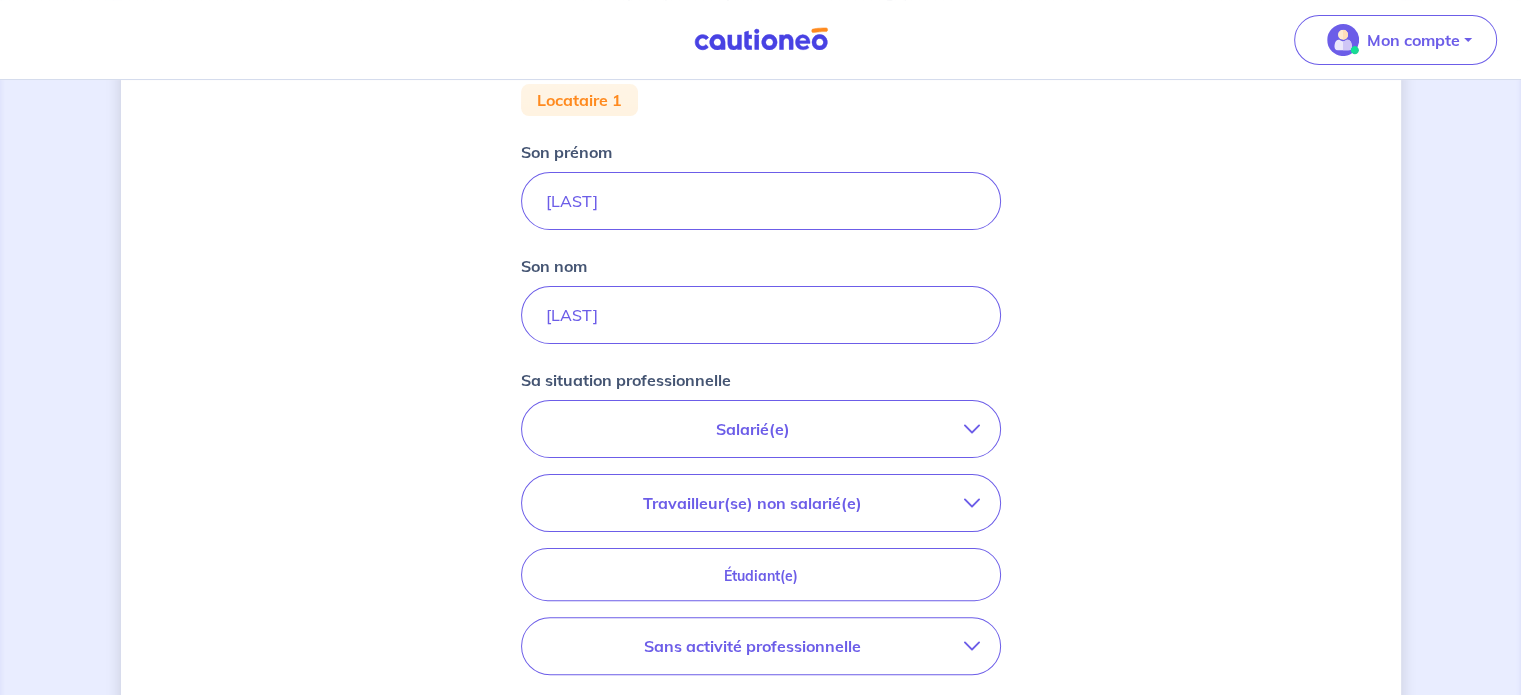click on "Salarié(e)" at bounding box center (753, 429) 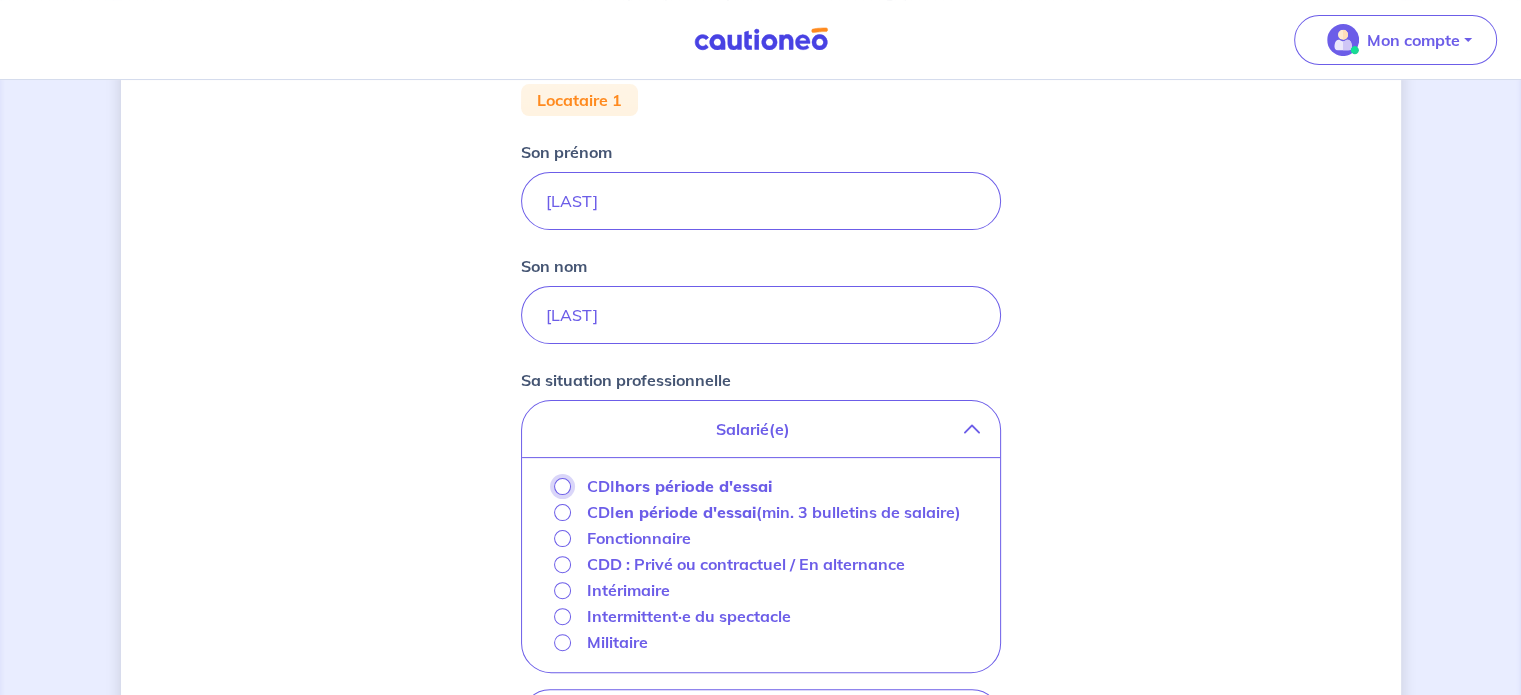 click on "CDI  hors période d'essai" at bounding box center (562, 486) 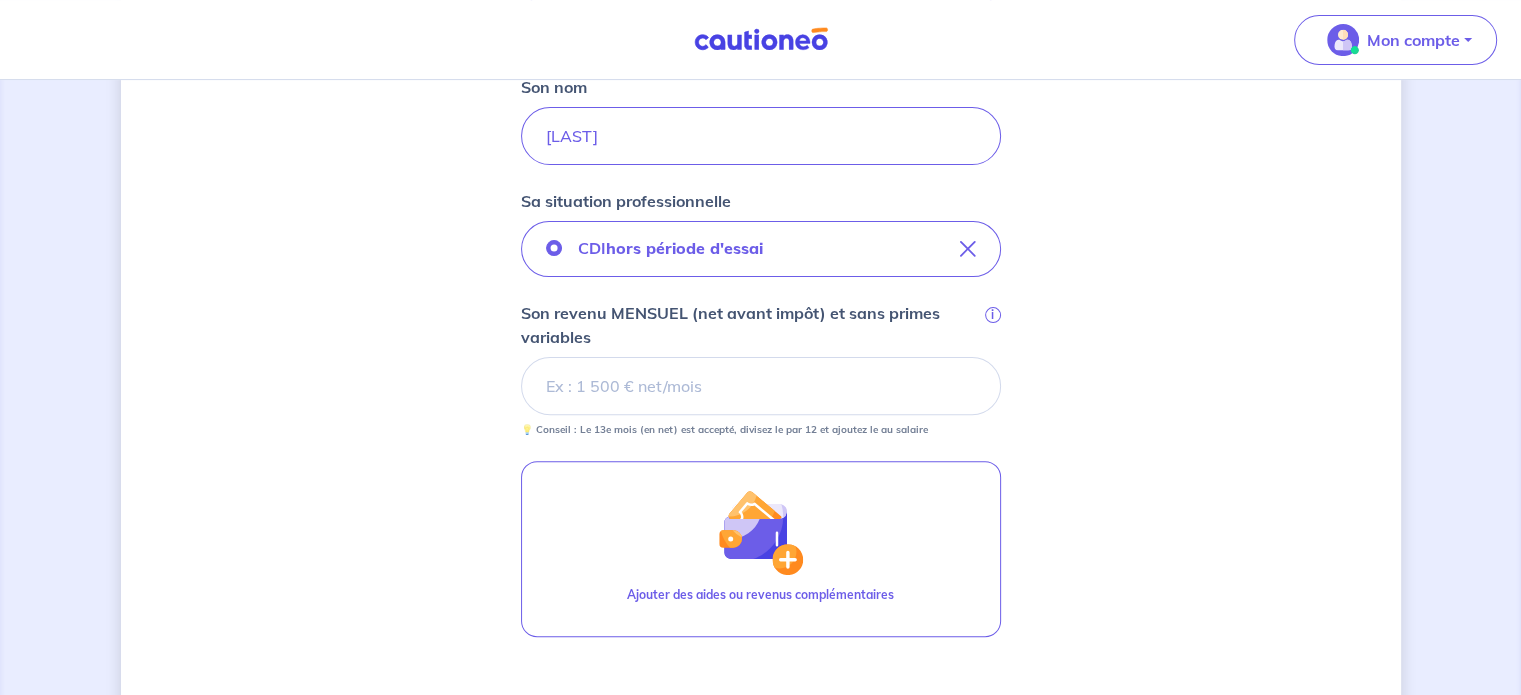 scroll, scrollTop: 600, scrollLeft: 0, axis: vertical 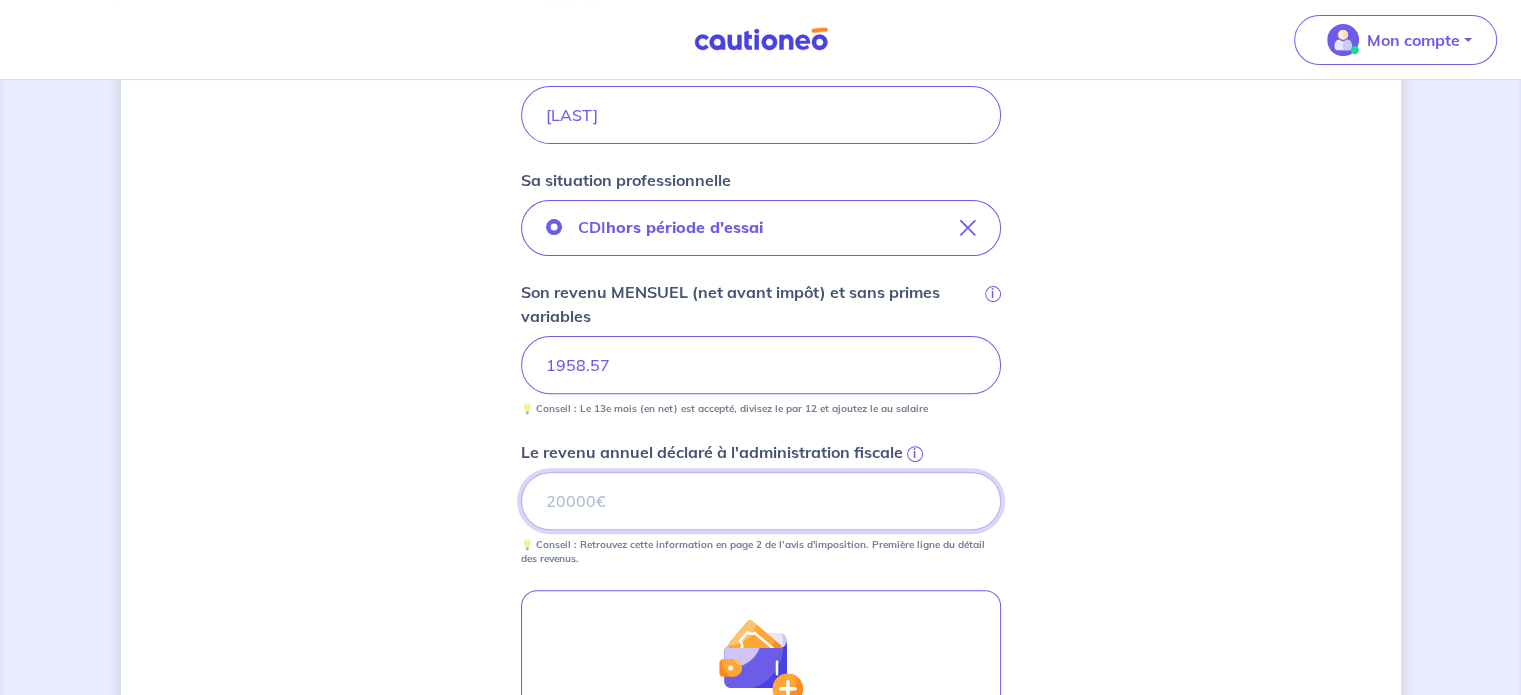 click on "Le revenu annuel déclaré à l'administration fiscale i" at bounding box center [761, 501] 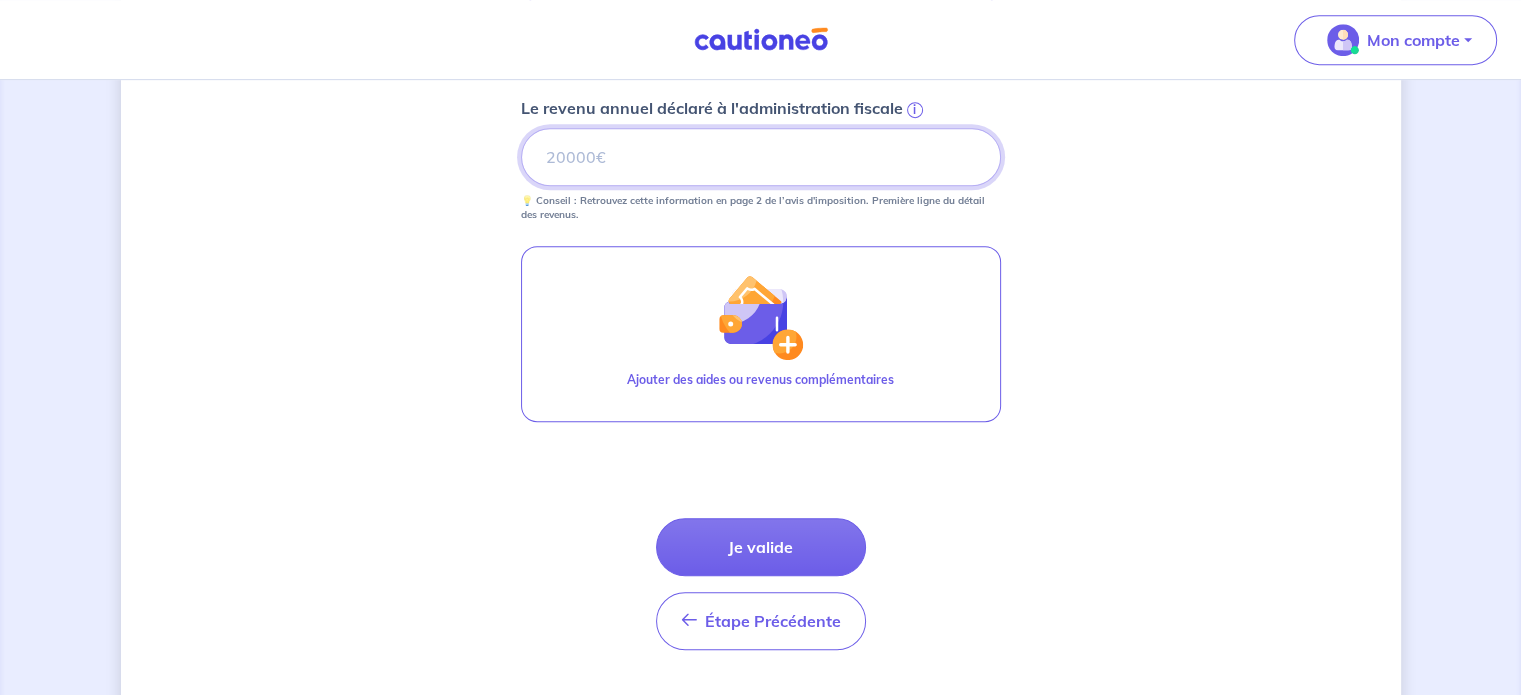 scroll, scrollTop: 992, scrollLeft: 0, axis: vertical 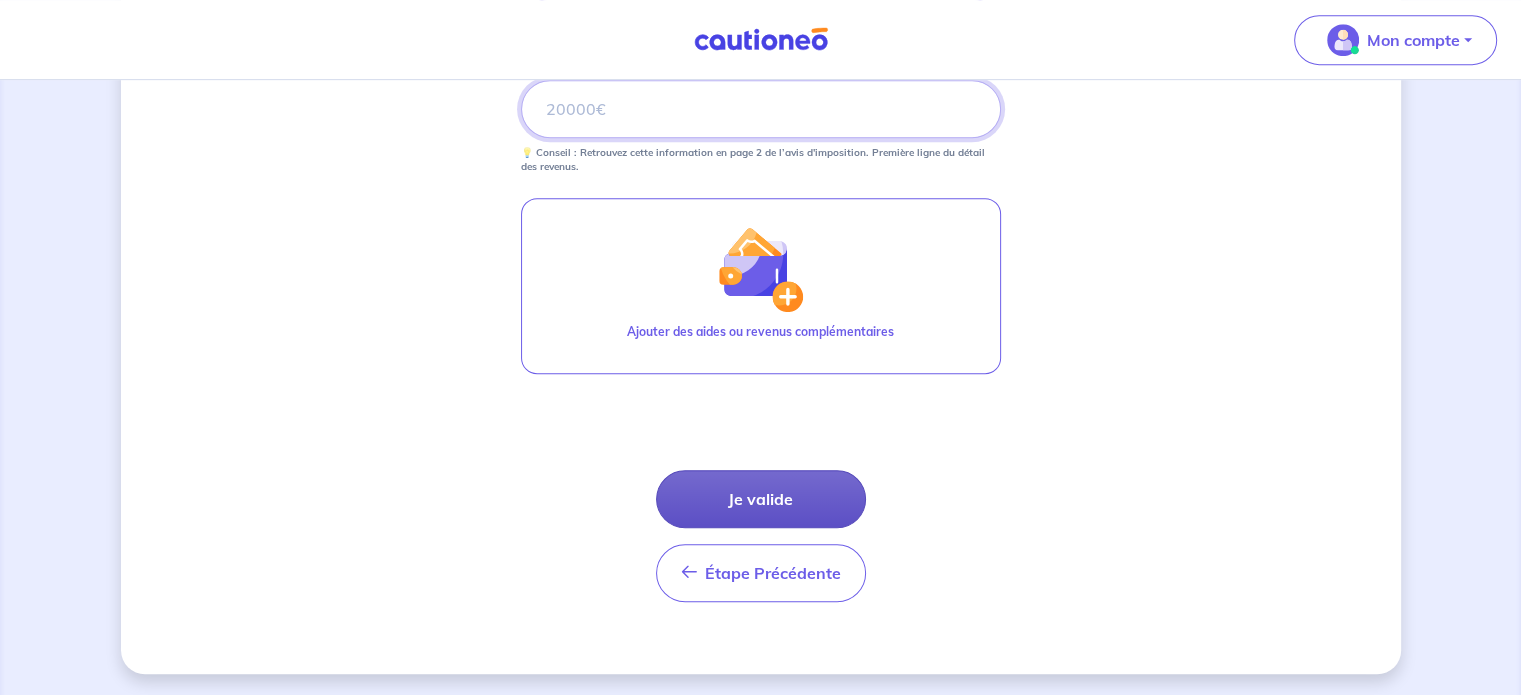 type on "[NUMBER]" 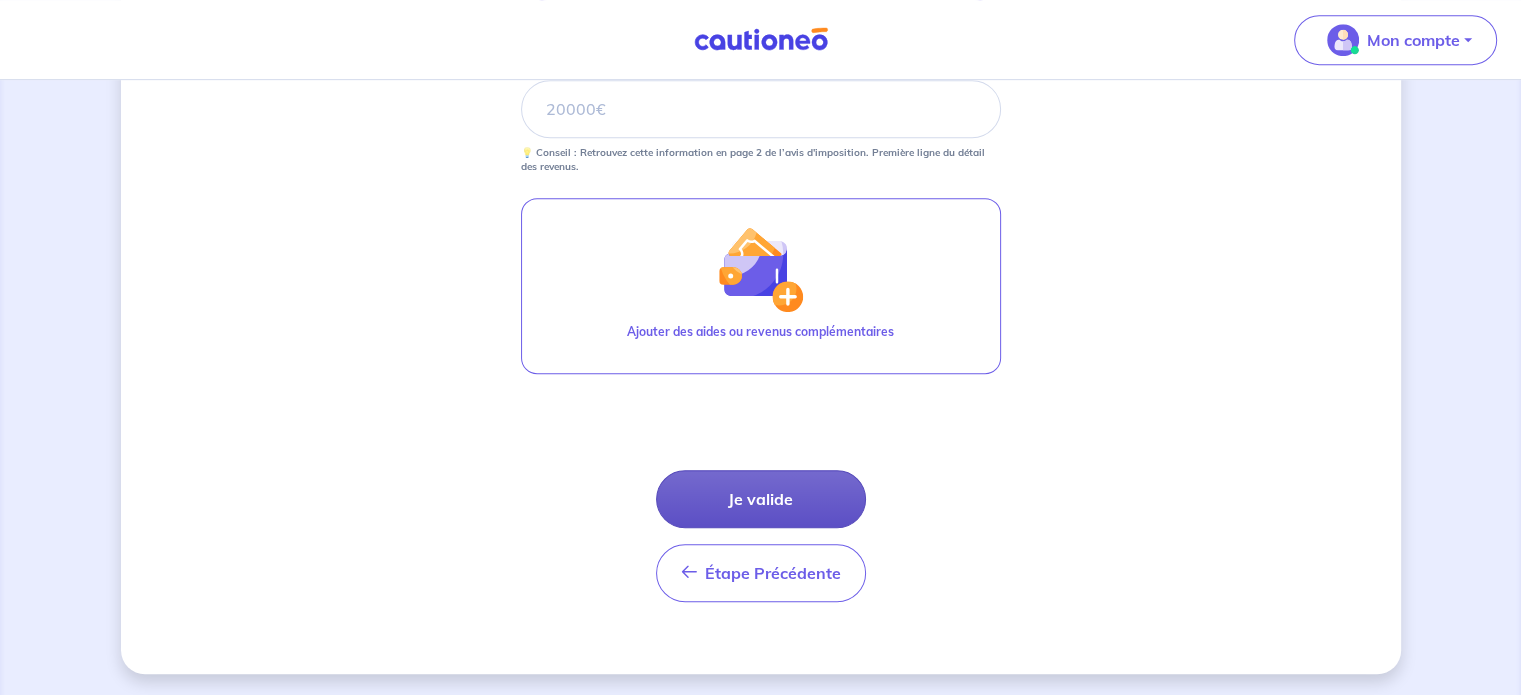 click on "Je valide" at bounding box center (761, 499) 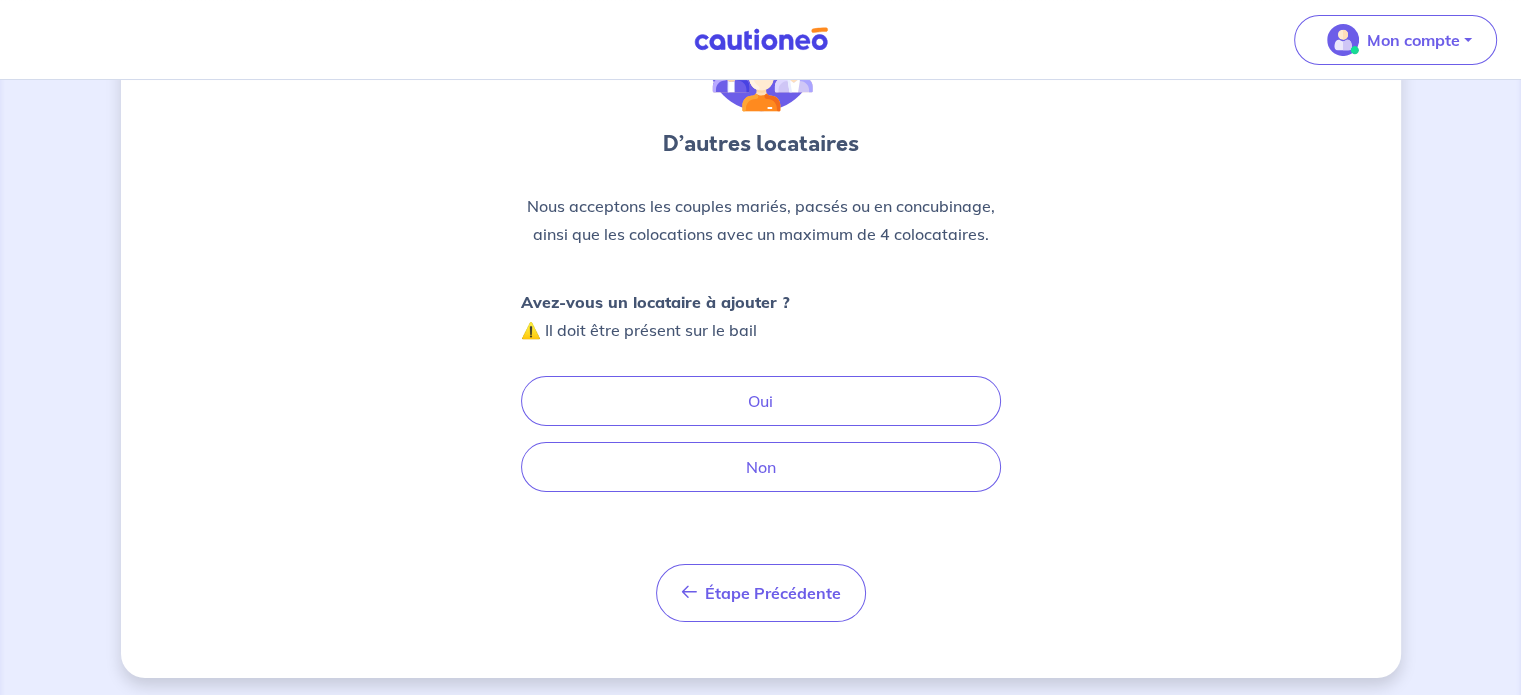 scroll, scrollTop: 153, scrollLeft: 0, axis: vertical 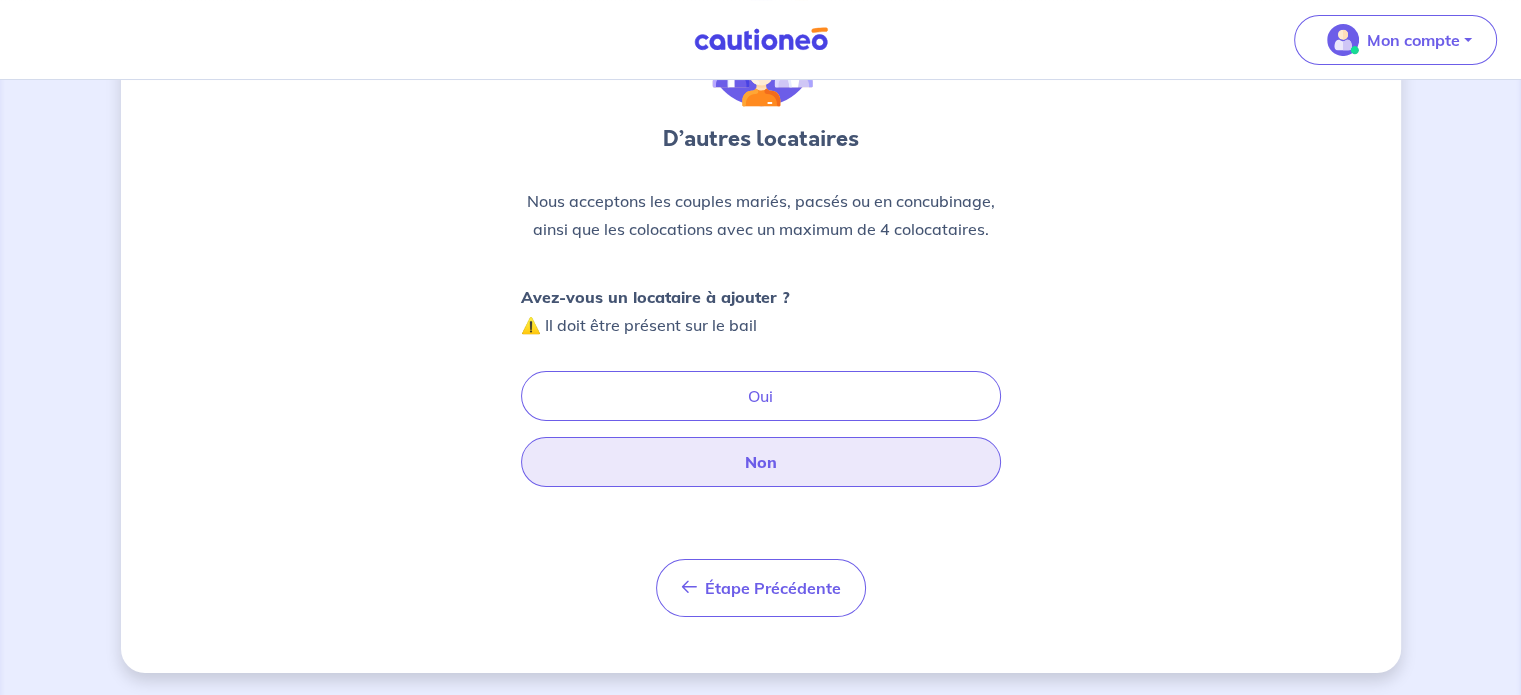 click on "Non" at bounding box center [761, 462] 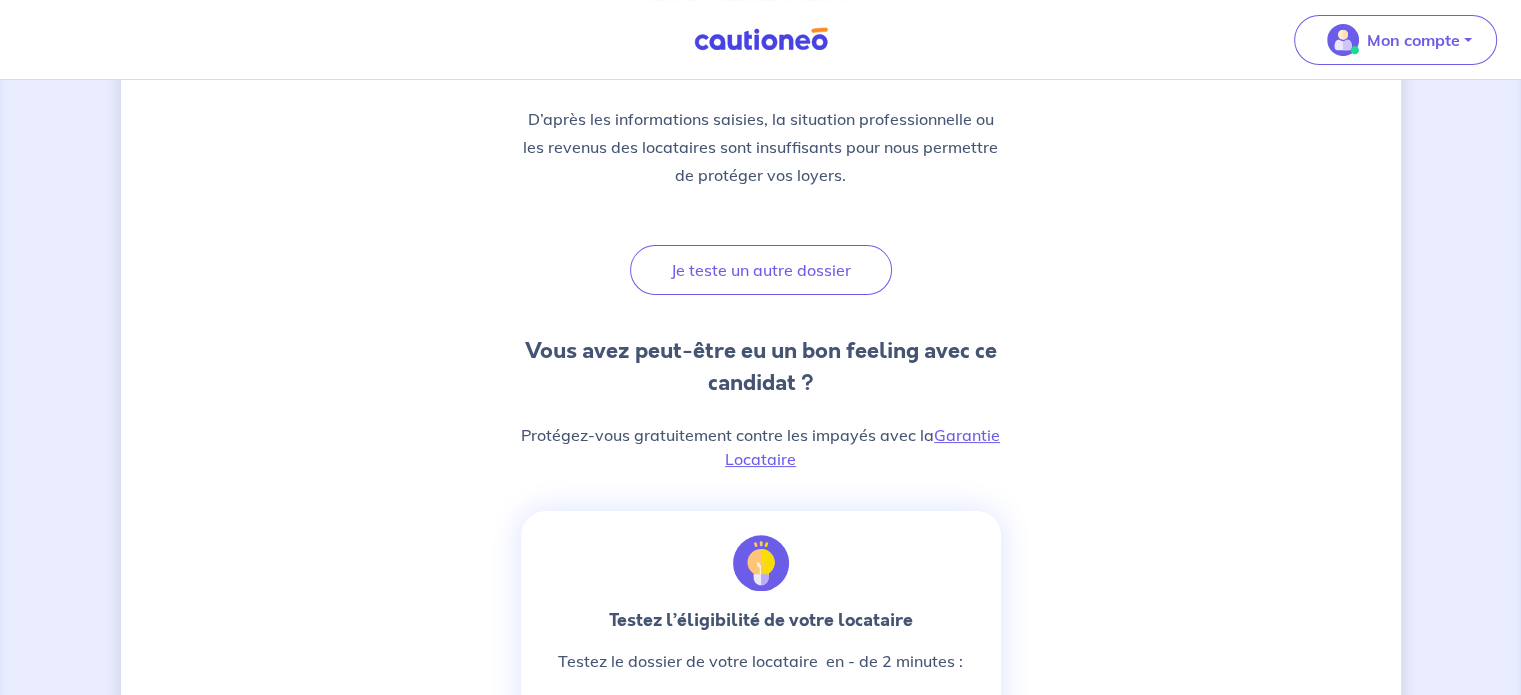 scroll, scrollTop: 300, scrollLeft: 0, axis: vertical 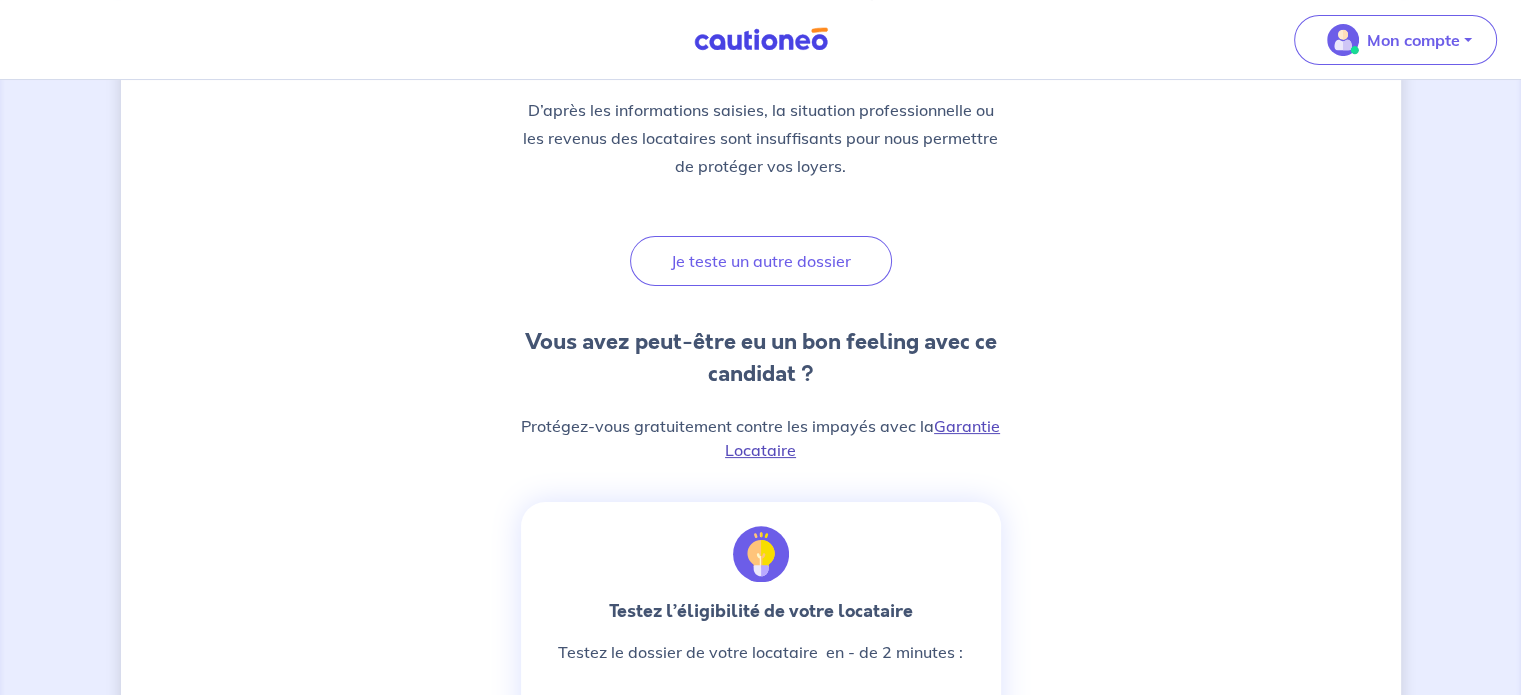 click on "Garantie Locataire" at bounding box center [862, 438] 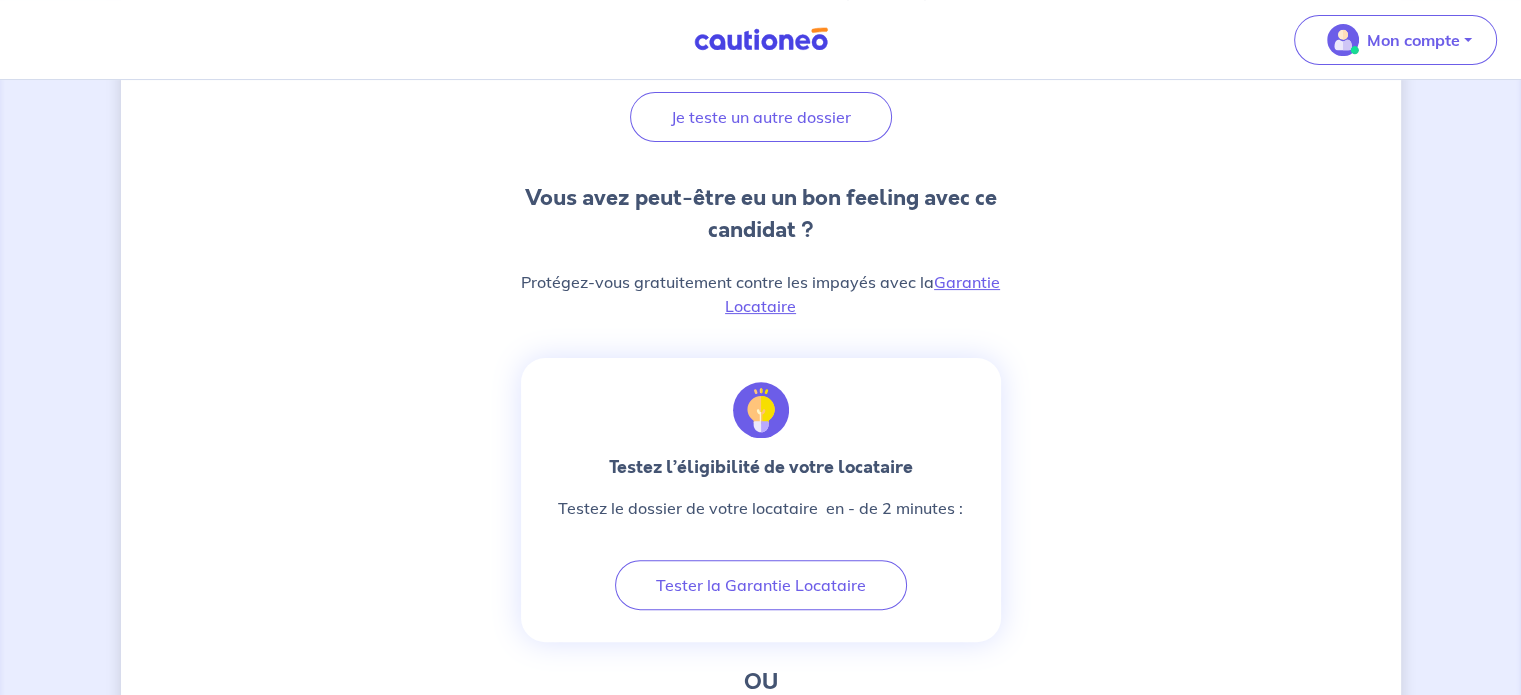 scroll, scrollTop: 200, scrollLeft: 0, axis: vertical 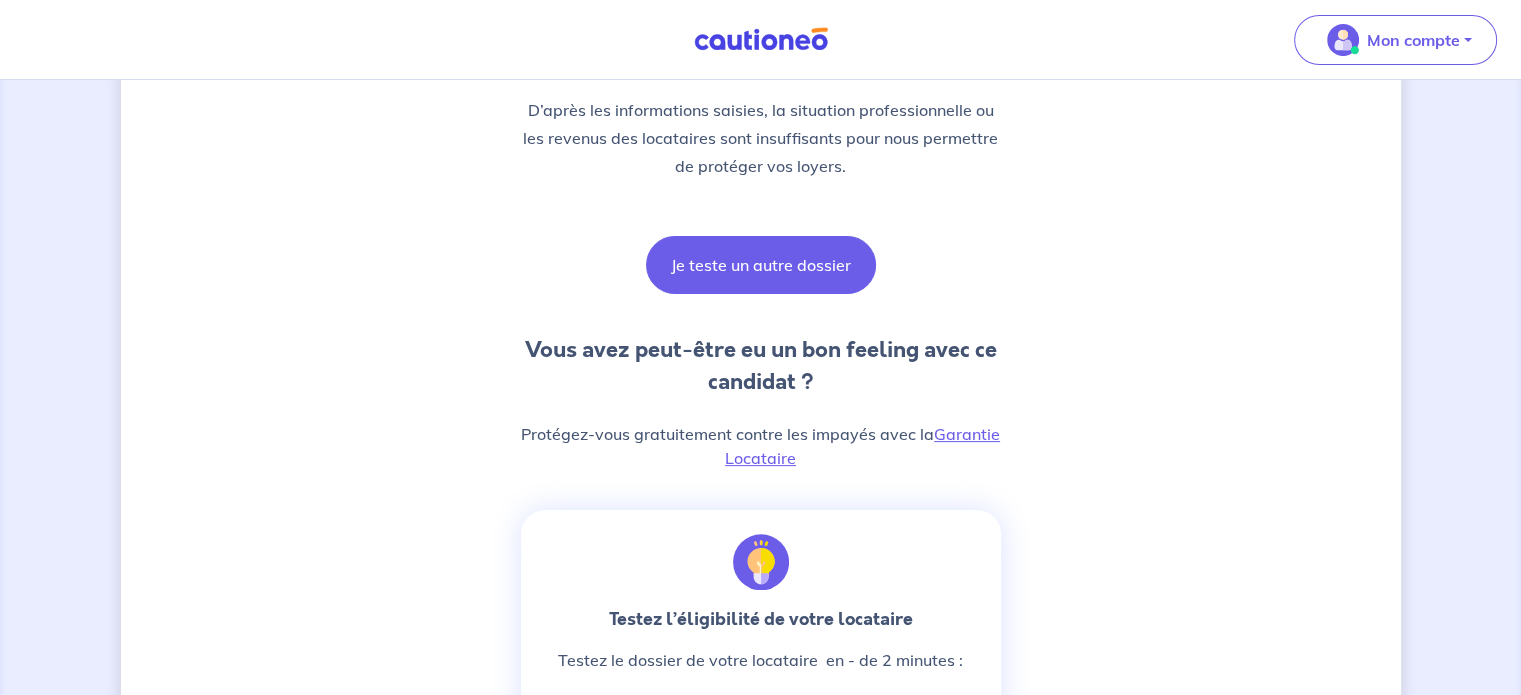 click on "Je teste un autre dossier" at bounding box center [761, 265] 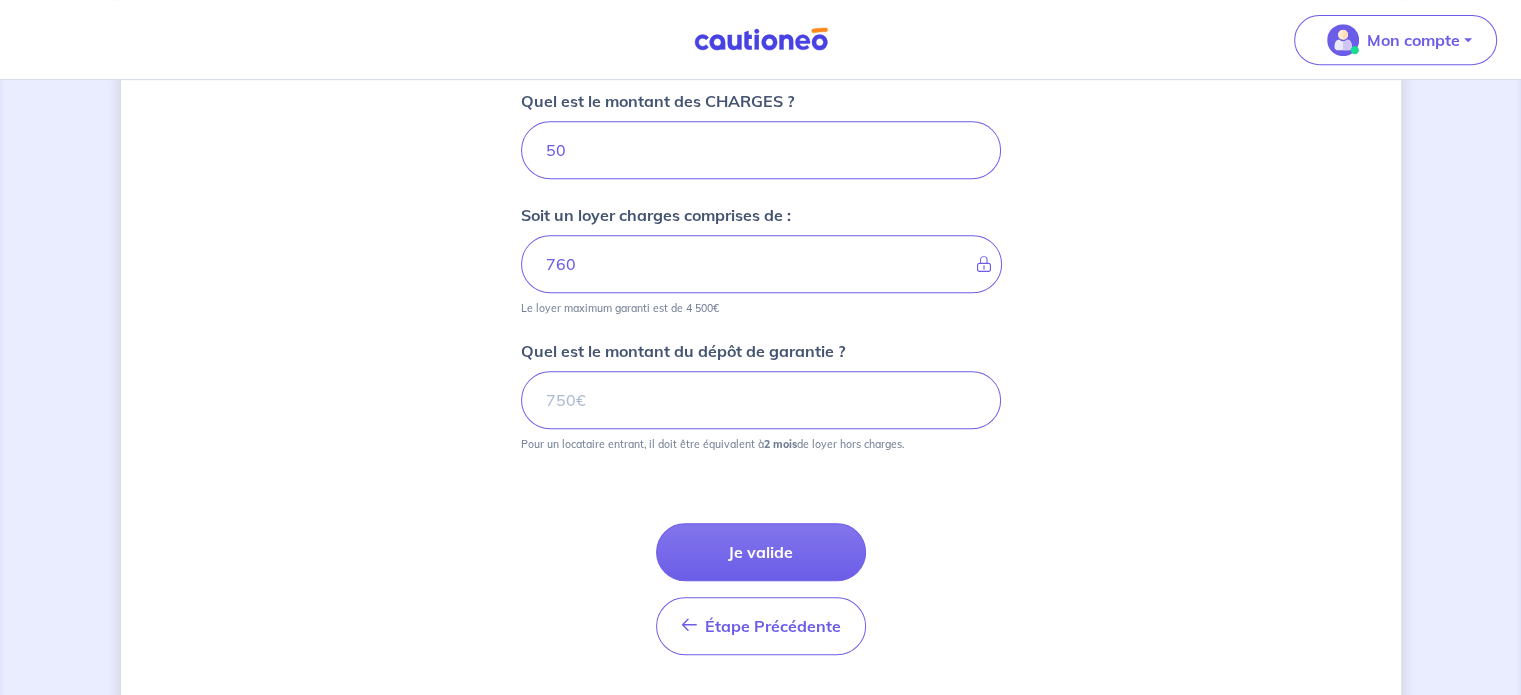 scroll, scrollTop: 979, scrollLeft: 0, axis: vertical 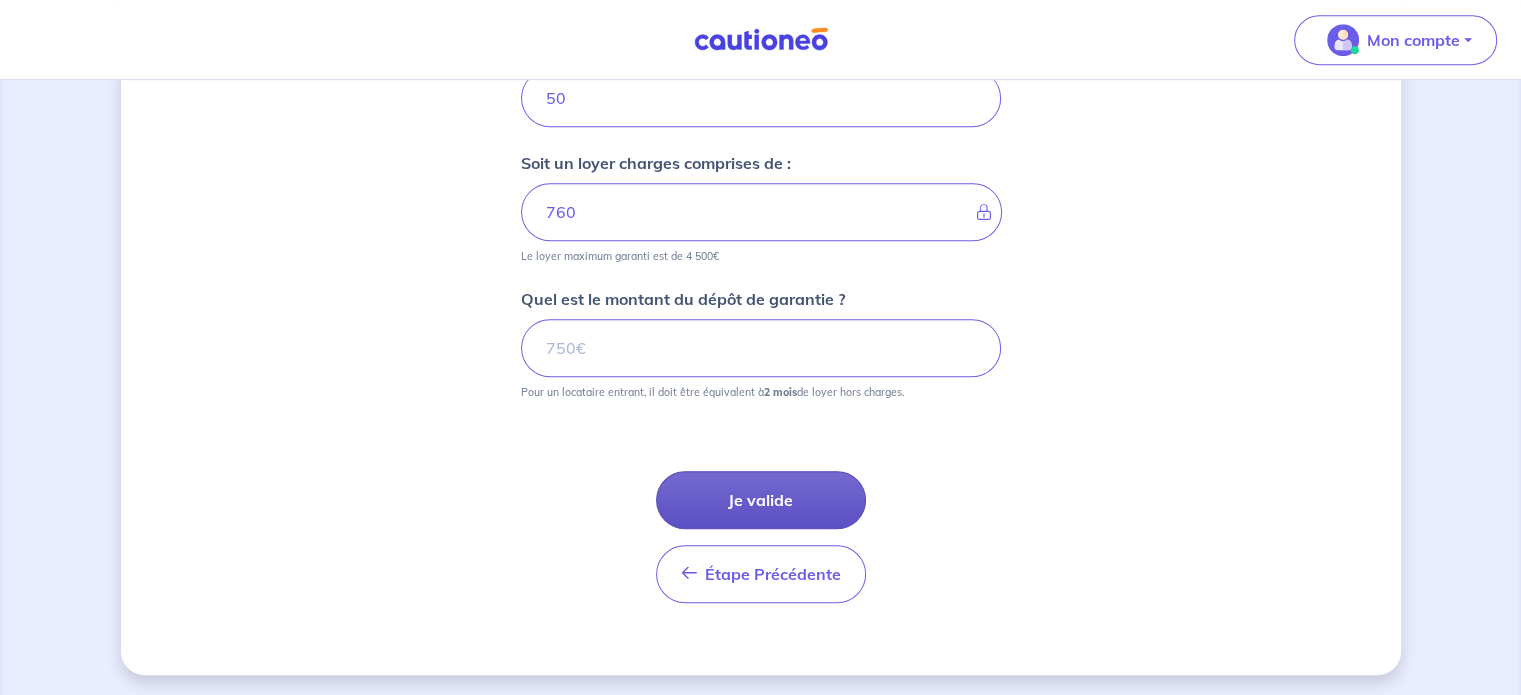 click on "Je valide" at bounding box center [761, 500] 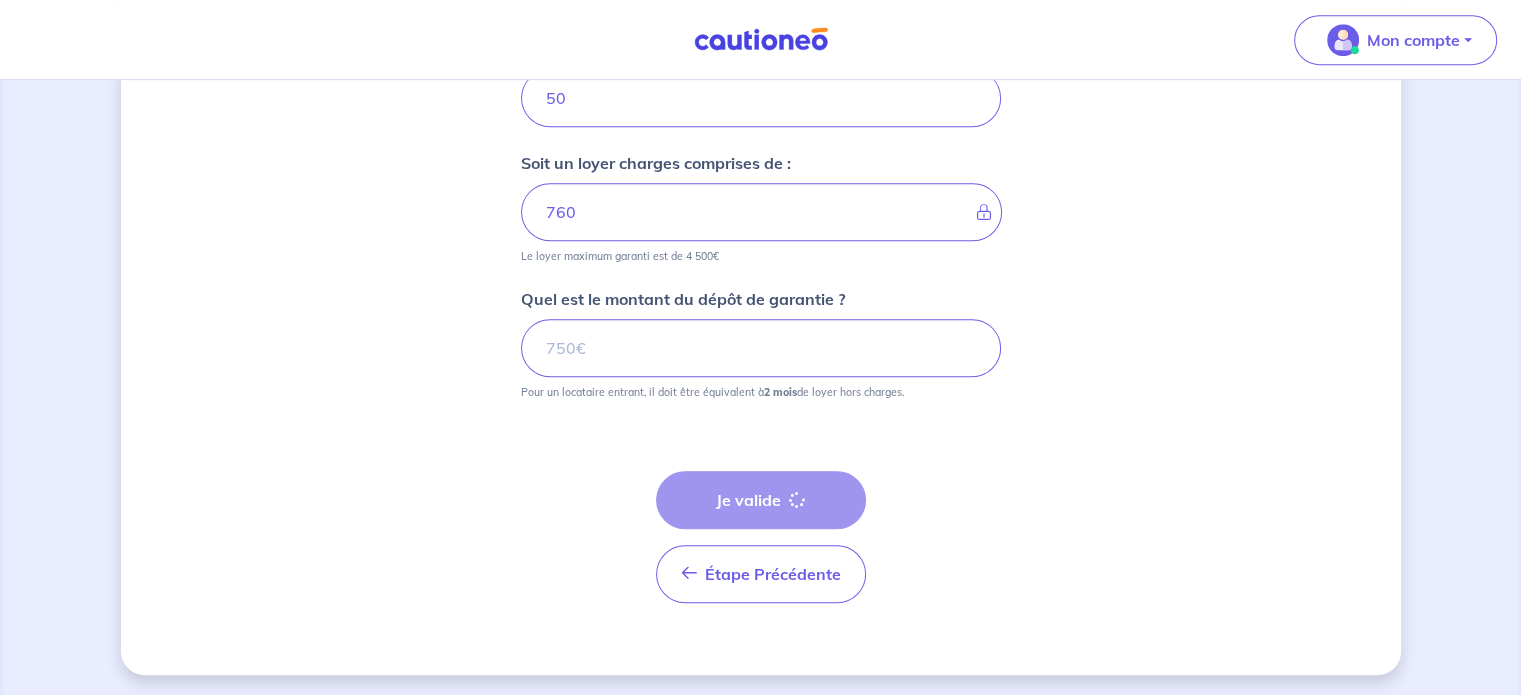 scroll, scrollTop: 0, scrollLeft: 0, axis: both 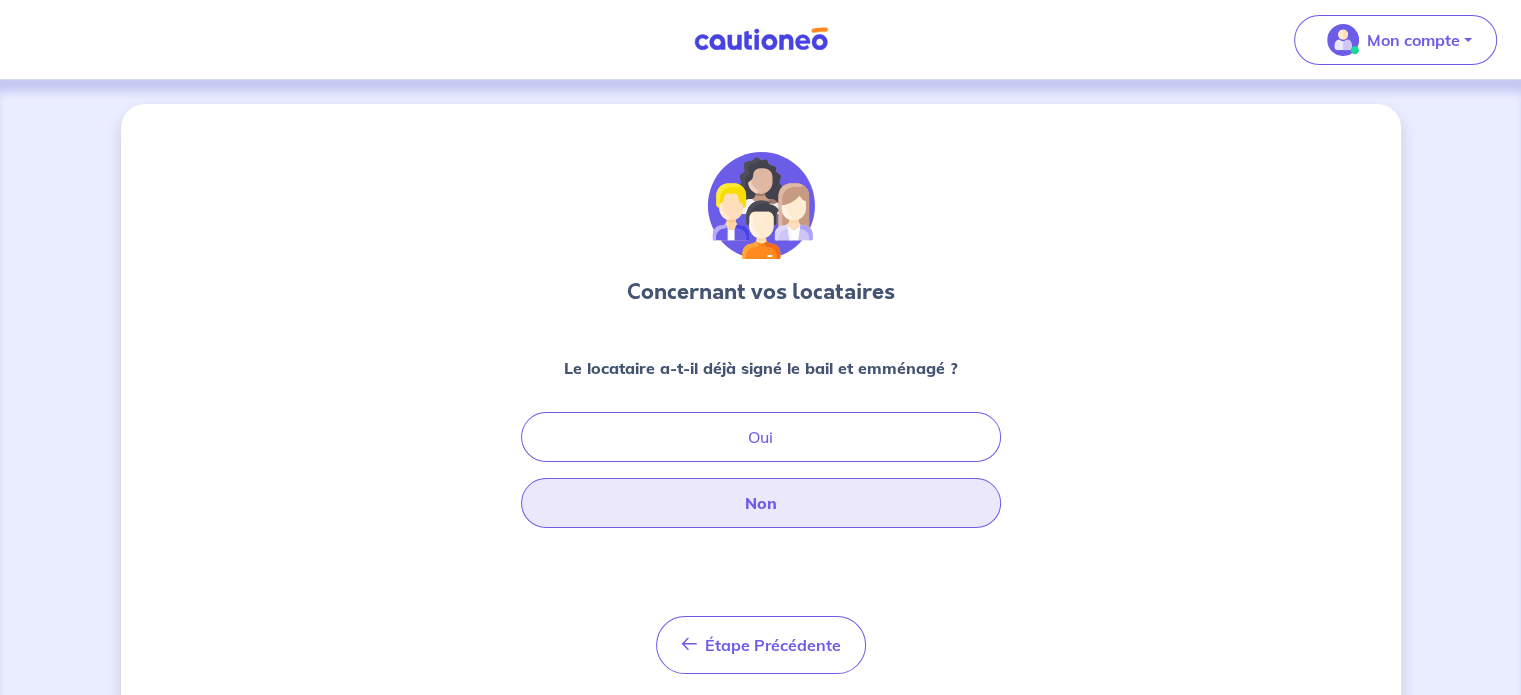 click on "Non" at bounding box center [761, 503] 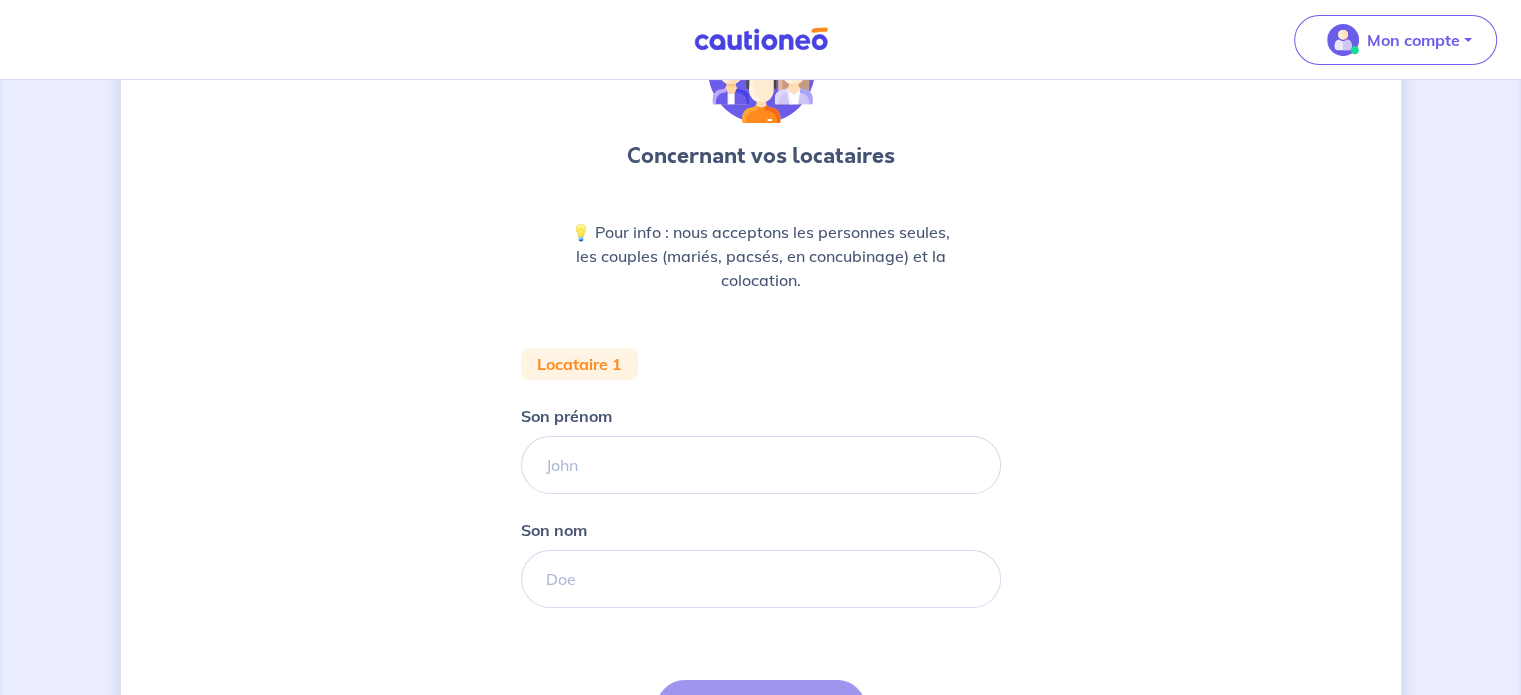 scroll, scrollTop: 300, scrollLeft: 0, axis: vertical 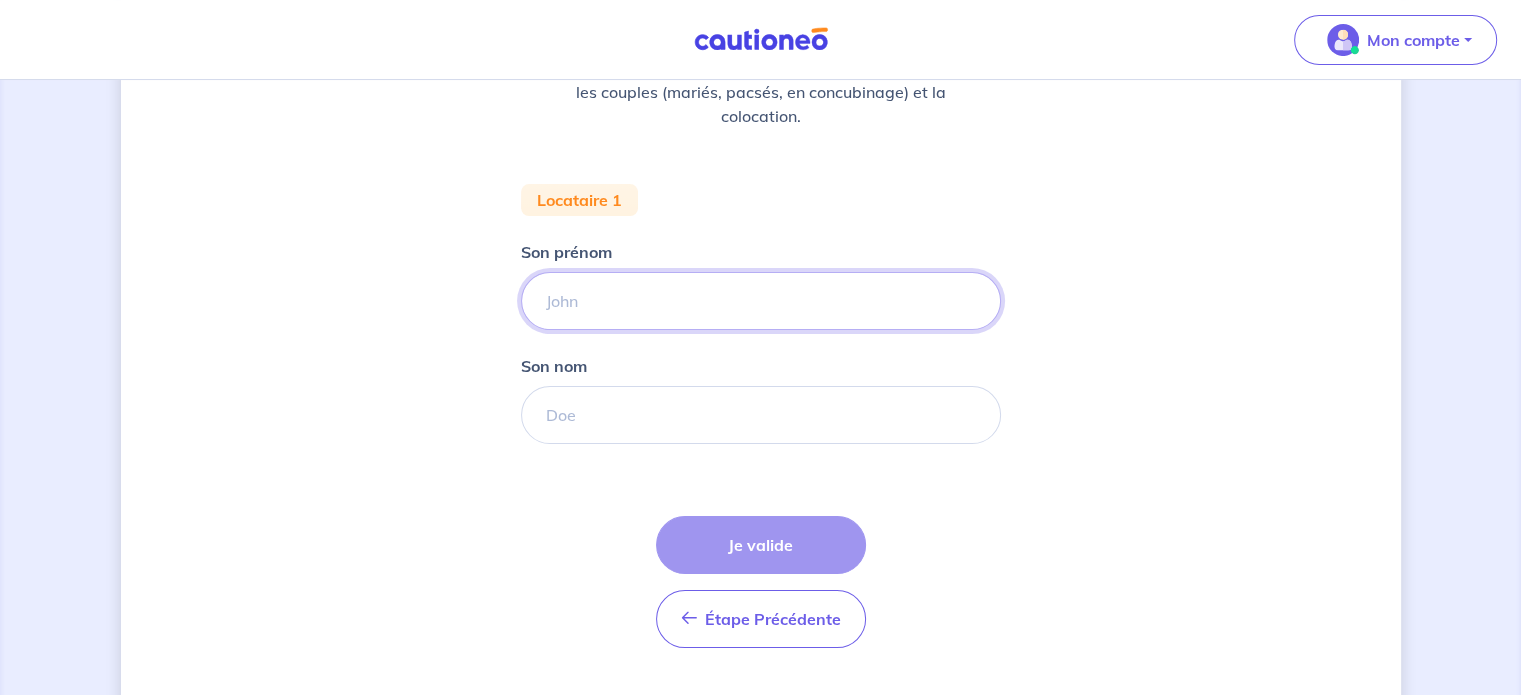 click on "Son prénom" at bounding box center (761, 301) 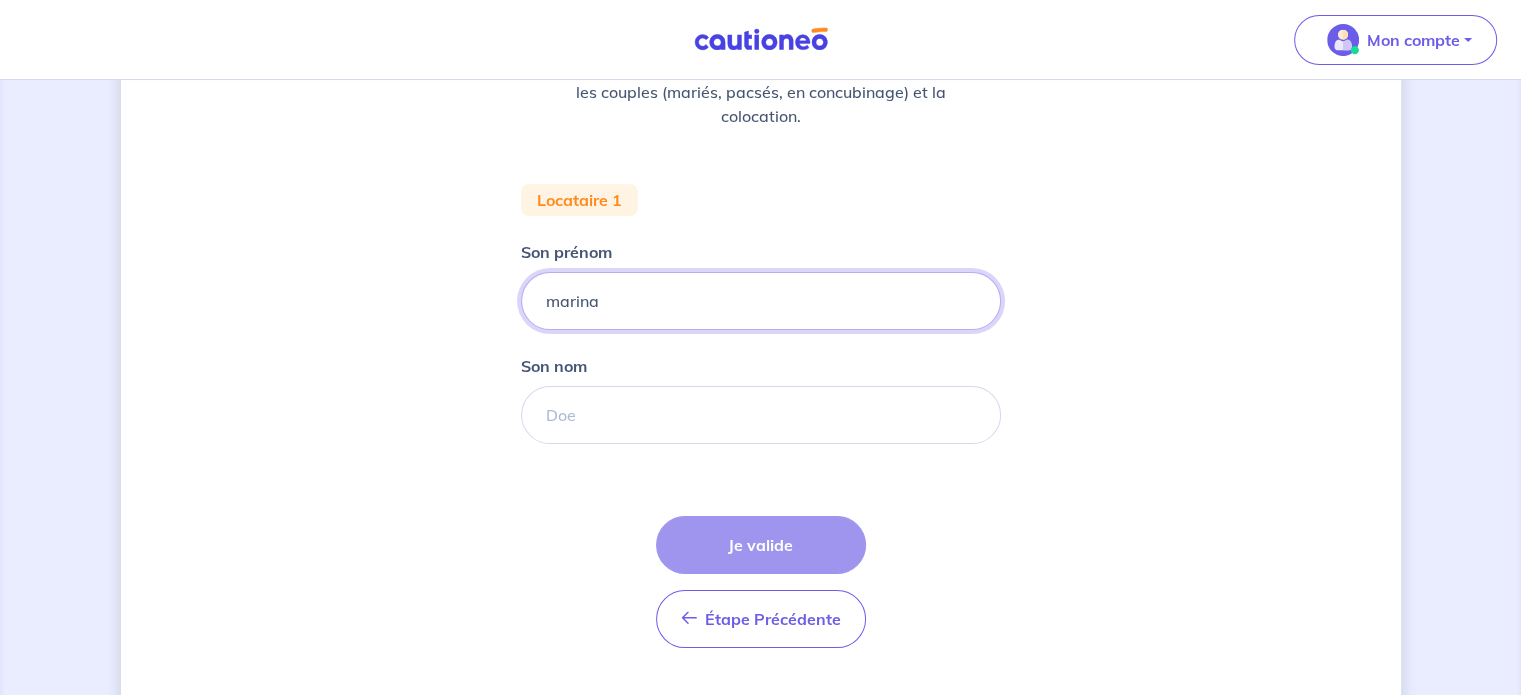 type on "[LAST]" 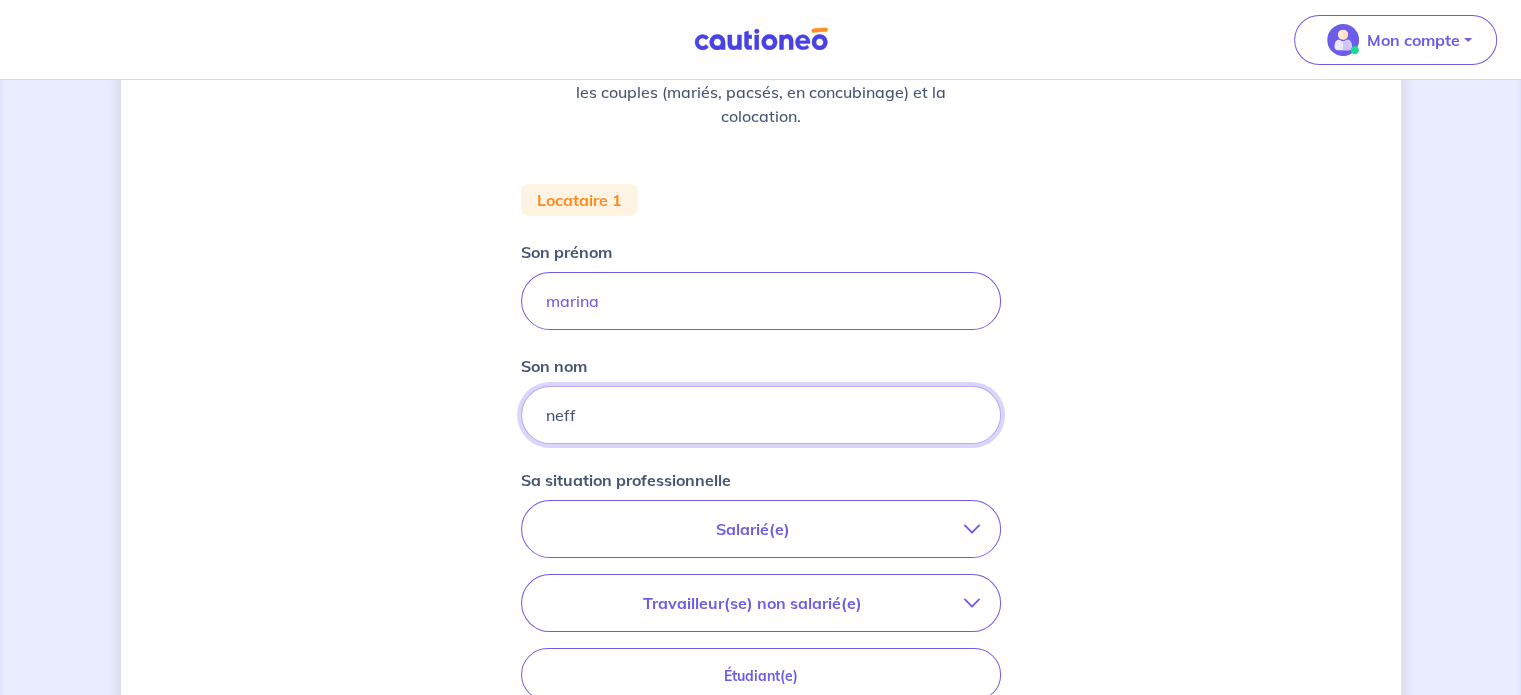 type on "[LAST]" 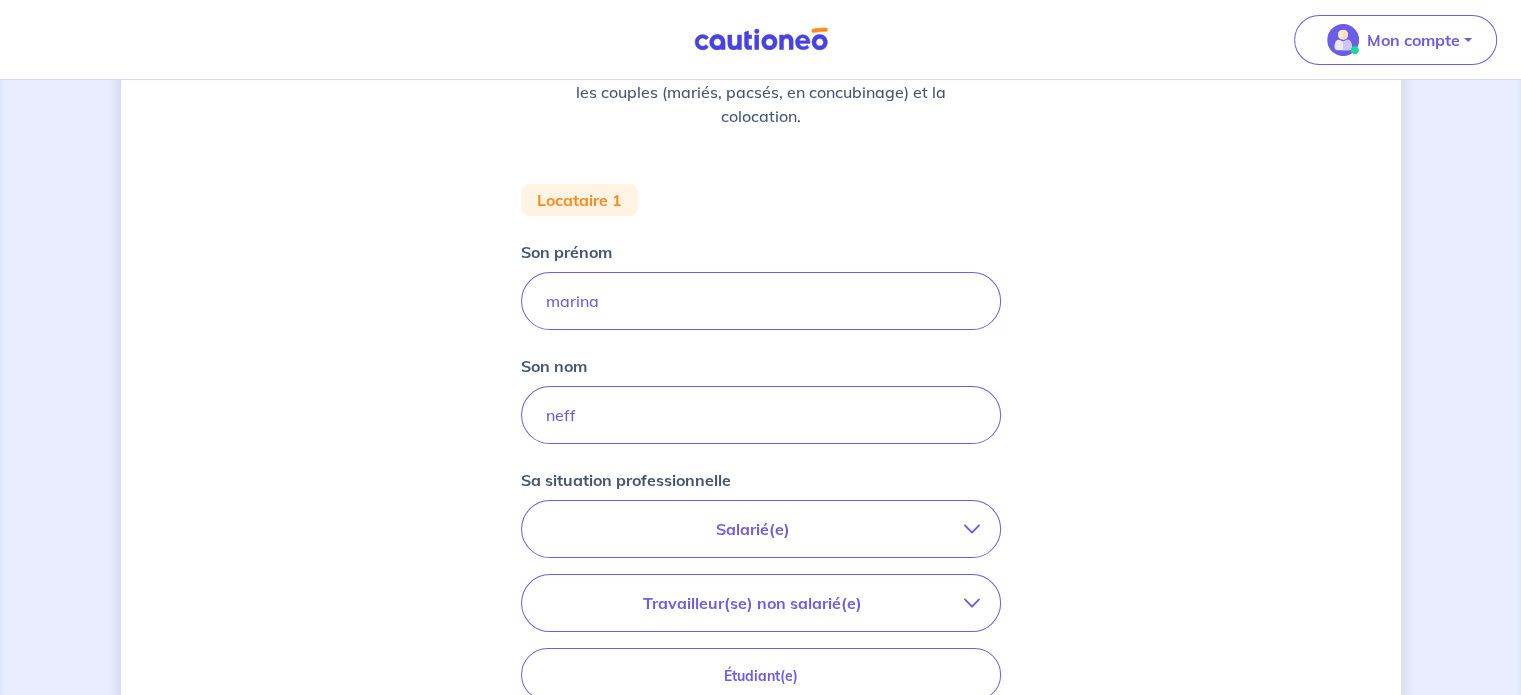 click on "Salarié(e)" at bounding box center [753, 529] 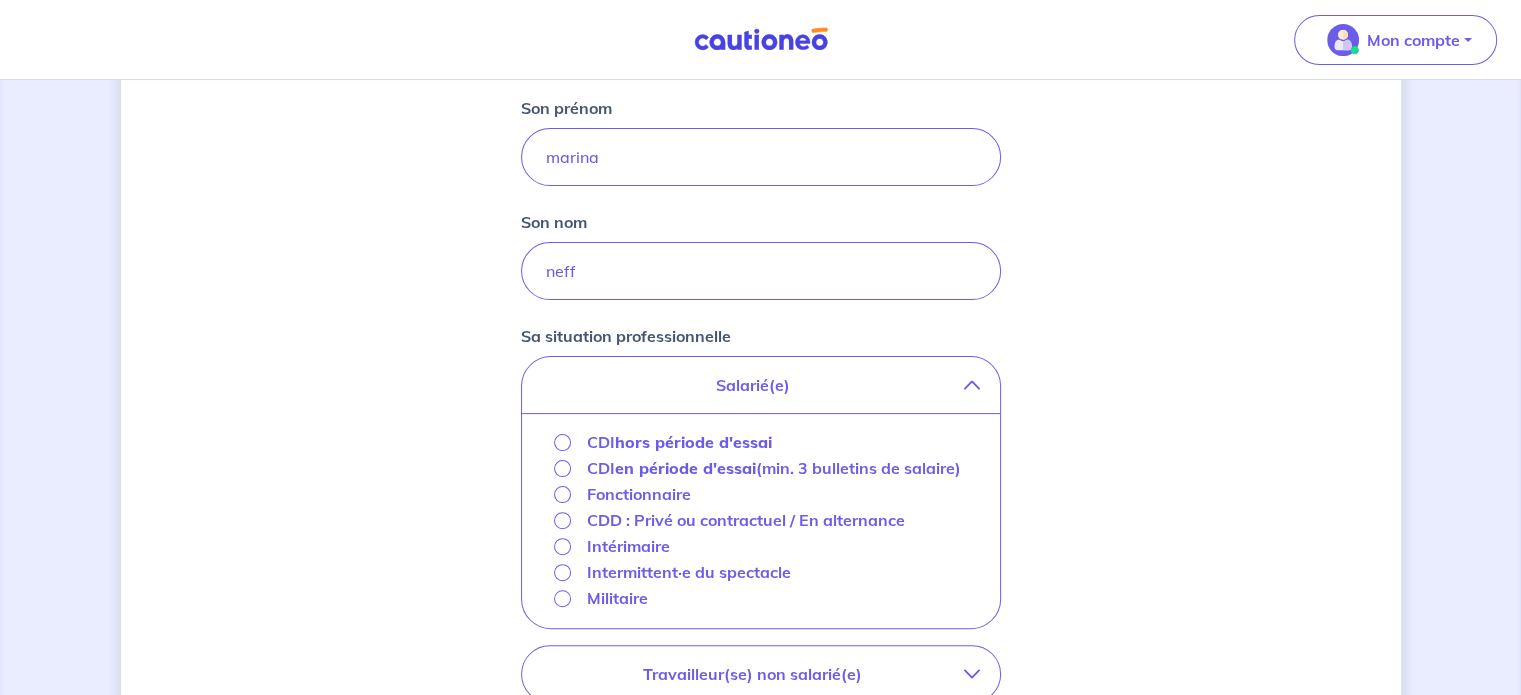 scroll, scrollTop: 600, scrollLeft: 0, axis: vertical 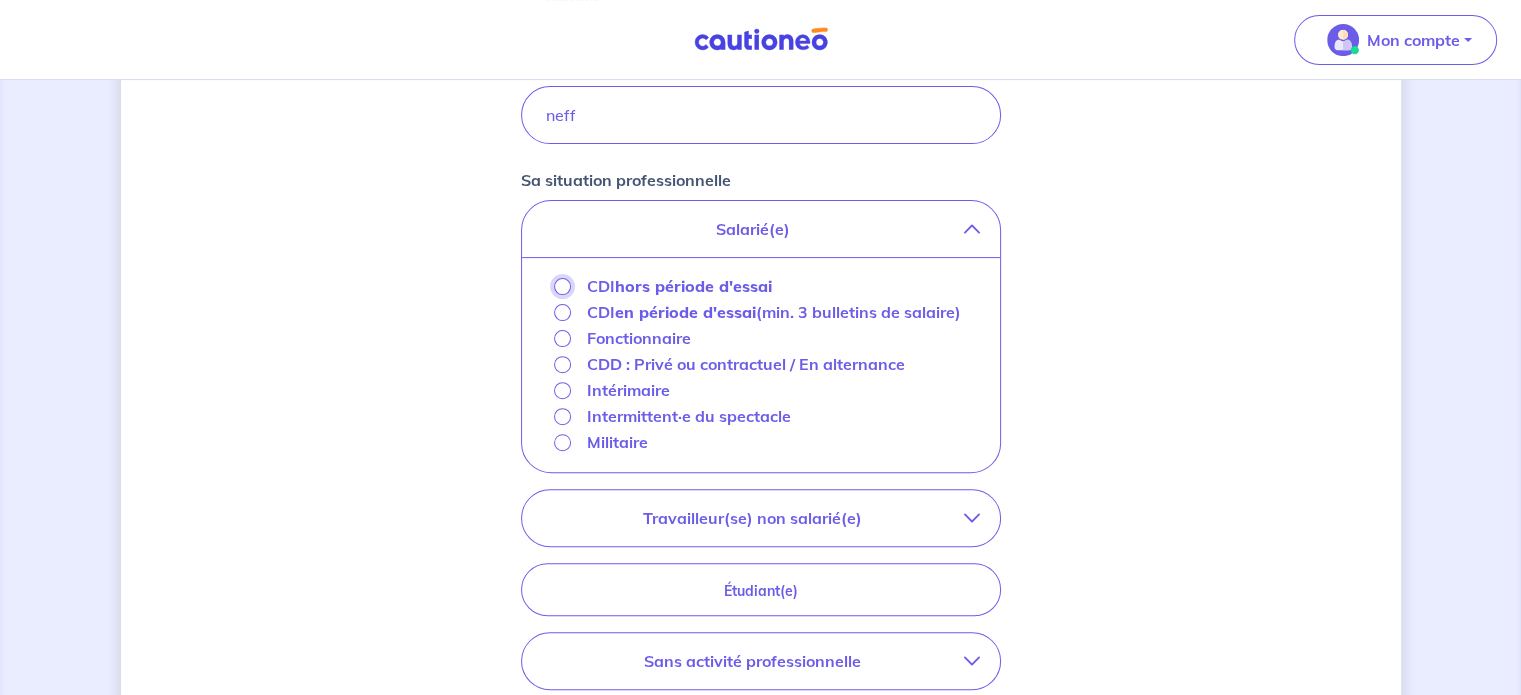 click on "CDI  hors période d'essai" at bounding box center (562, 286) 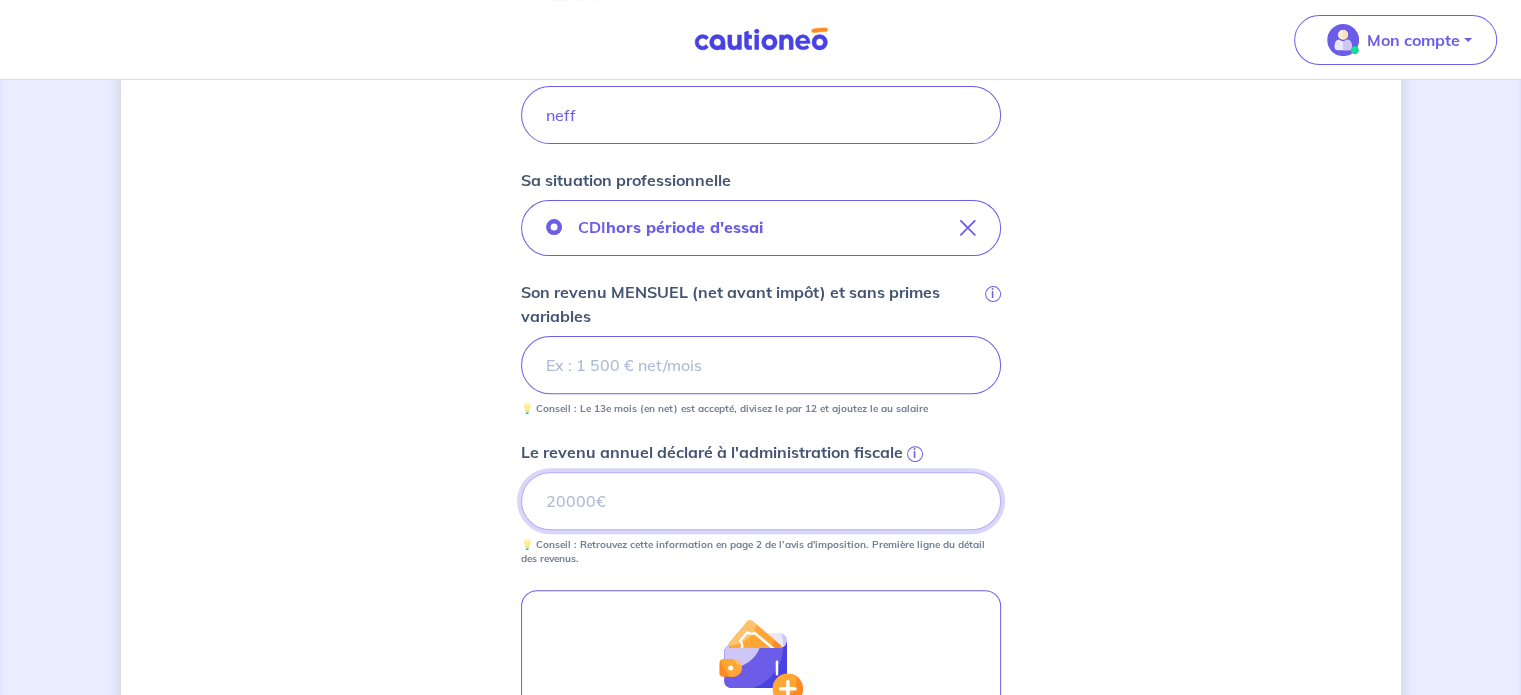 click on "Le revenu annuel déclaré à l'administration fiscale i" at bounding box center (761, 501) 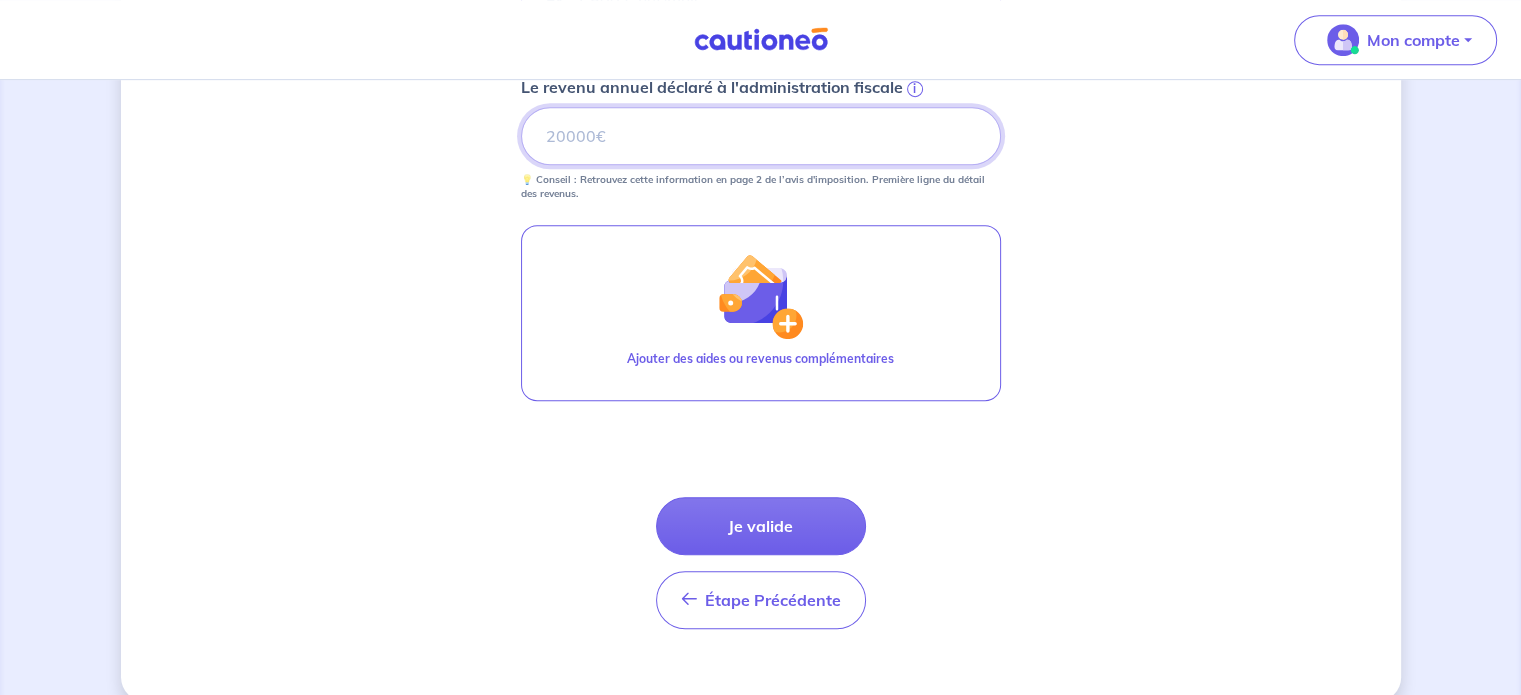 scroll, scrollTop: 992, scrollLeft: 0, axis: vertical 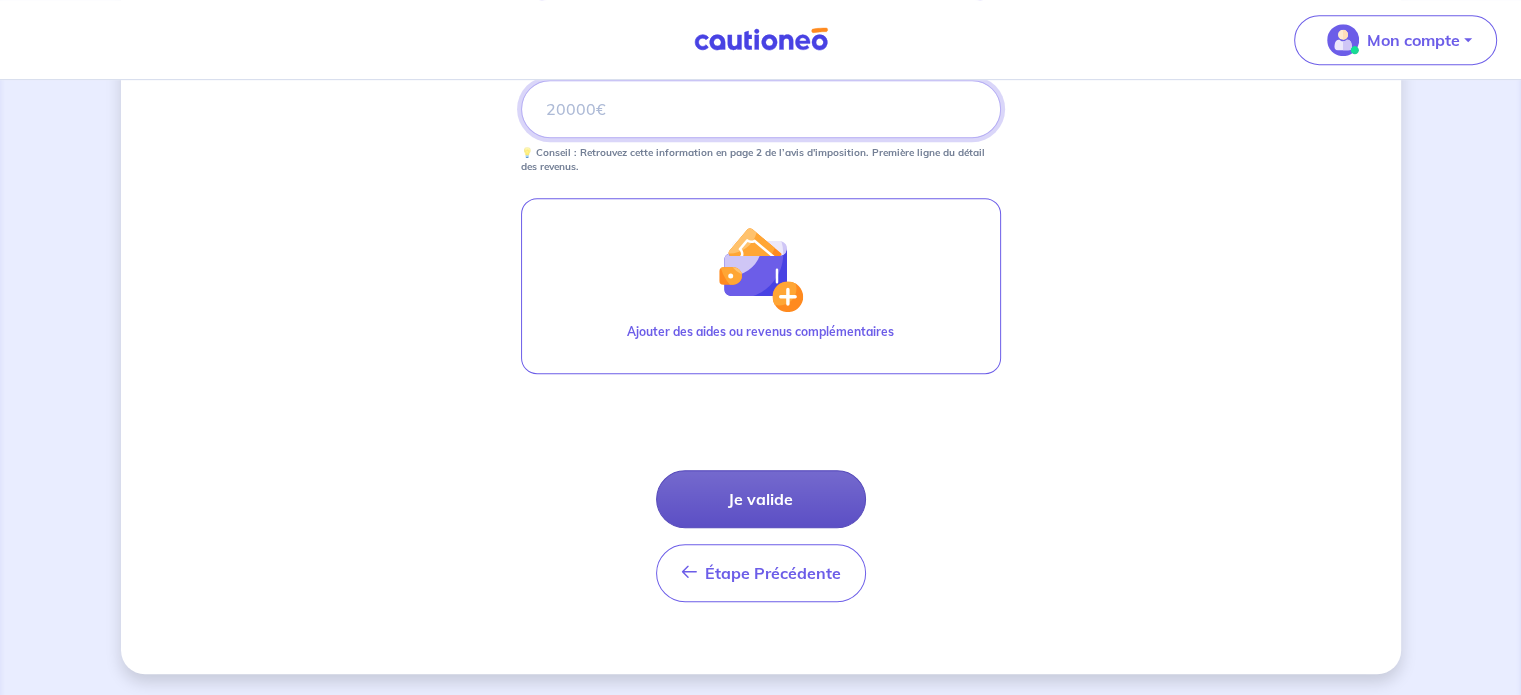 type on "[NUMBER]" 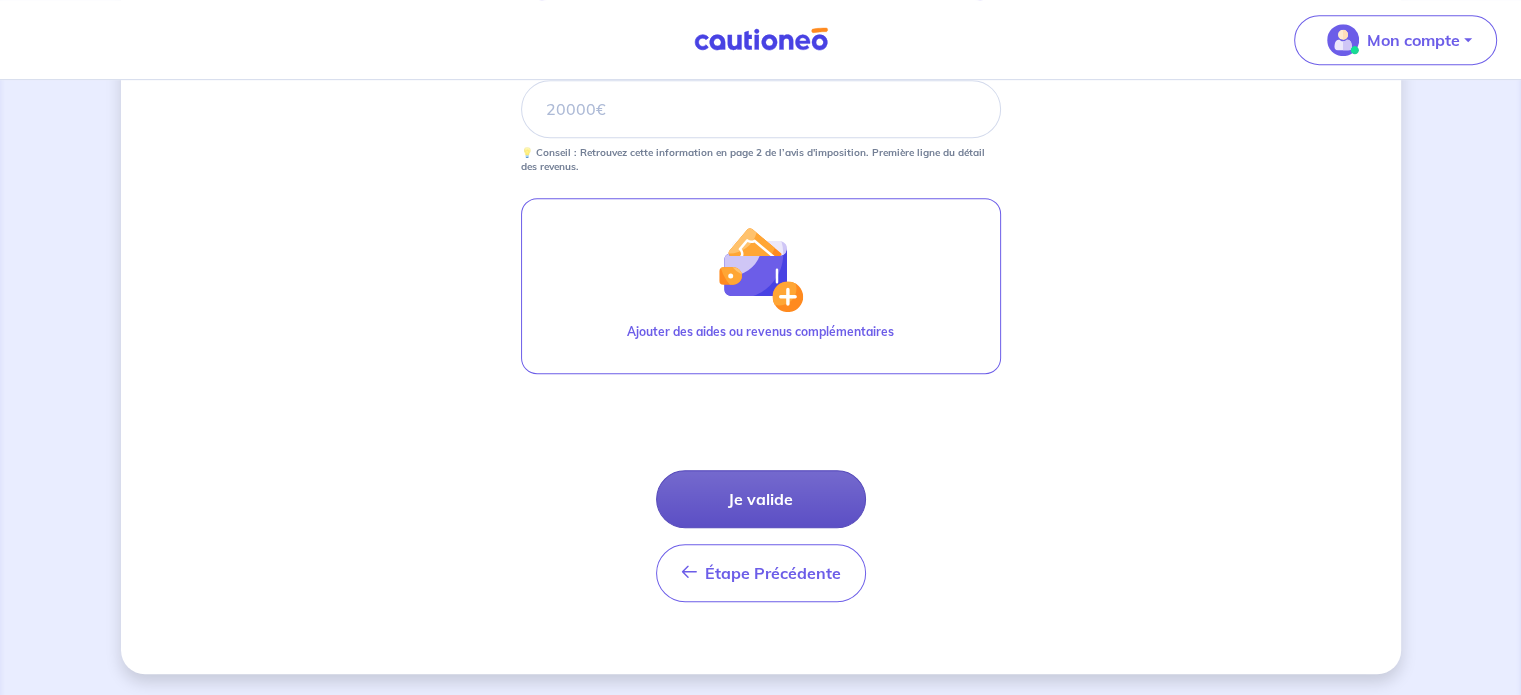 click on "Je valide" at bounding box center [761, 499] 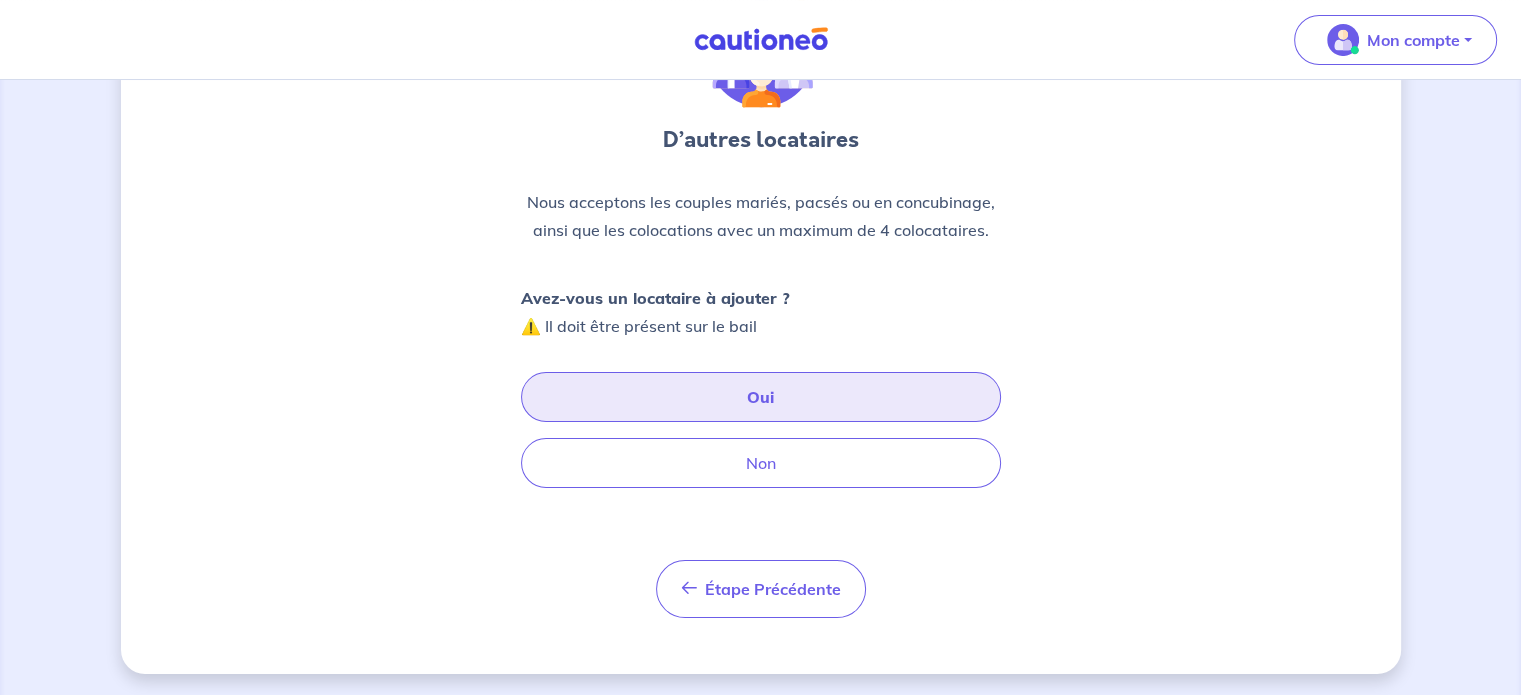 scroll, scrollTop: 153, scrollLeft: 0, axis: vertical 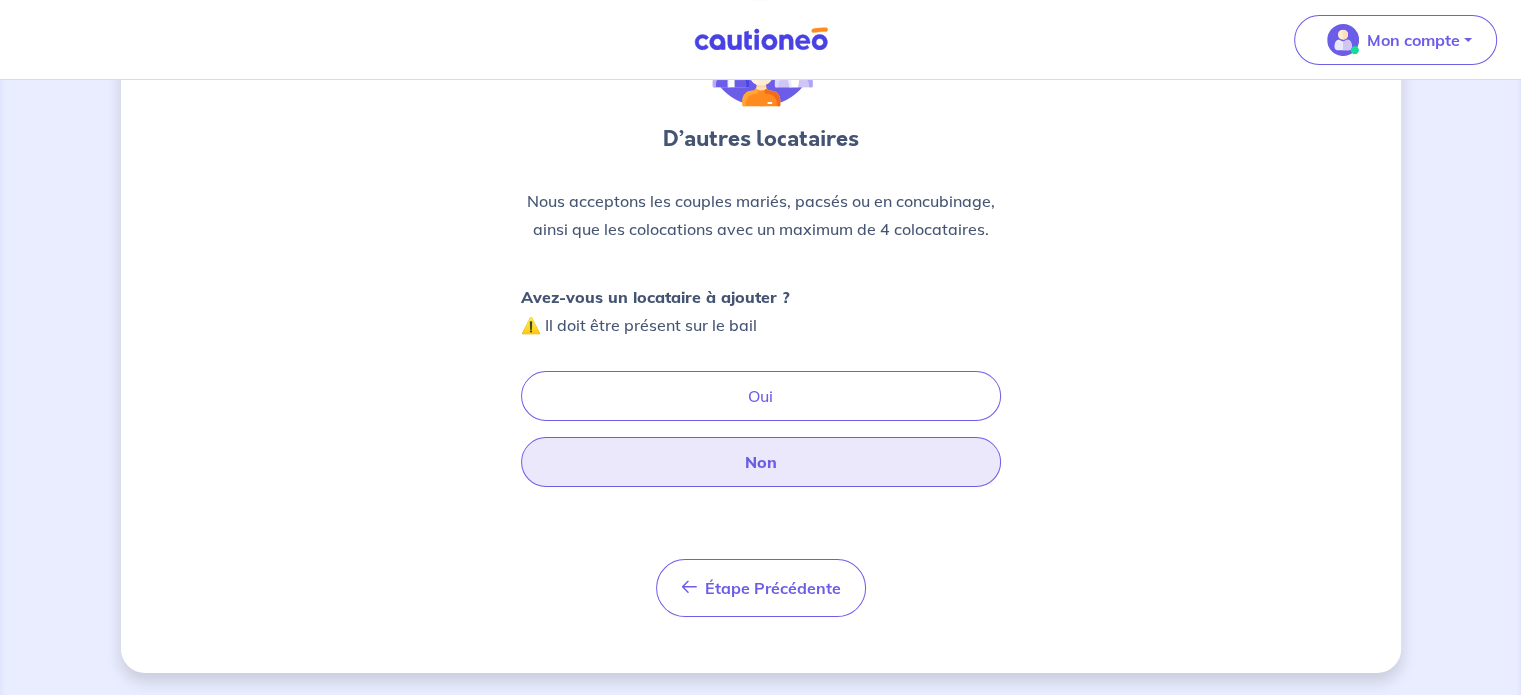 click on "Non" at bounding box center [761, 462] 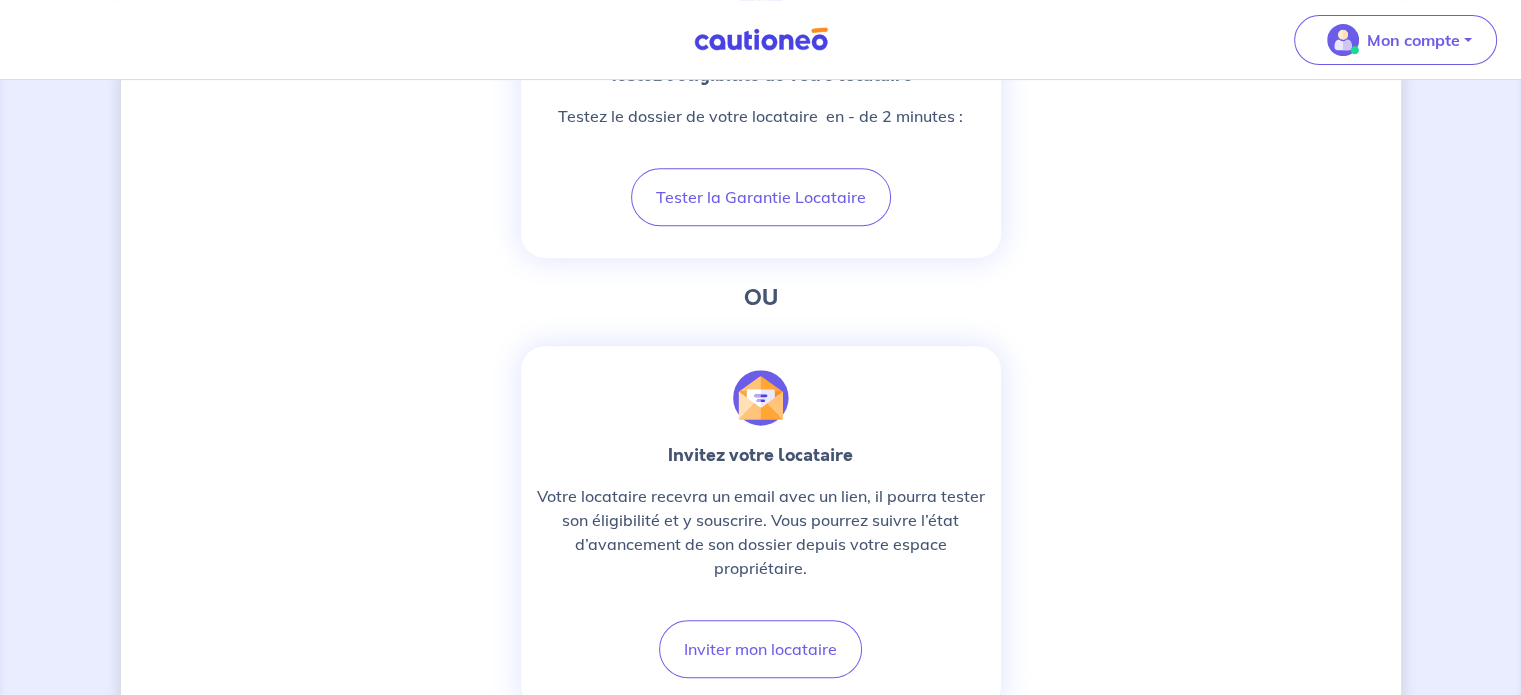 scroll, scrollTop: 700, scrollLeft: 0, axis: vertical 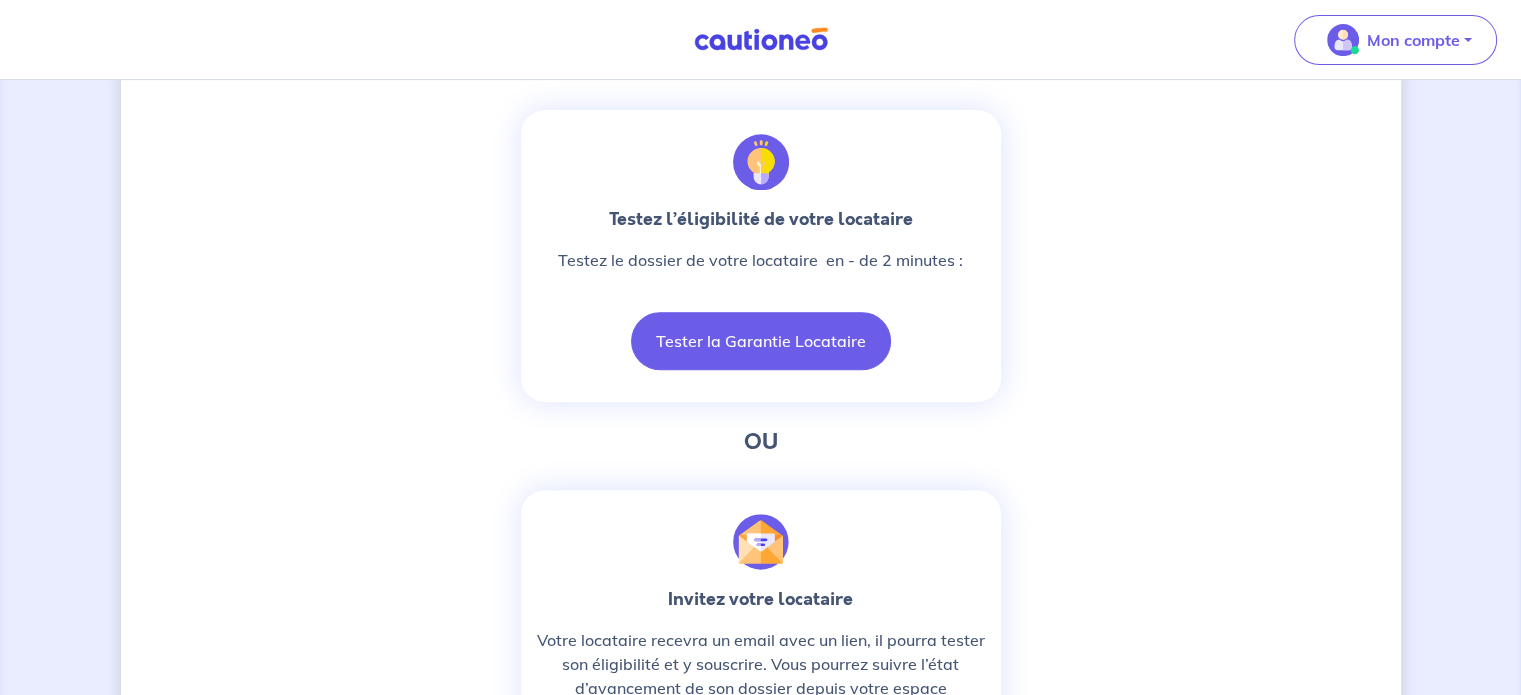 click on "Tester la Garantie Locataire" at bounding box center [761, 341] 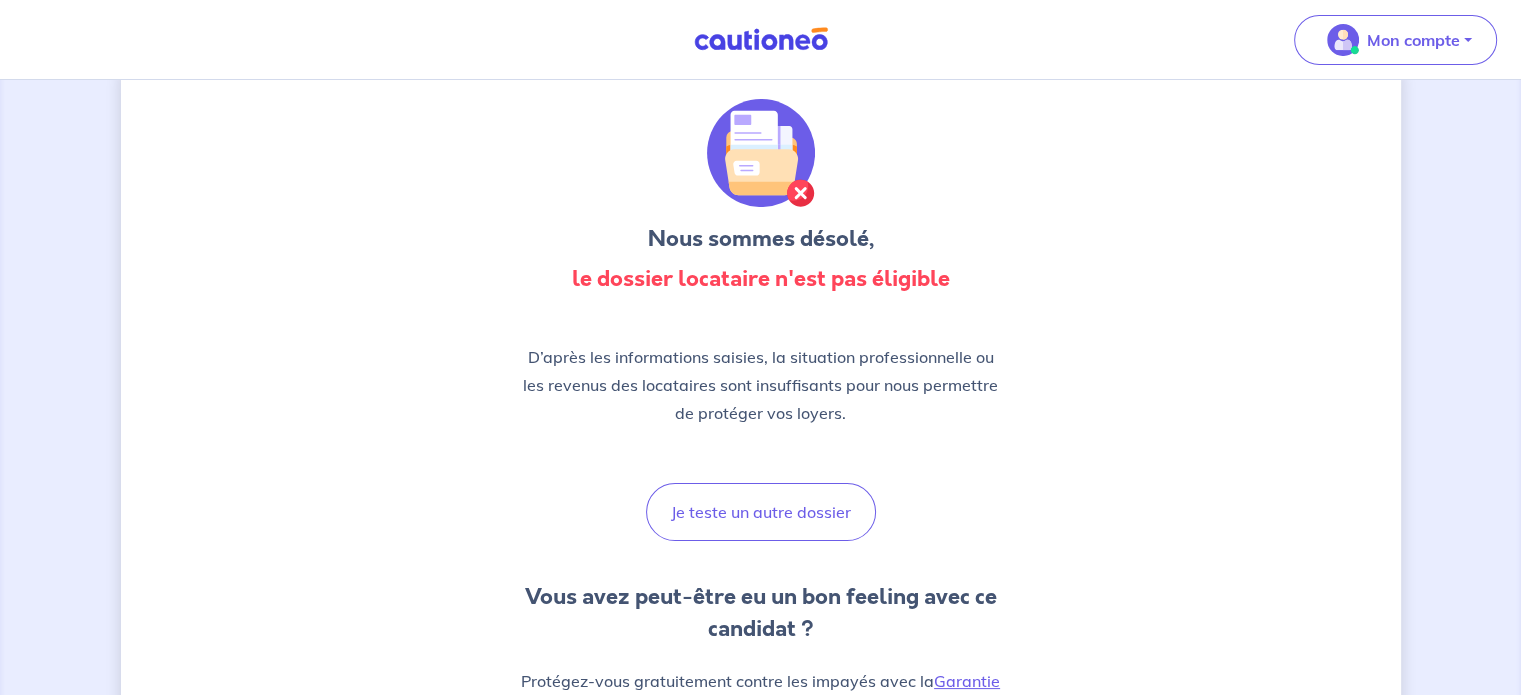 scroll, scrollTop: 0, scrollLeft: 0, axis: both 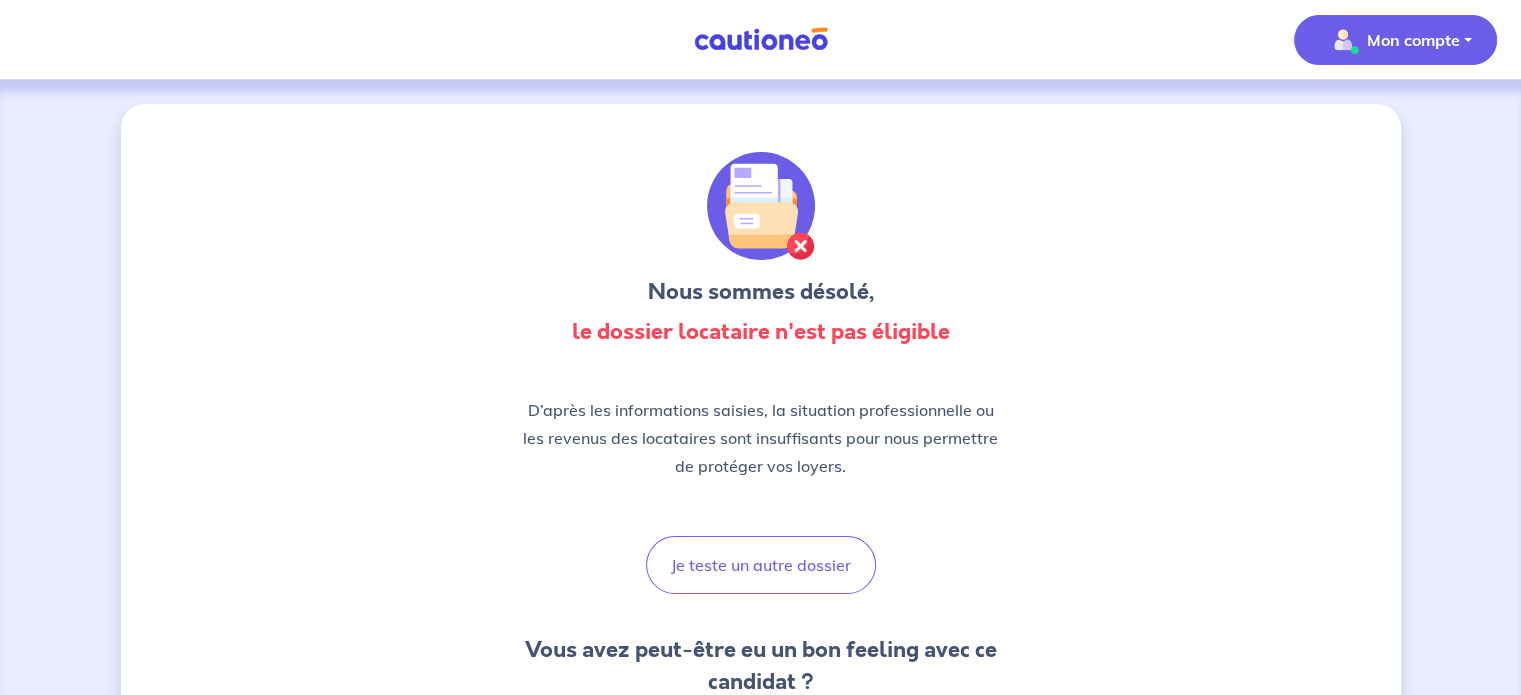 click on "Mon compte" at bounding box center [1413, 40] 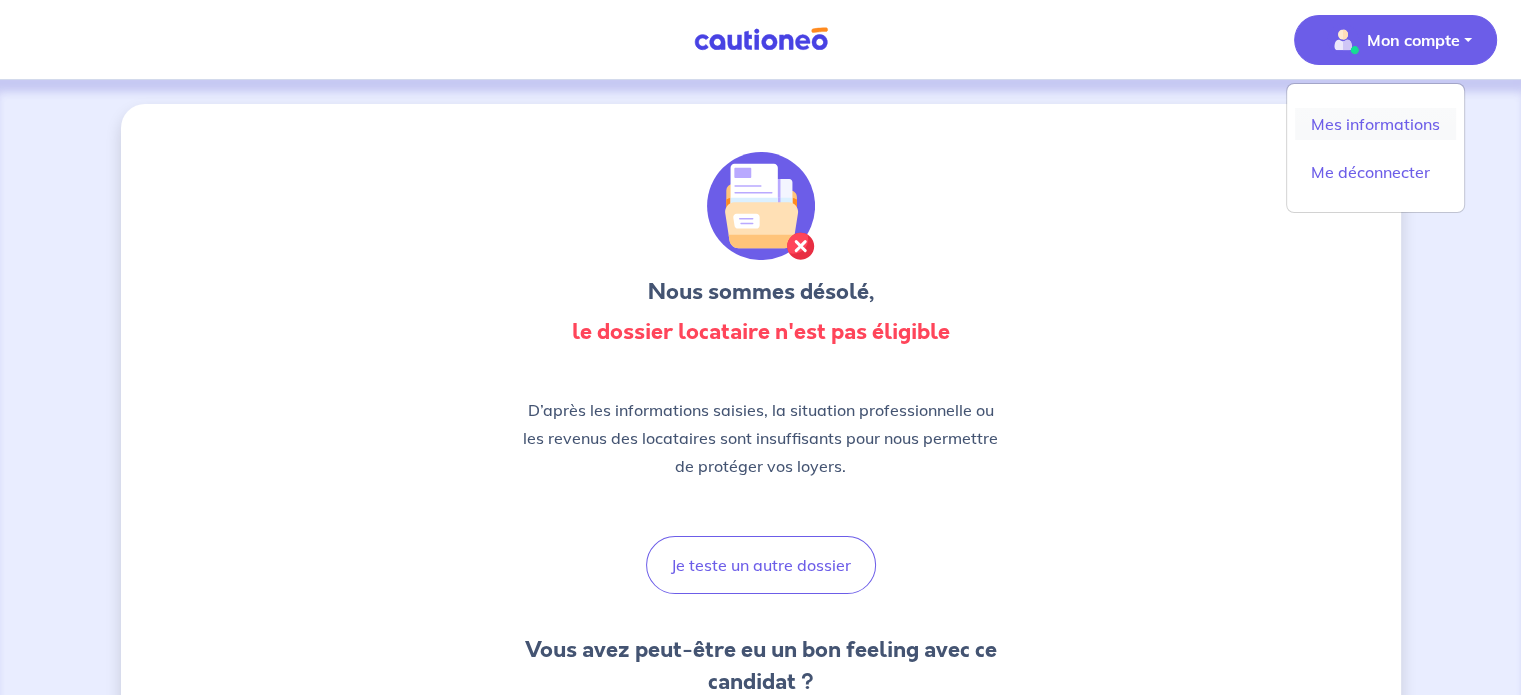 click on "Mes informations" at bounding box center [1375, 124] 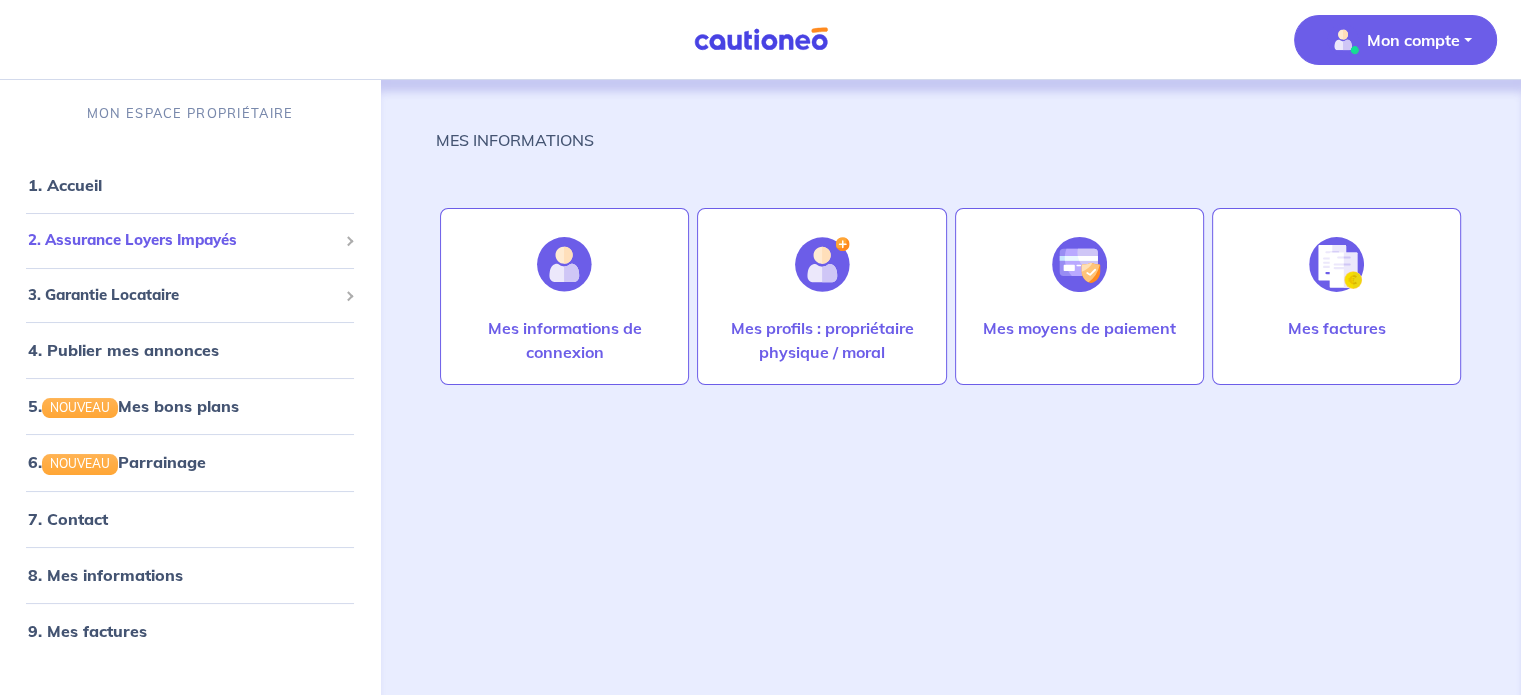 click on "2. Assurance Loyers Impayés" at bounding box center (182, 240) 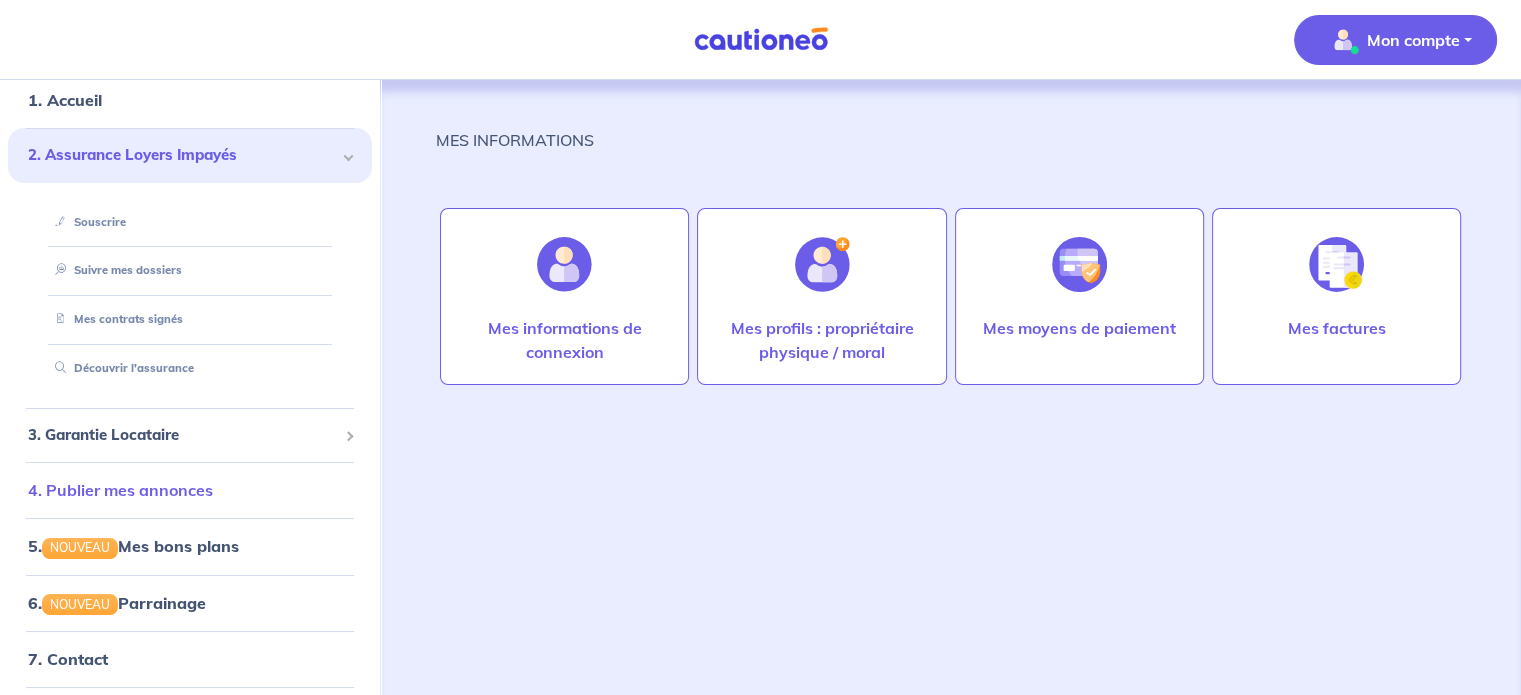 scroll, scrollTop: 188, scrollLeft: 0, axis: vertical 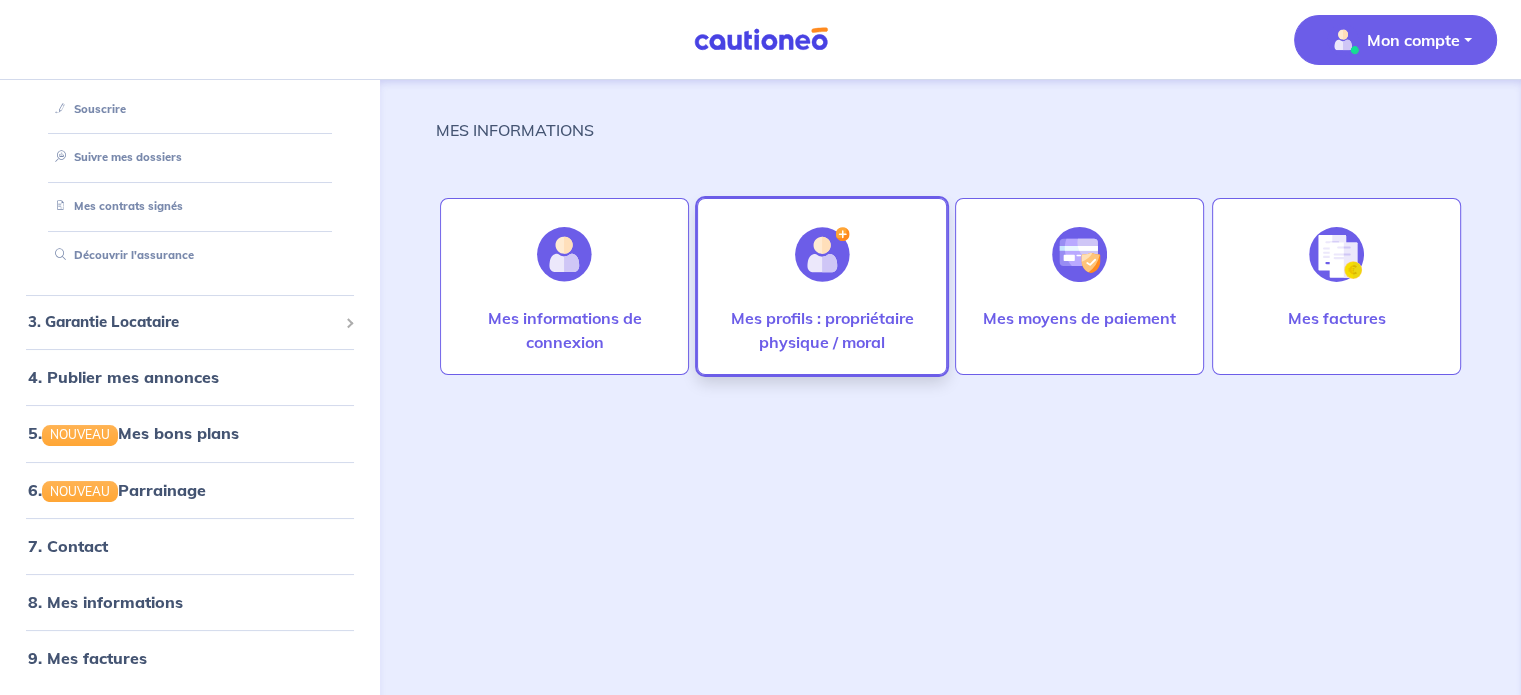 click on "Mes profils : propriétaire physique / moral" at bounding box center (821, 330) 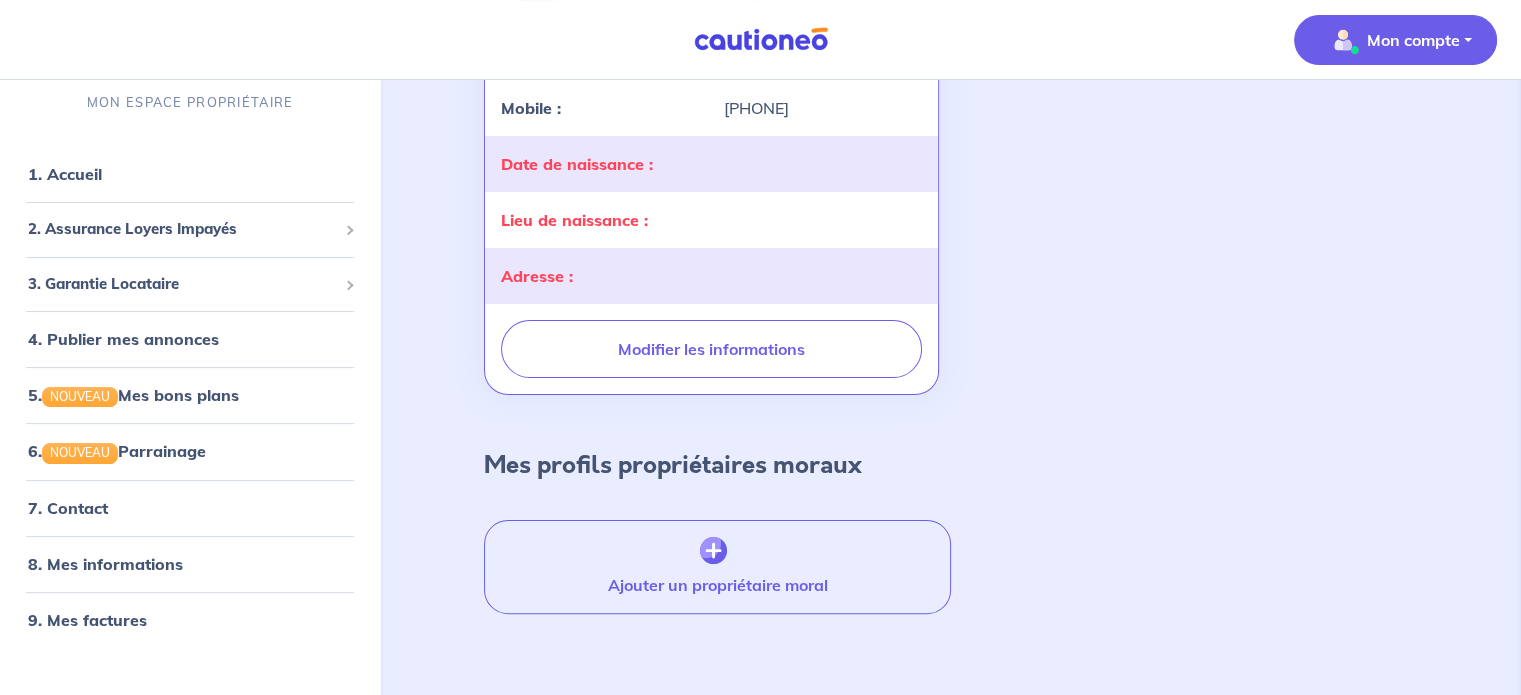 scroll, scrollTop: 400, scrollLeft: 0, axis: vertical 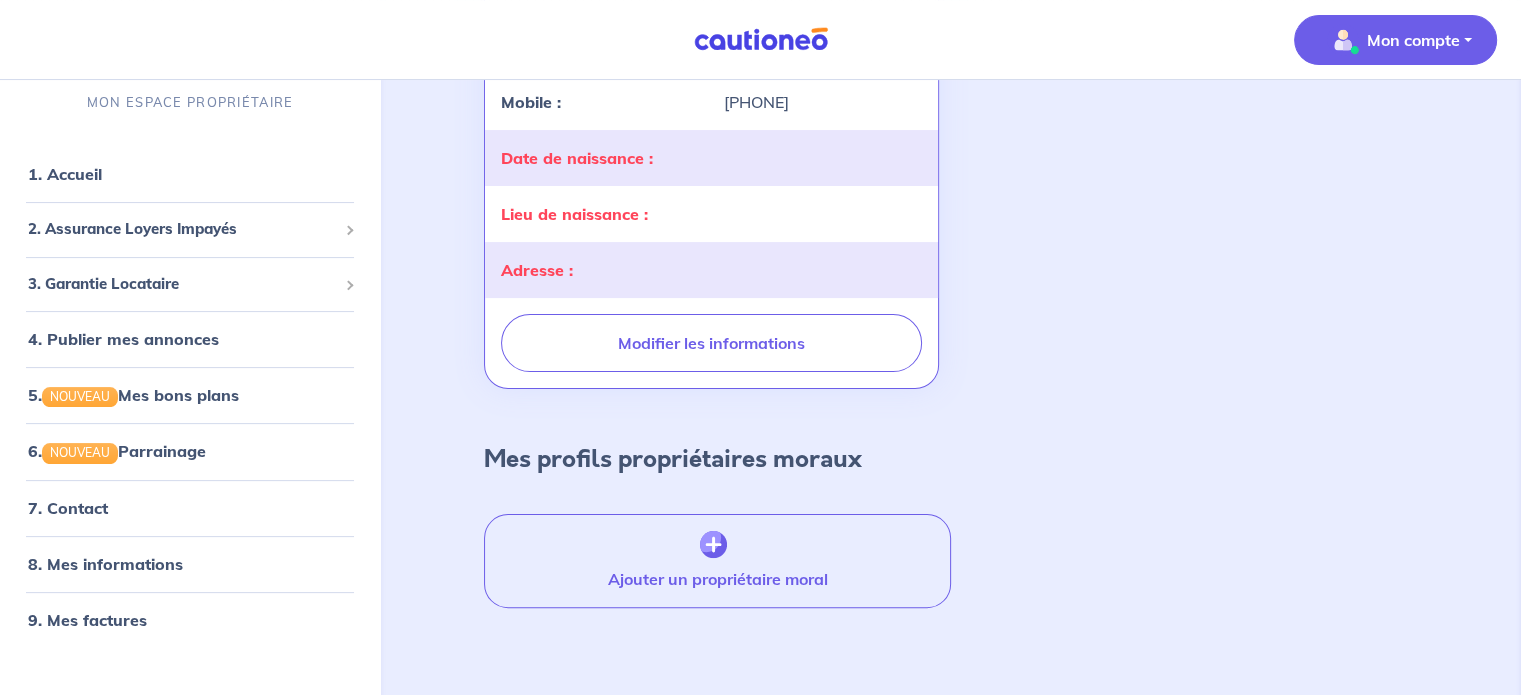 click at bounding box center (822, 158) 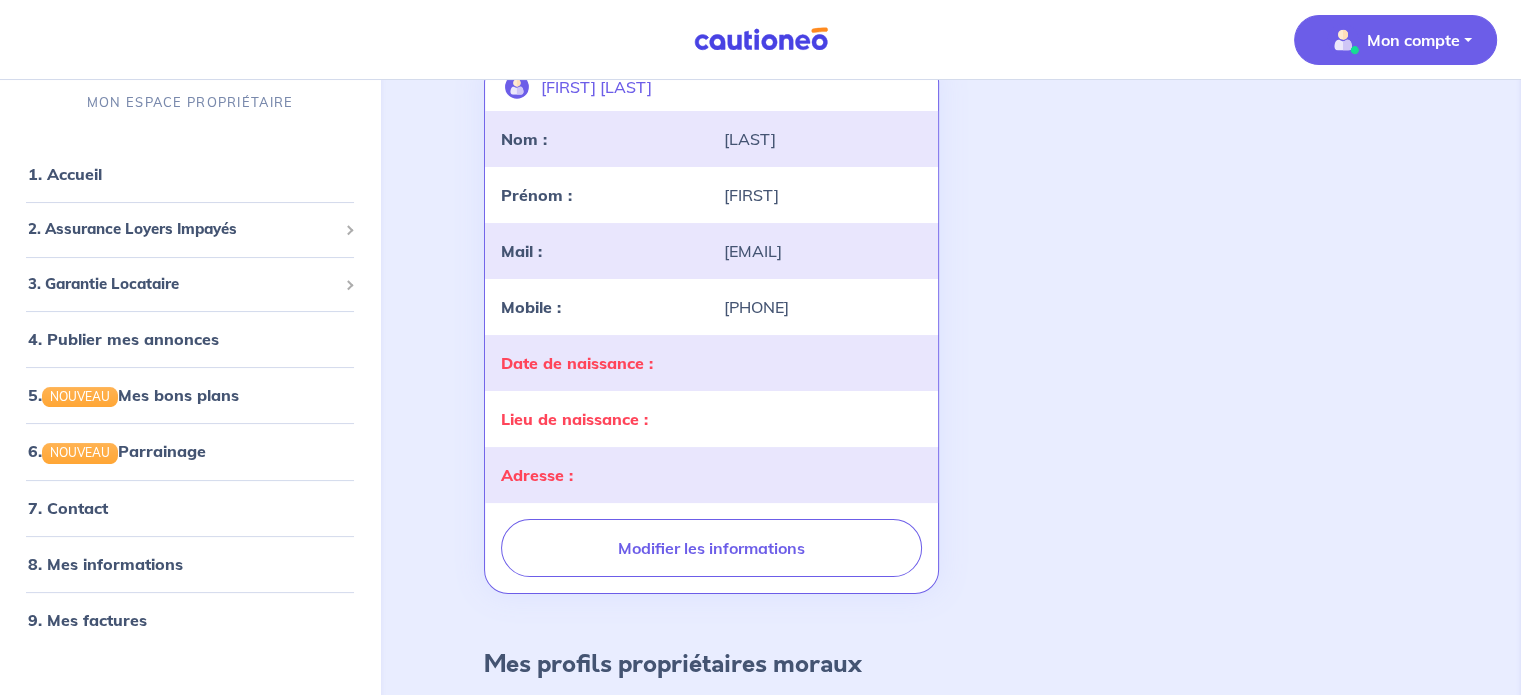 scroll, scrollTop: 0, scrollLeft: 0, axis: both 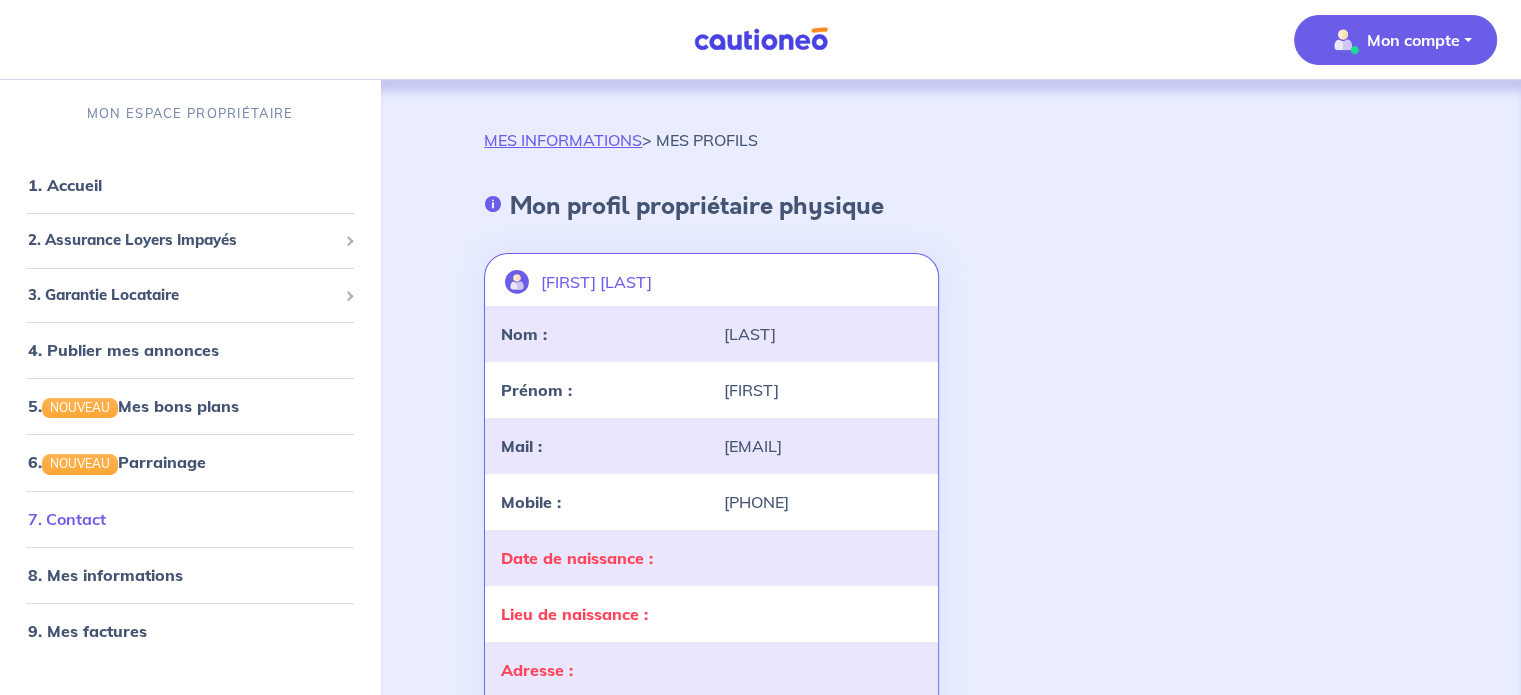 click on "7. Contact" at bounding box center (67, 519) 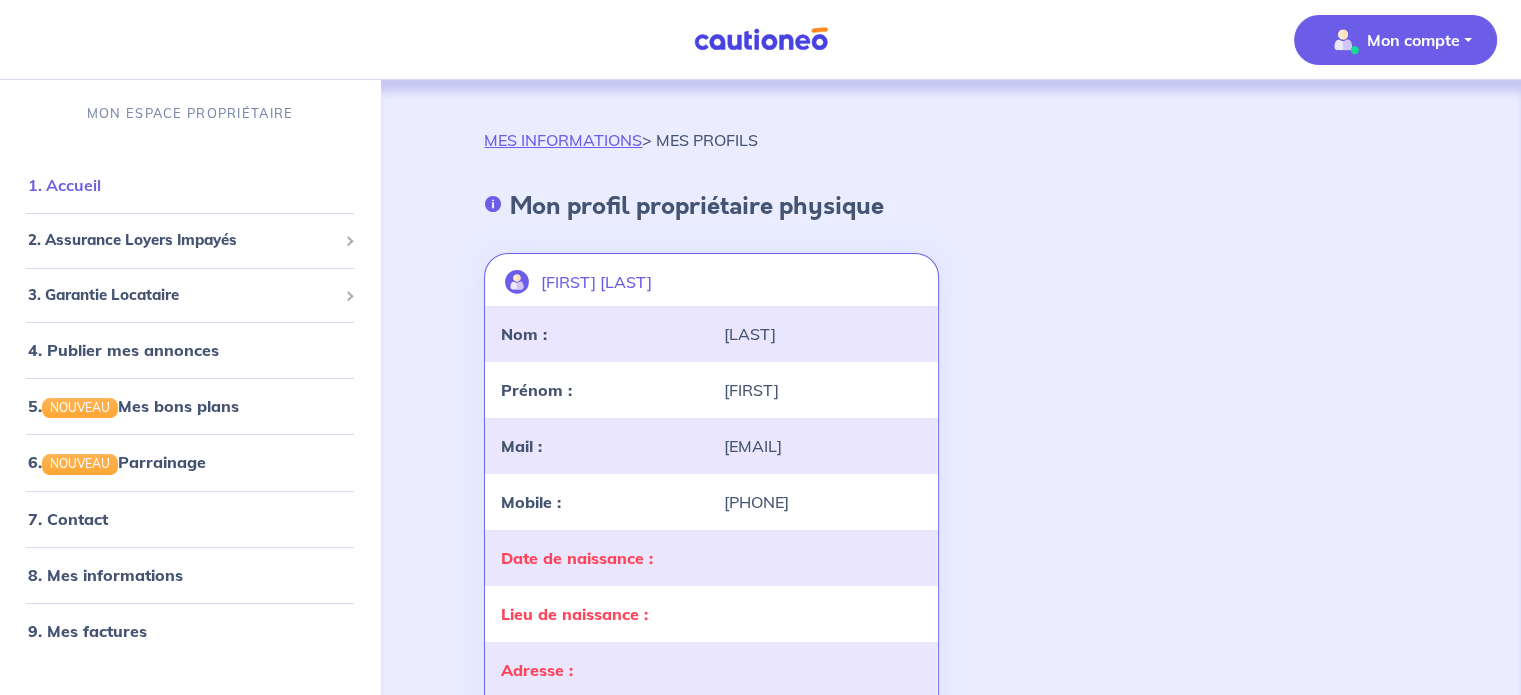 click on "1. Accueil" at bounding box center (64, 185) 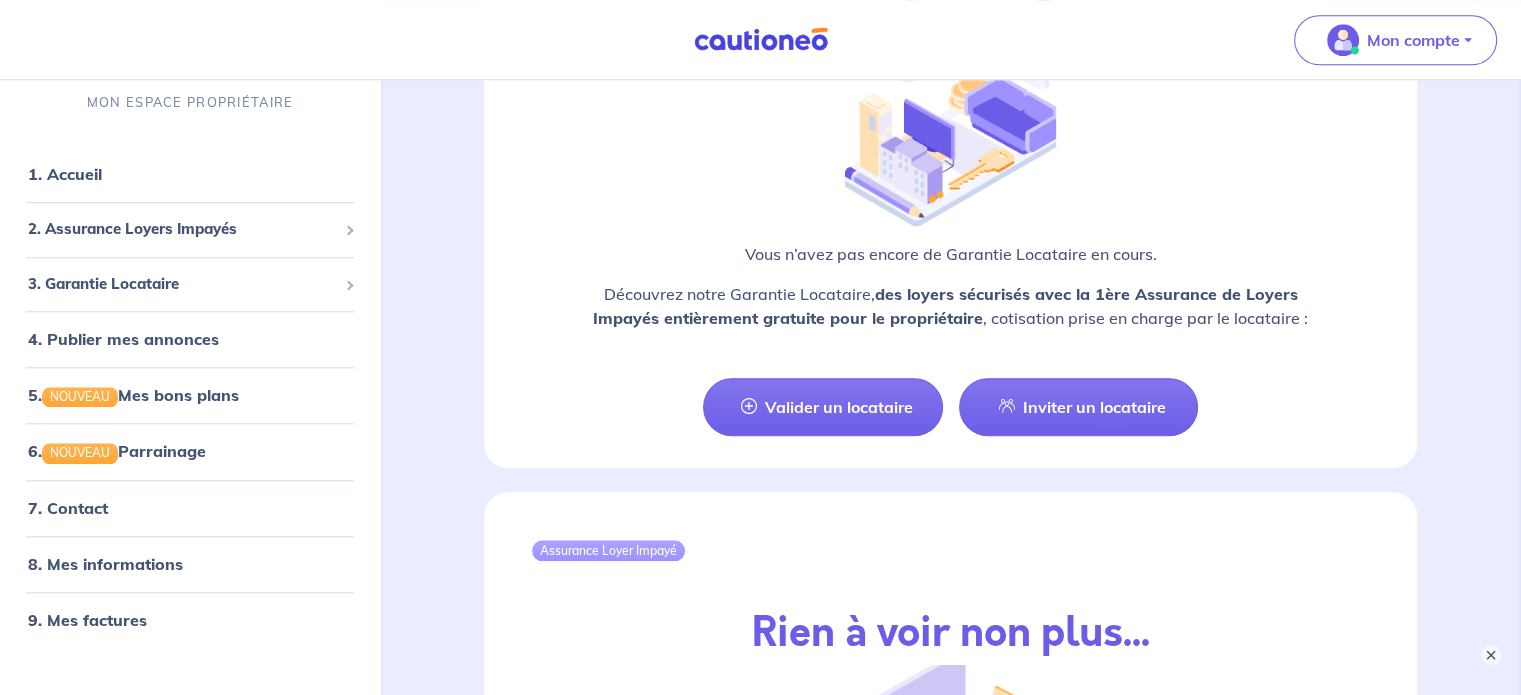 scroll, scrollTop: 1860, scrollLeft: 0, axis: vertical 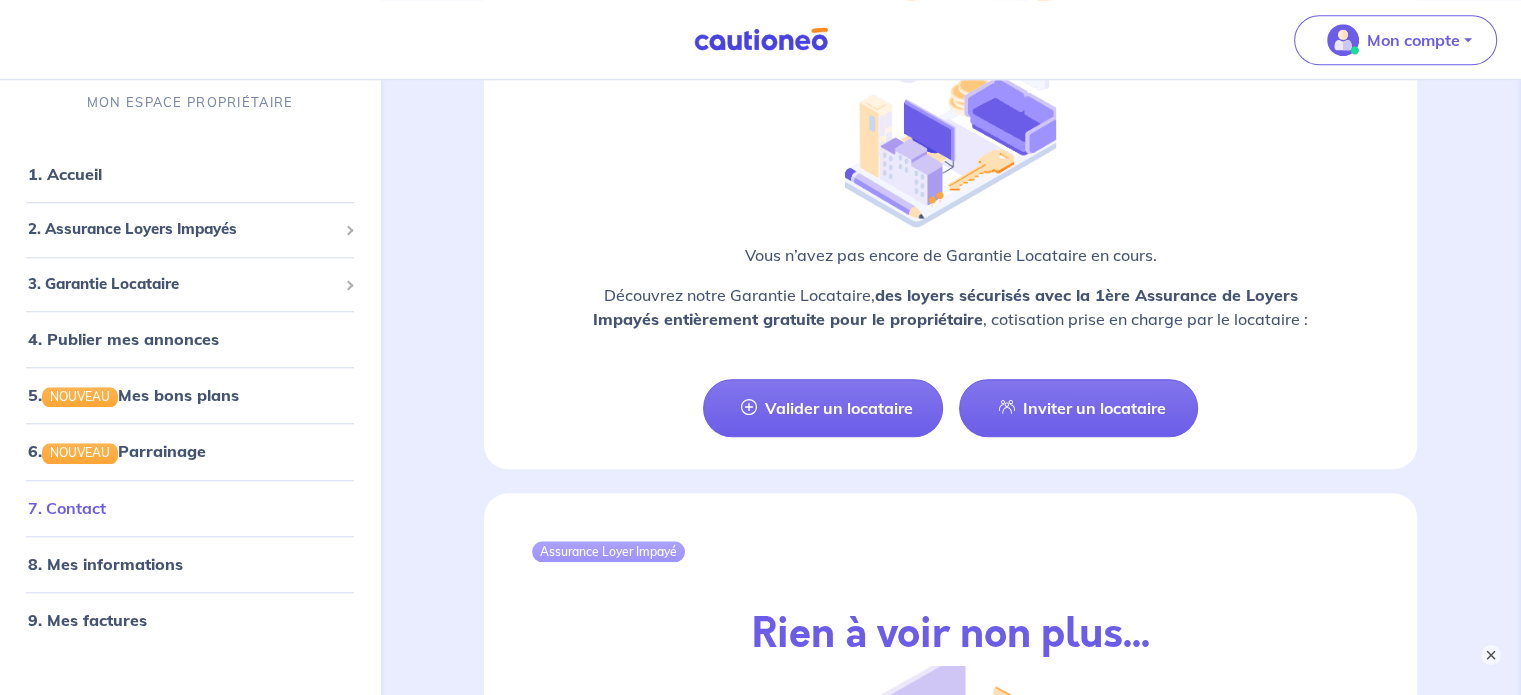 click on "7. Contact" at bounding box center [67, 508] 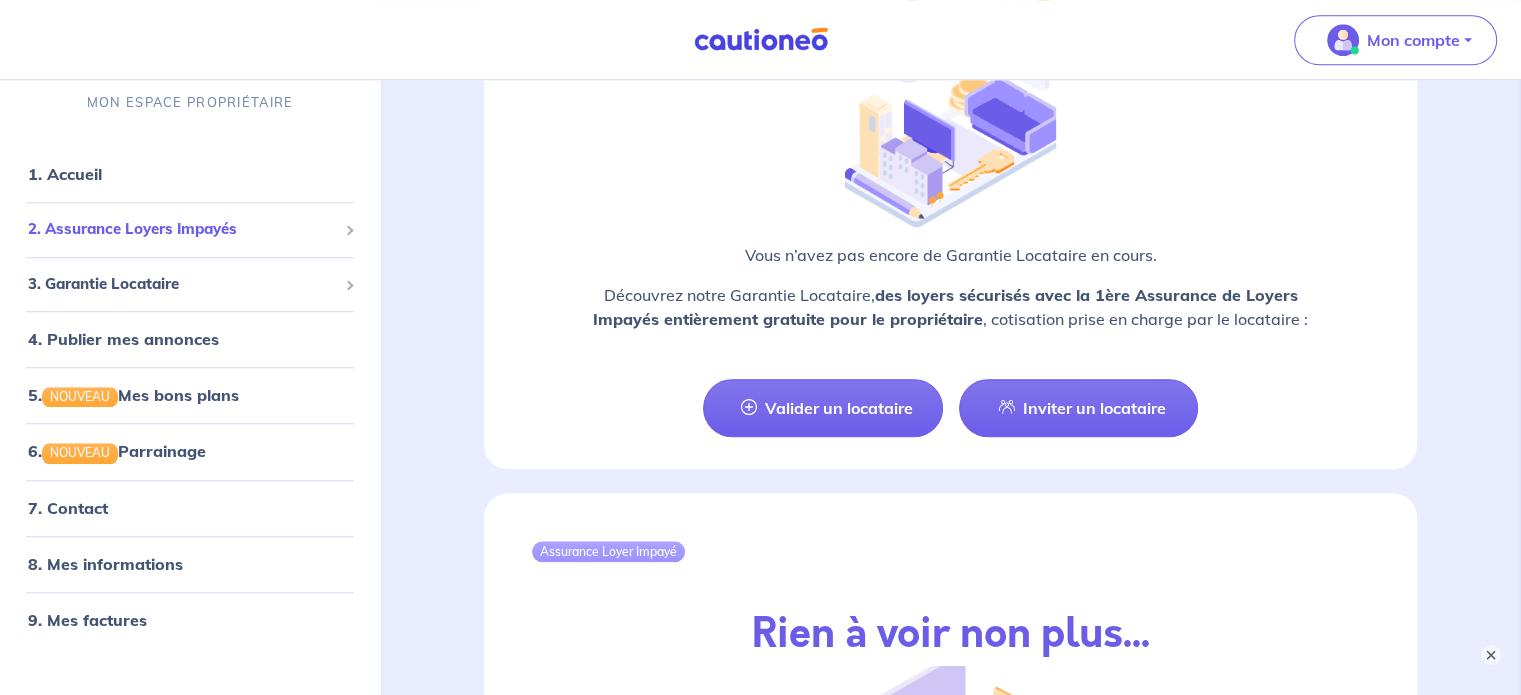 click on "2. Assurance Loyers Impayés" at bounding box center [182, 230] 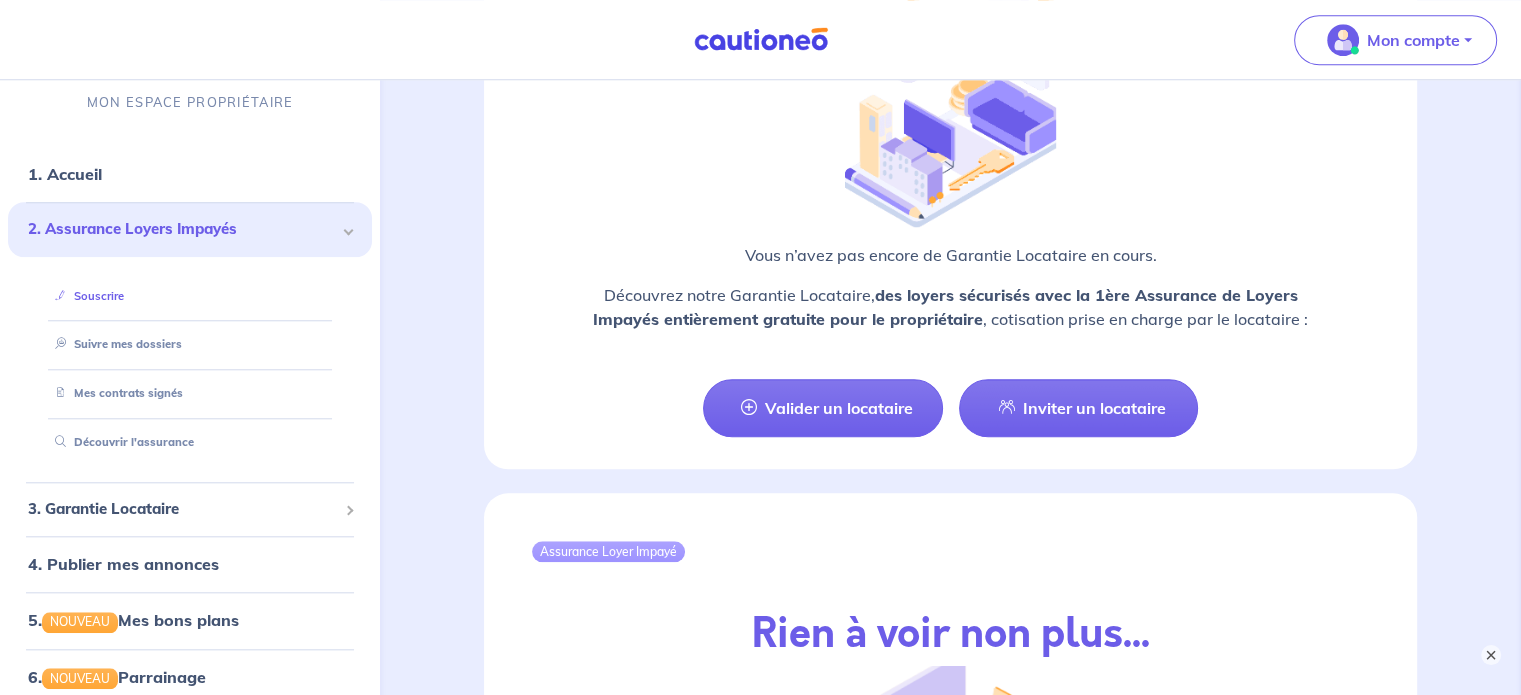 click on "Souscrire" at bounding box center (85, 296) 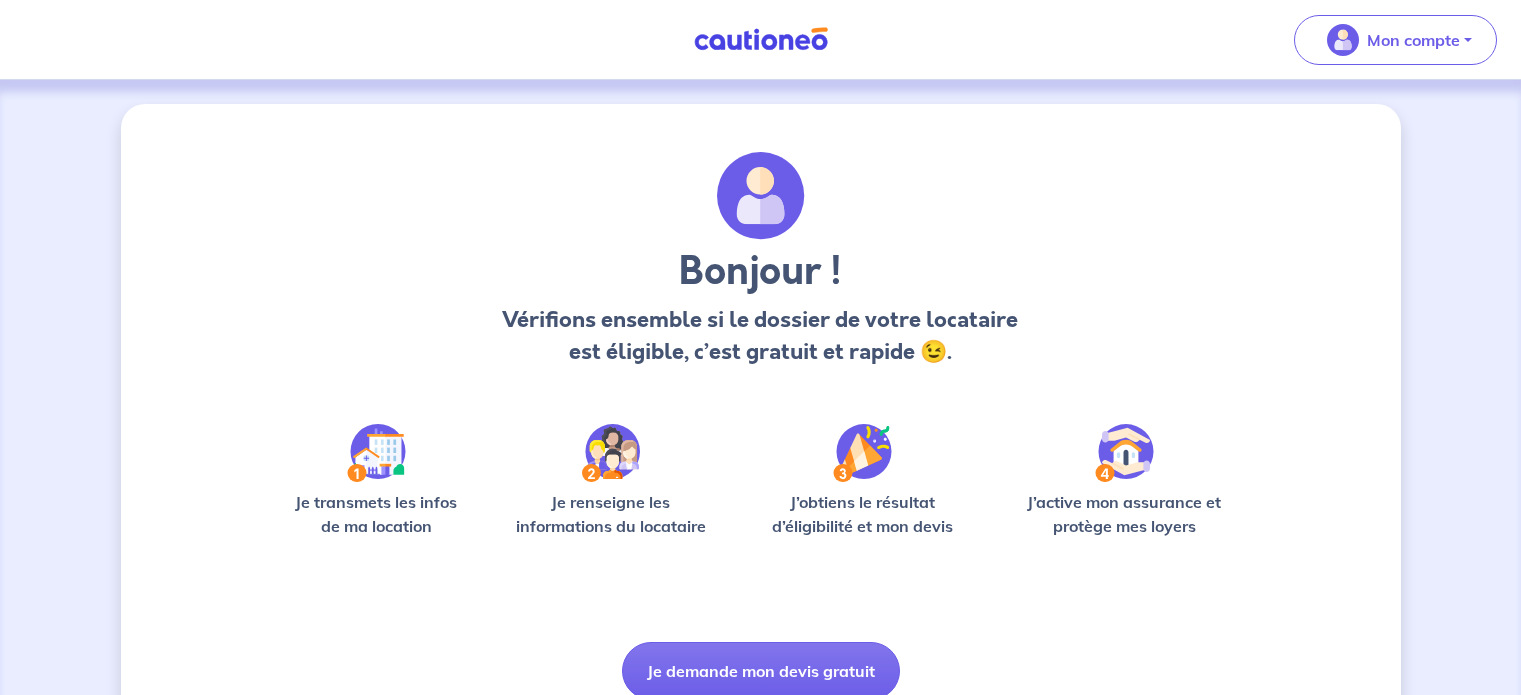 scroll, scrollTop: 80, scrollLeft: 0, axis: vertical 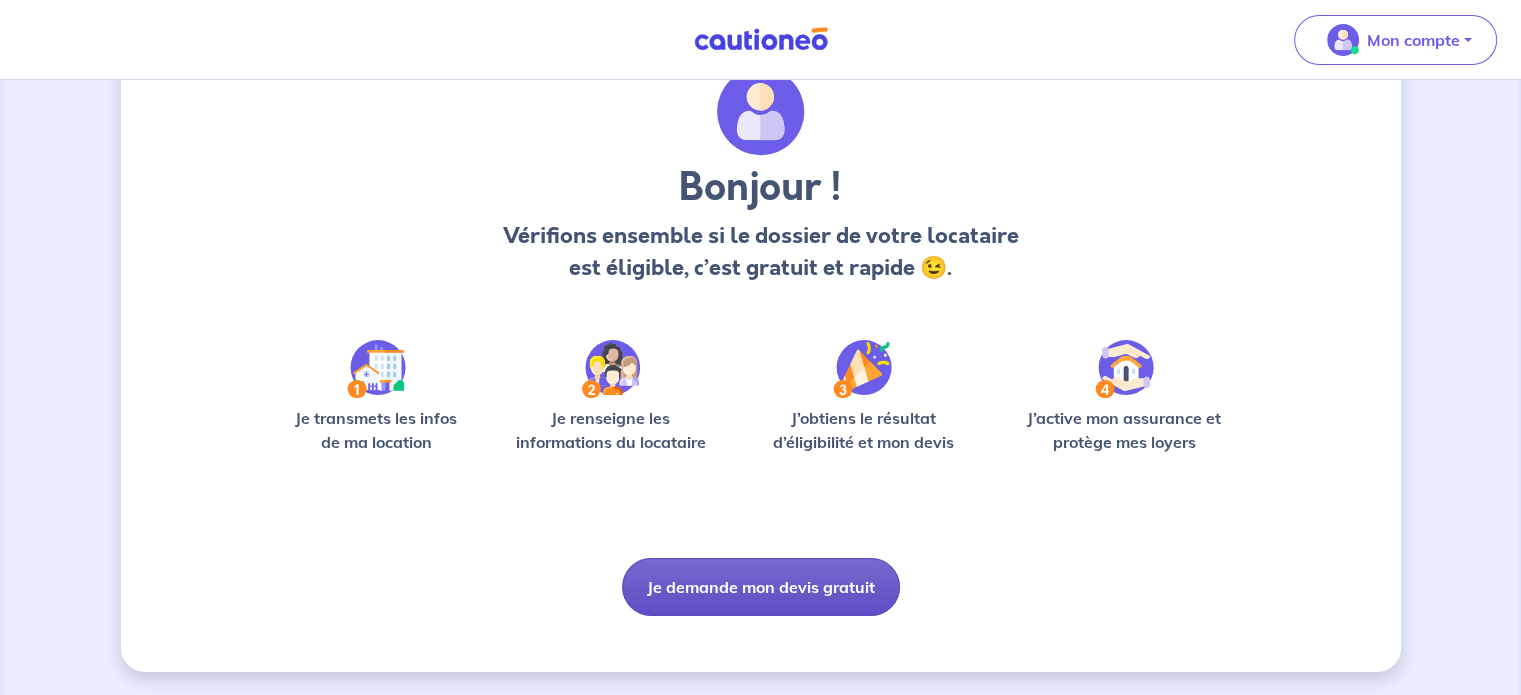 click on "Je demande mon devis gratuit" at bounding box center [761, 587] 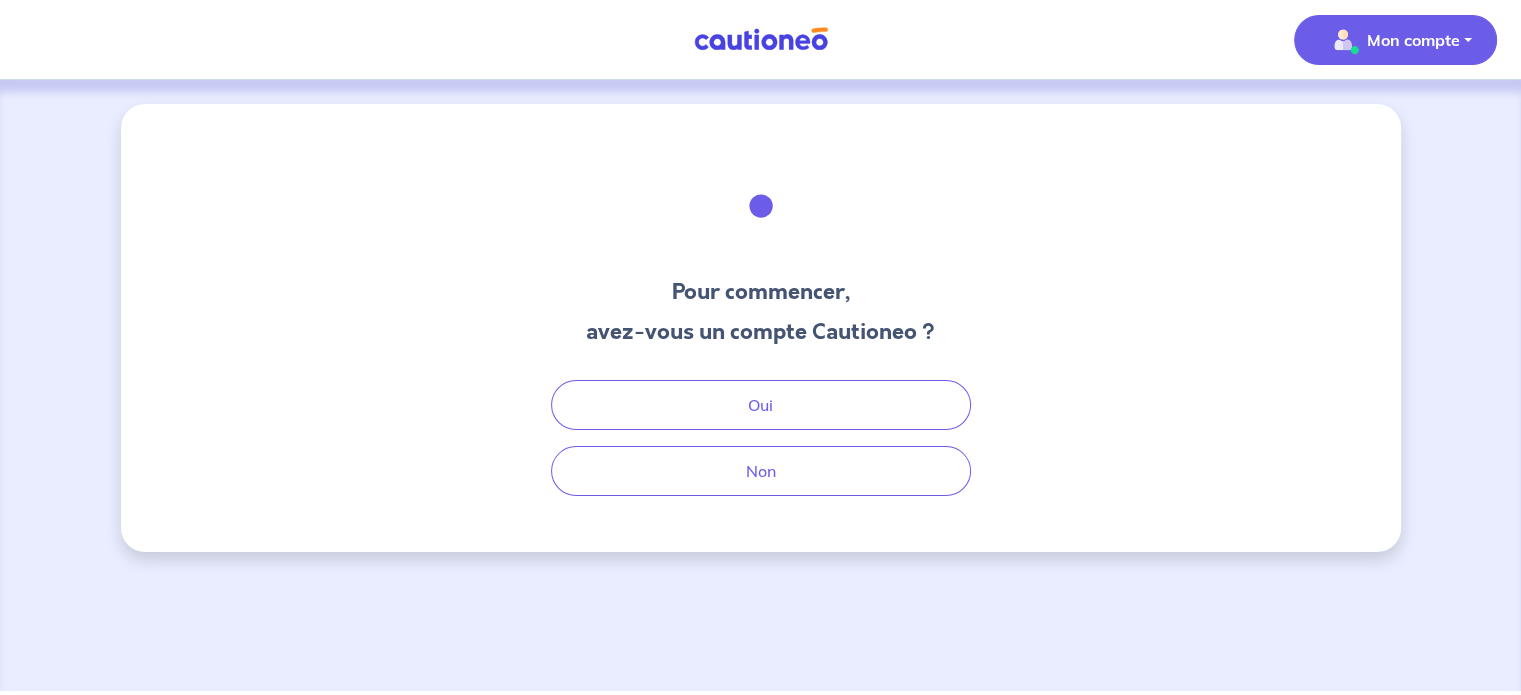 scroll, scrollTop: 0, scrollLeft: 0, axis: both 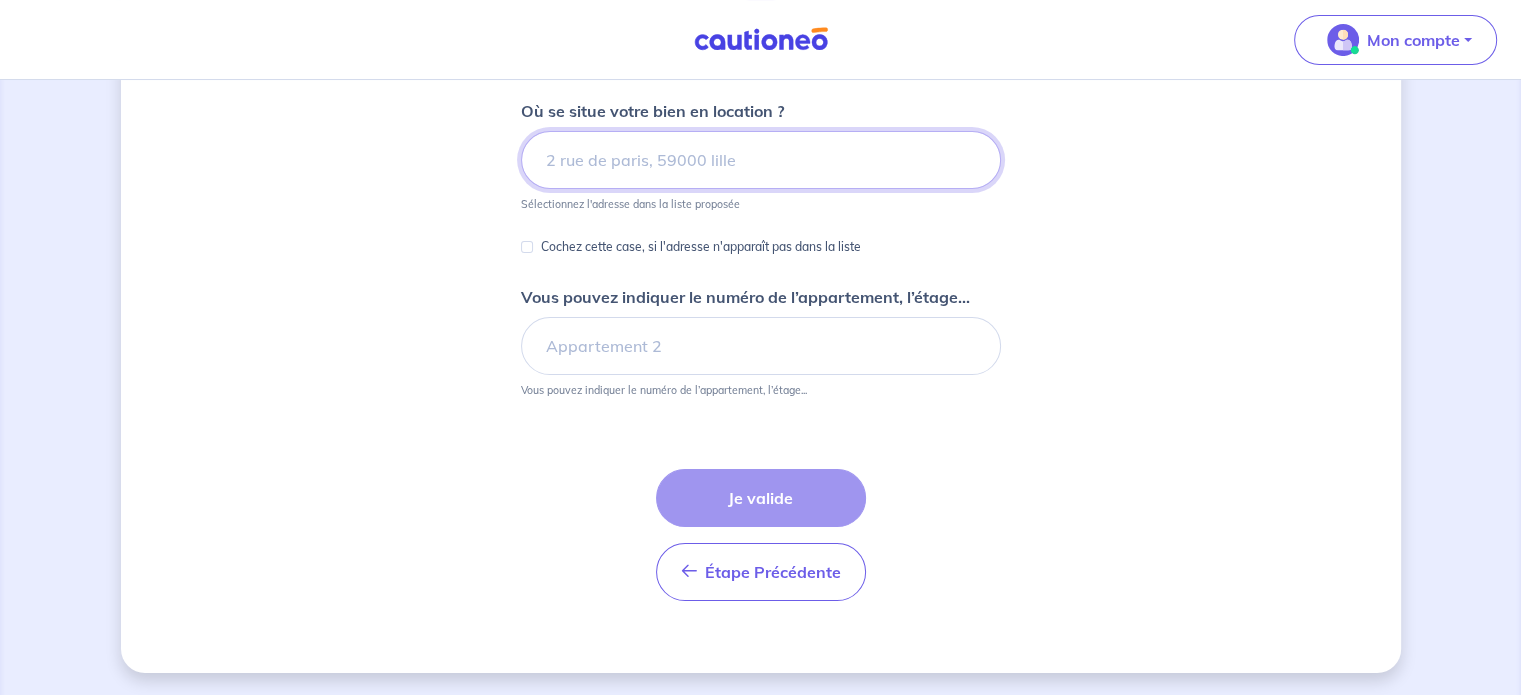 click at bounding box center [761, 160] 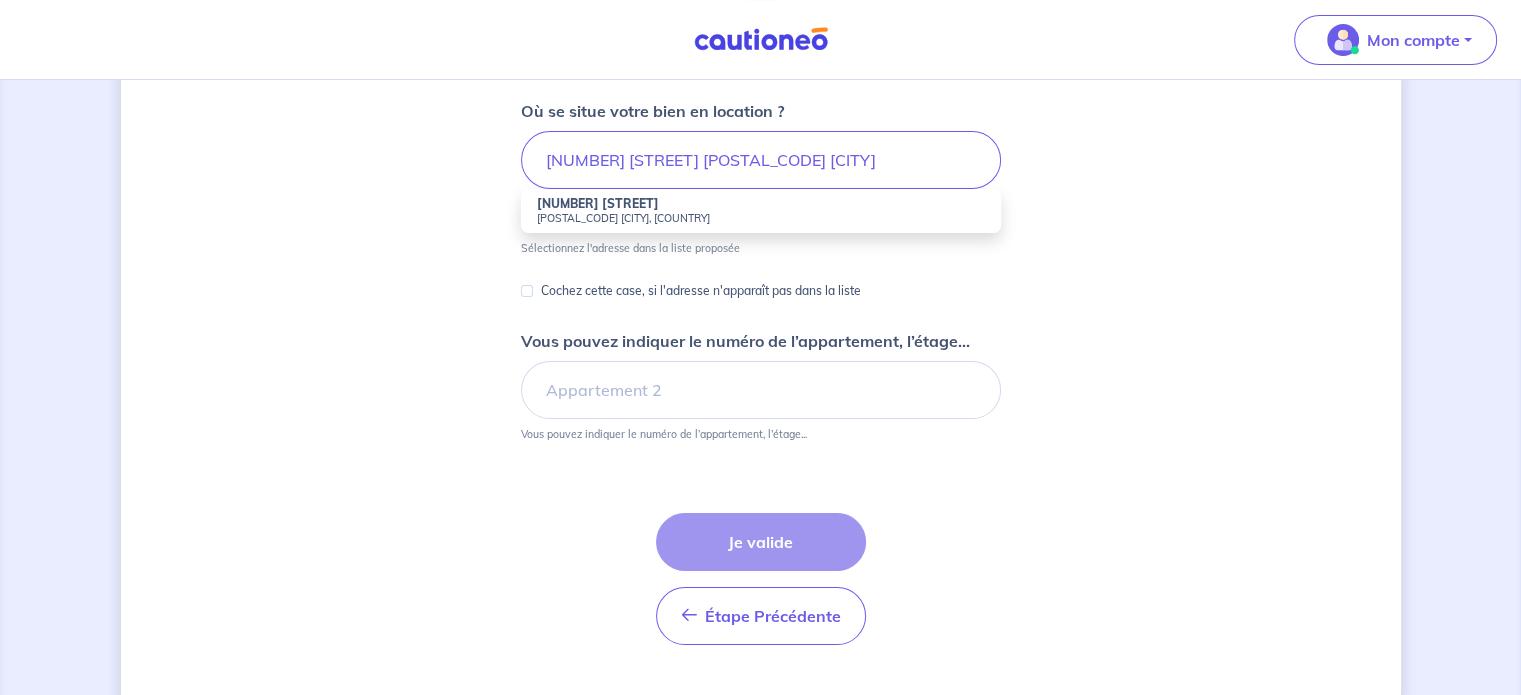 click on "2 Avenue de la République" at bounding box center [598, 203] 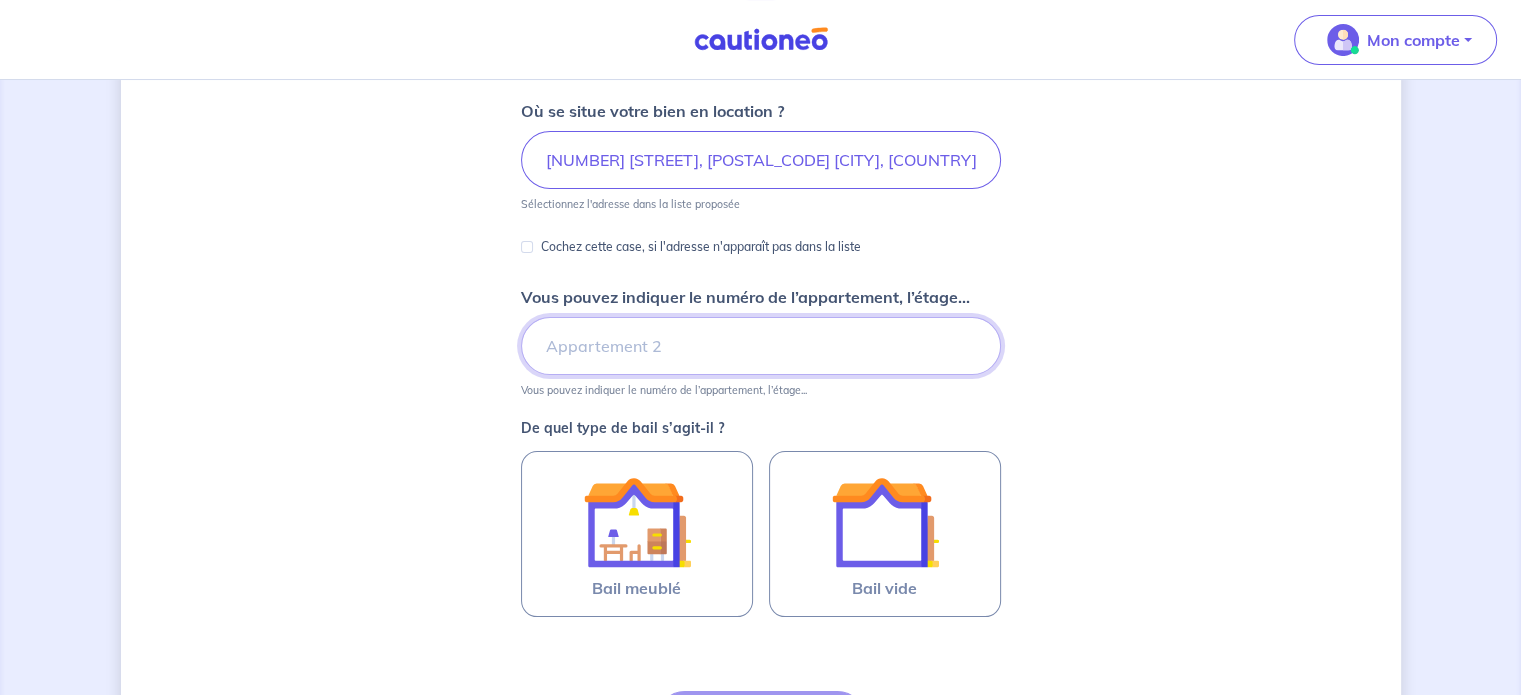 click on "Vous pouvez indiquer le numéro de l’appartement, l’étage..." at bounding box center (761, 346) 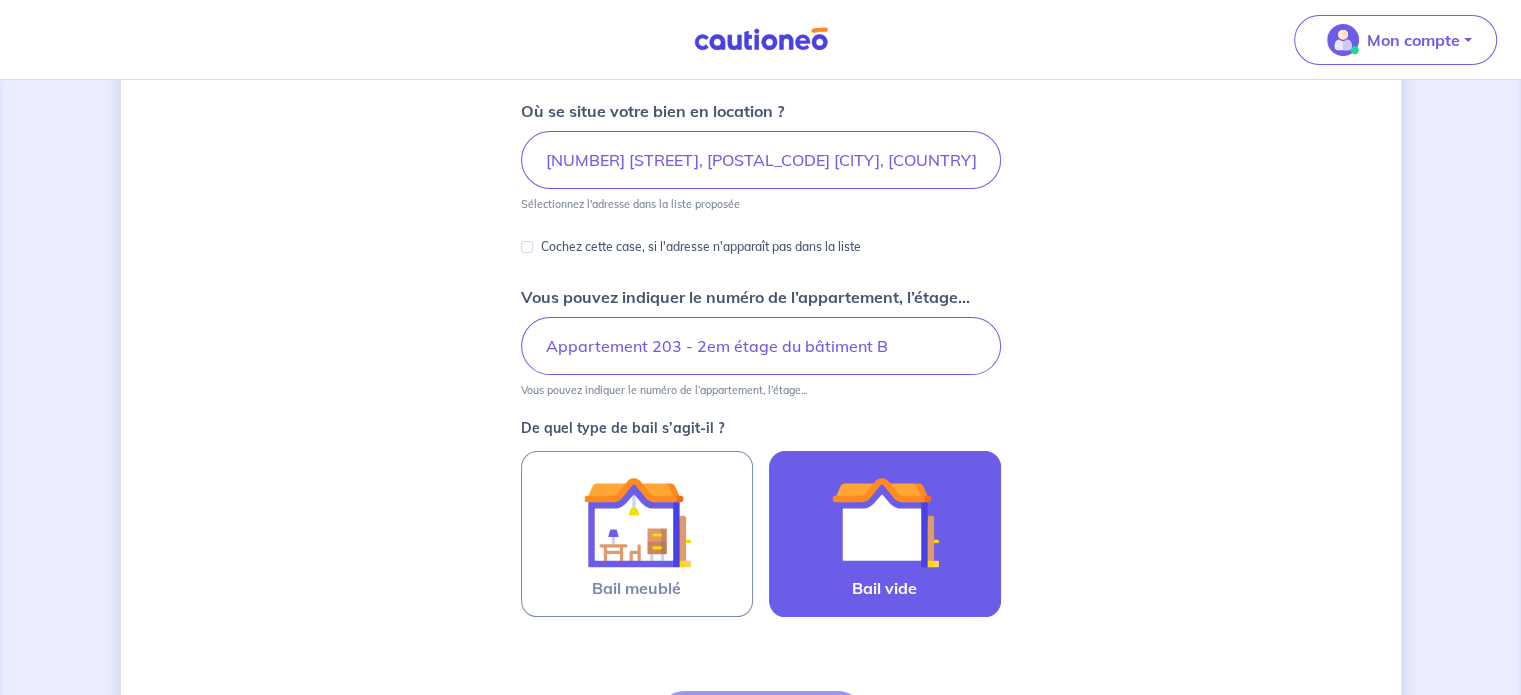 click at bounding box center [885, 522] 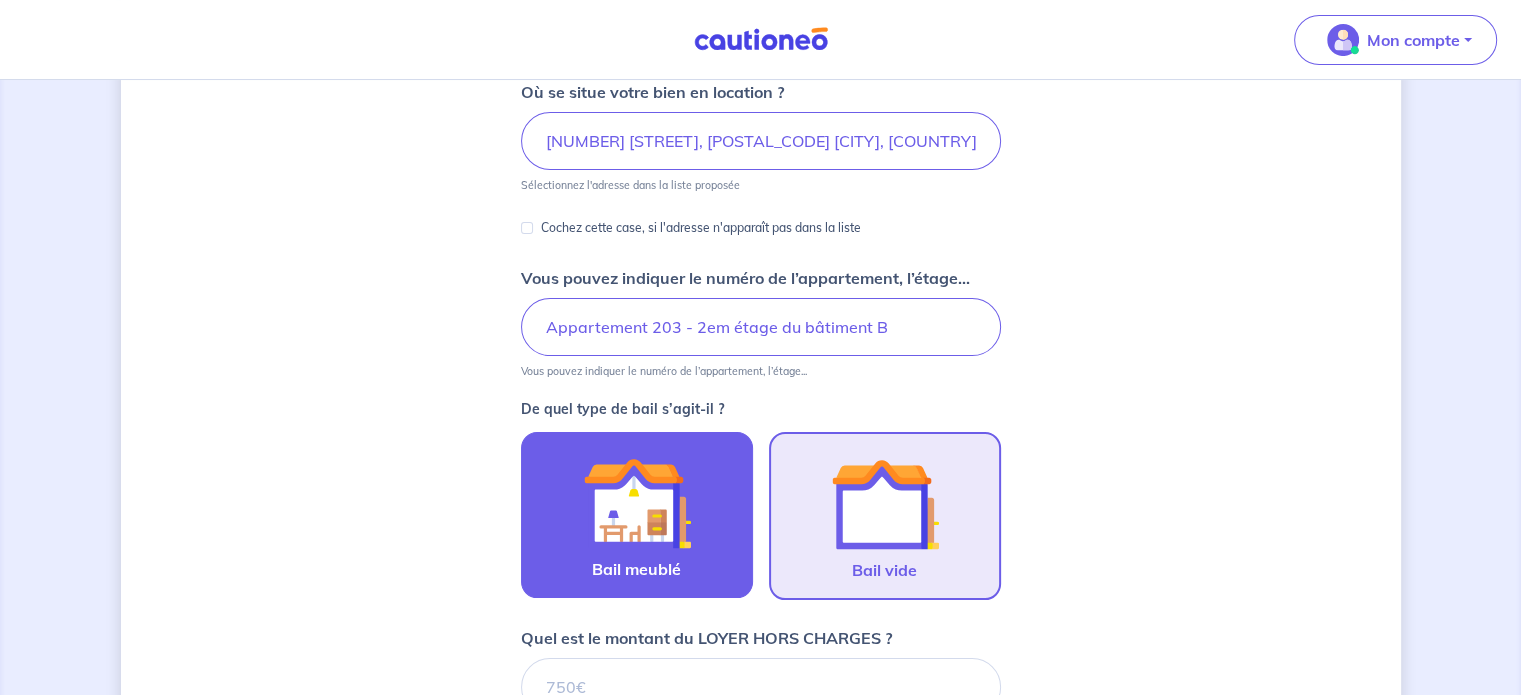 click at bounding box center (637, 503) 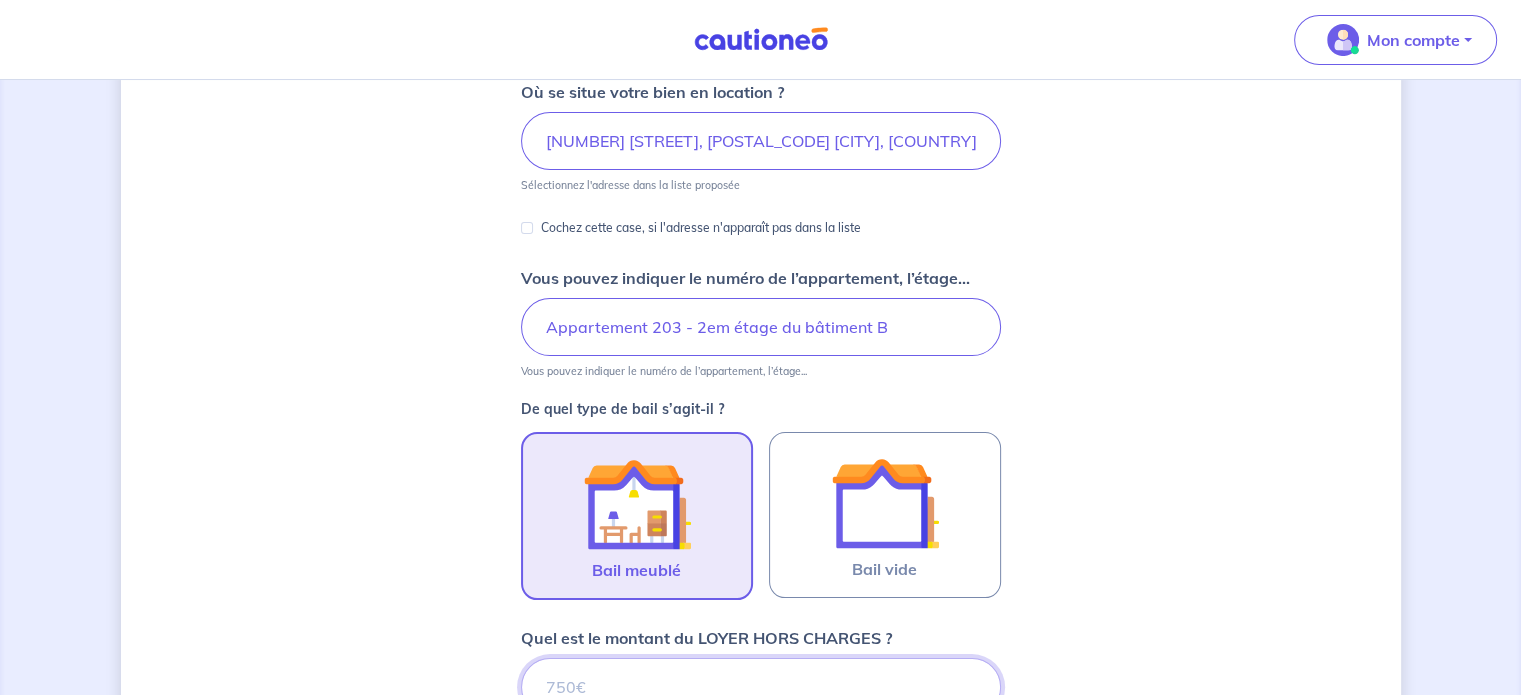 scroll, scrollTop: 295, scrollLeft: 0, axis: vertical 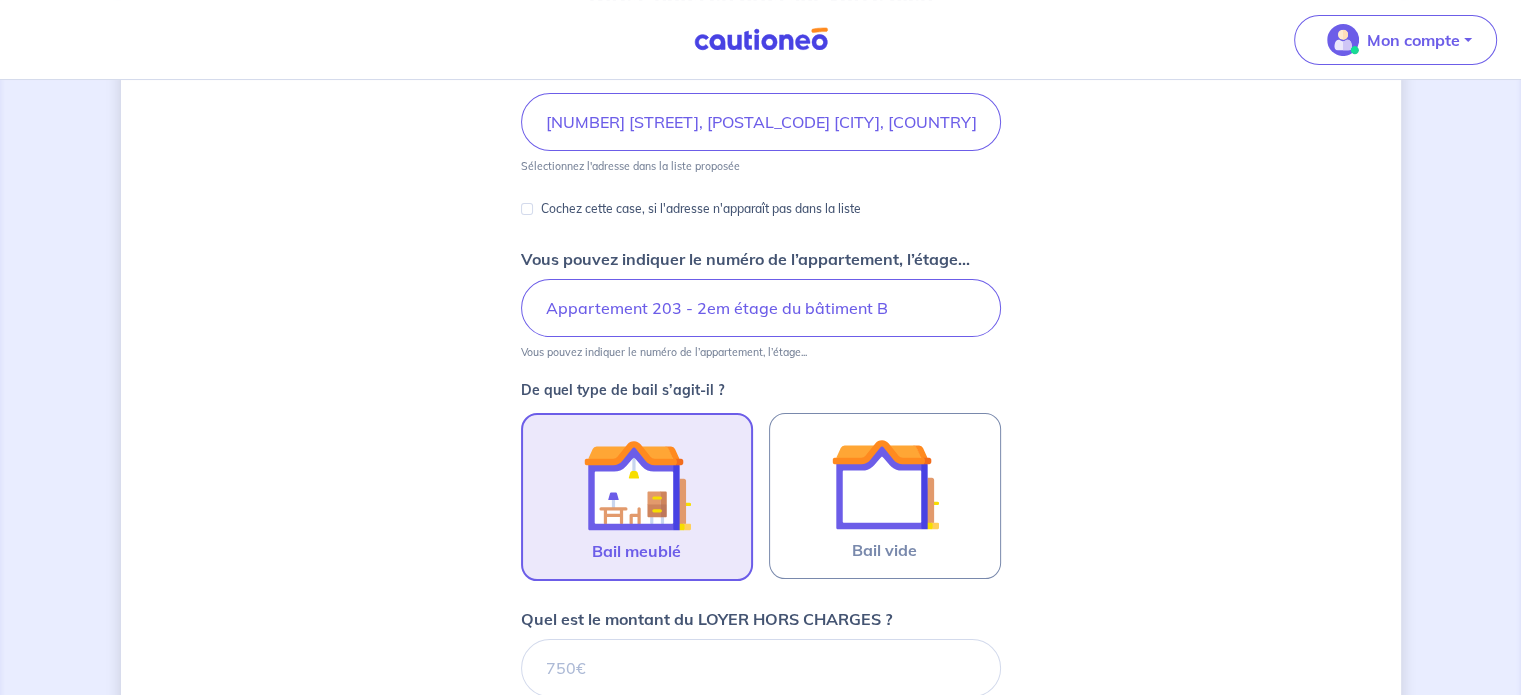 click at bounding box center [637, 485] 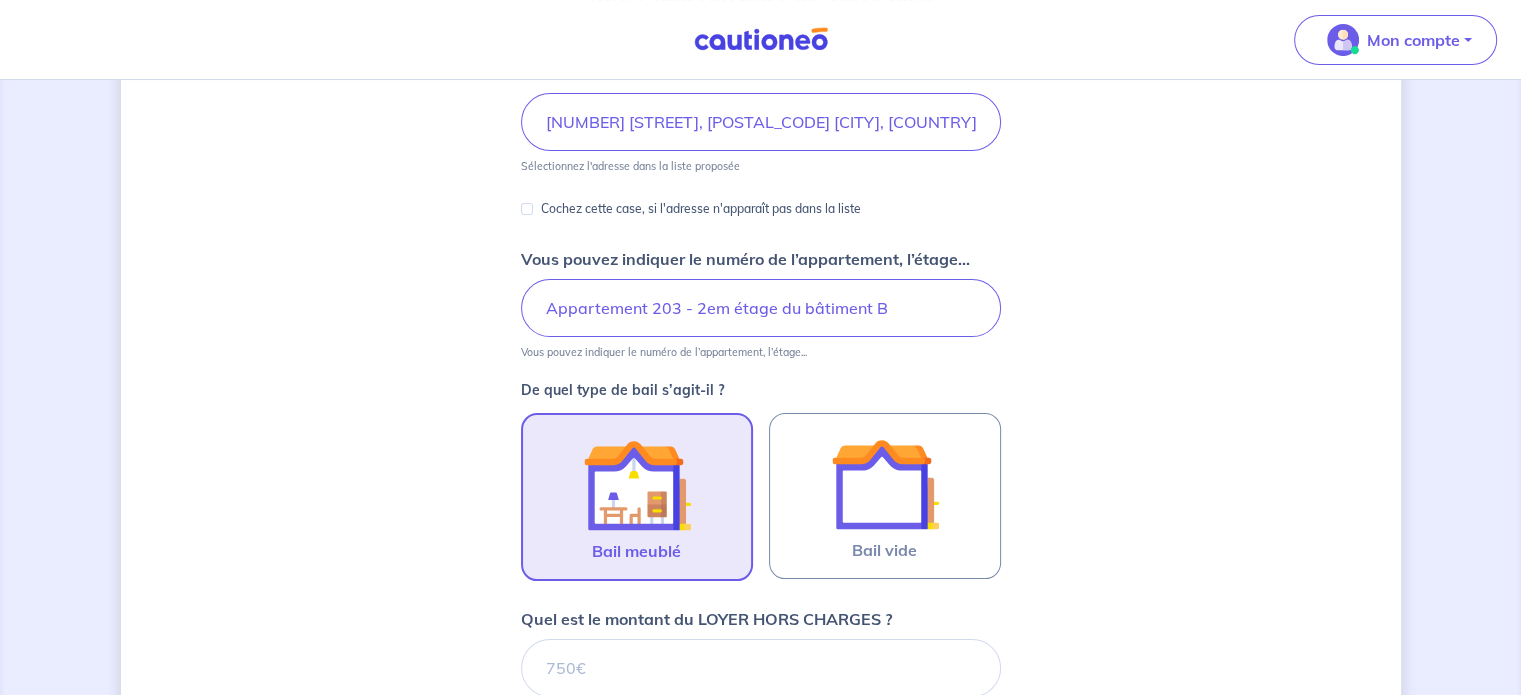 scroll, scrollTop: 595, scrollLeft: 0, axis: vertical 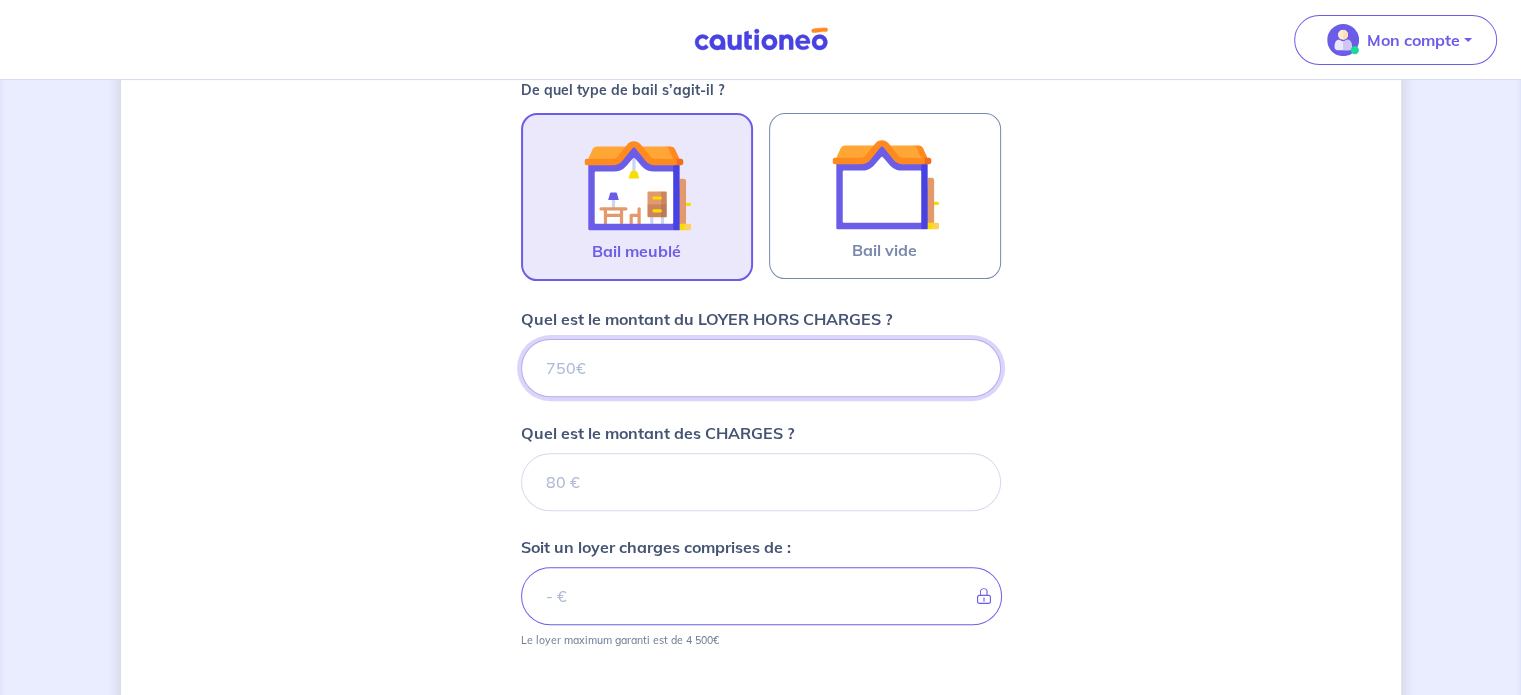 click on "Quel est le montant du LOYER HORS CHARGES ?" at bounding box center (761, 368) 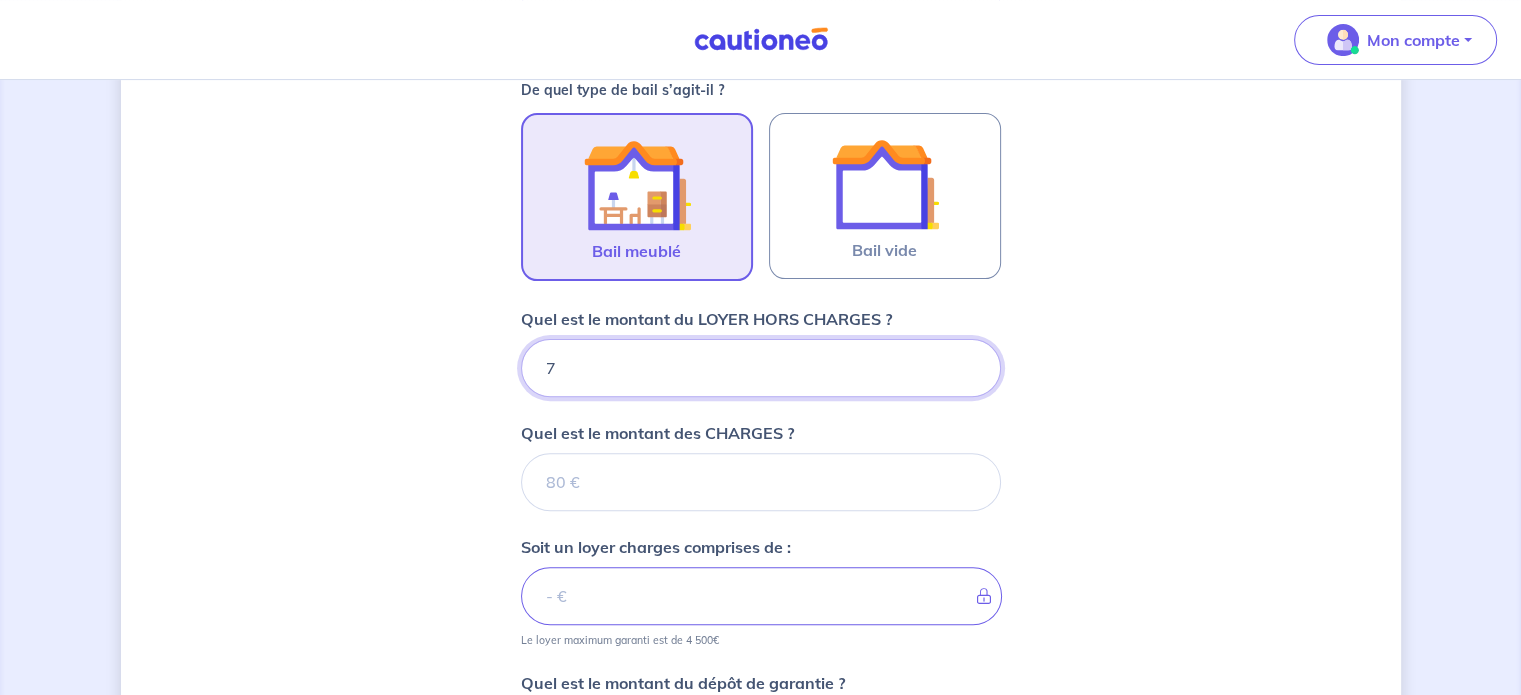 type on "71" 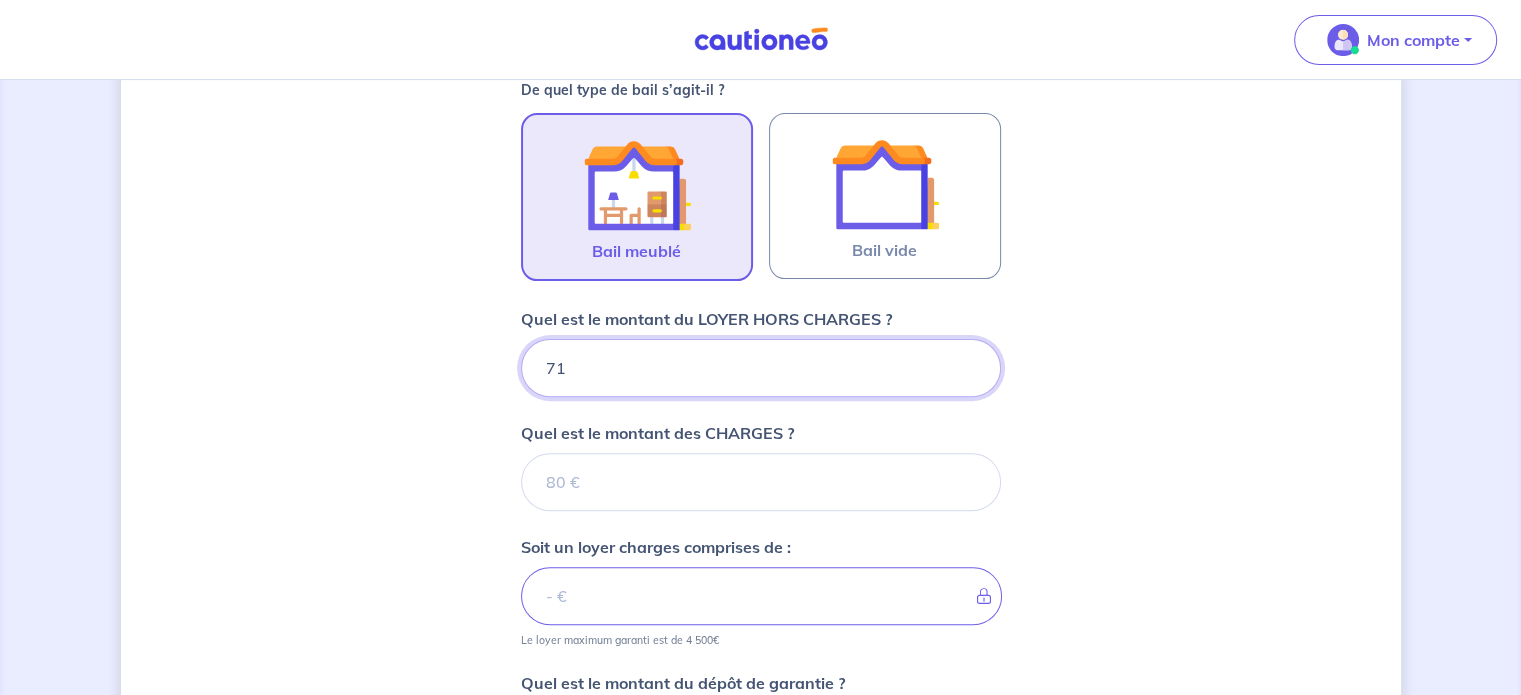 type 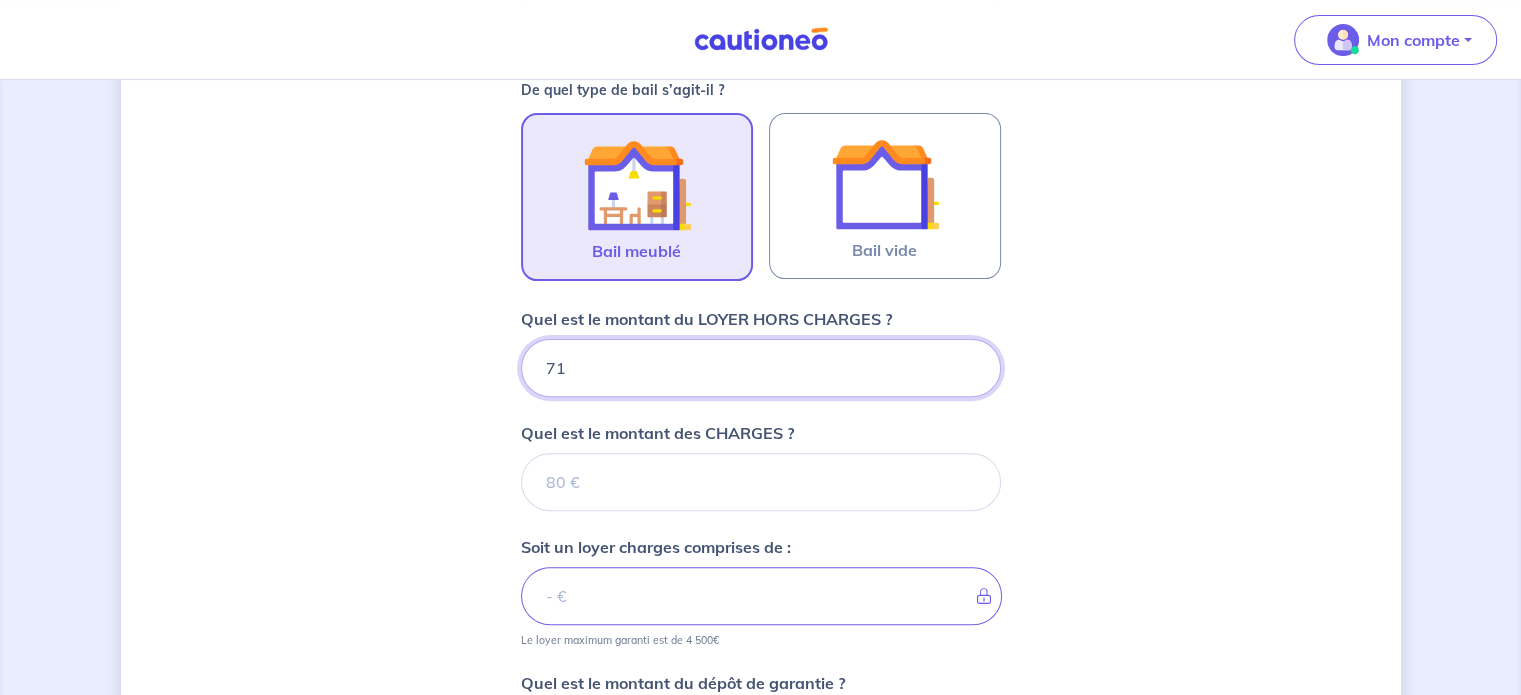 type on "710" 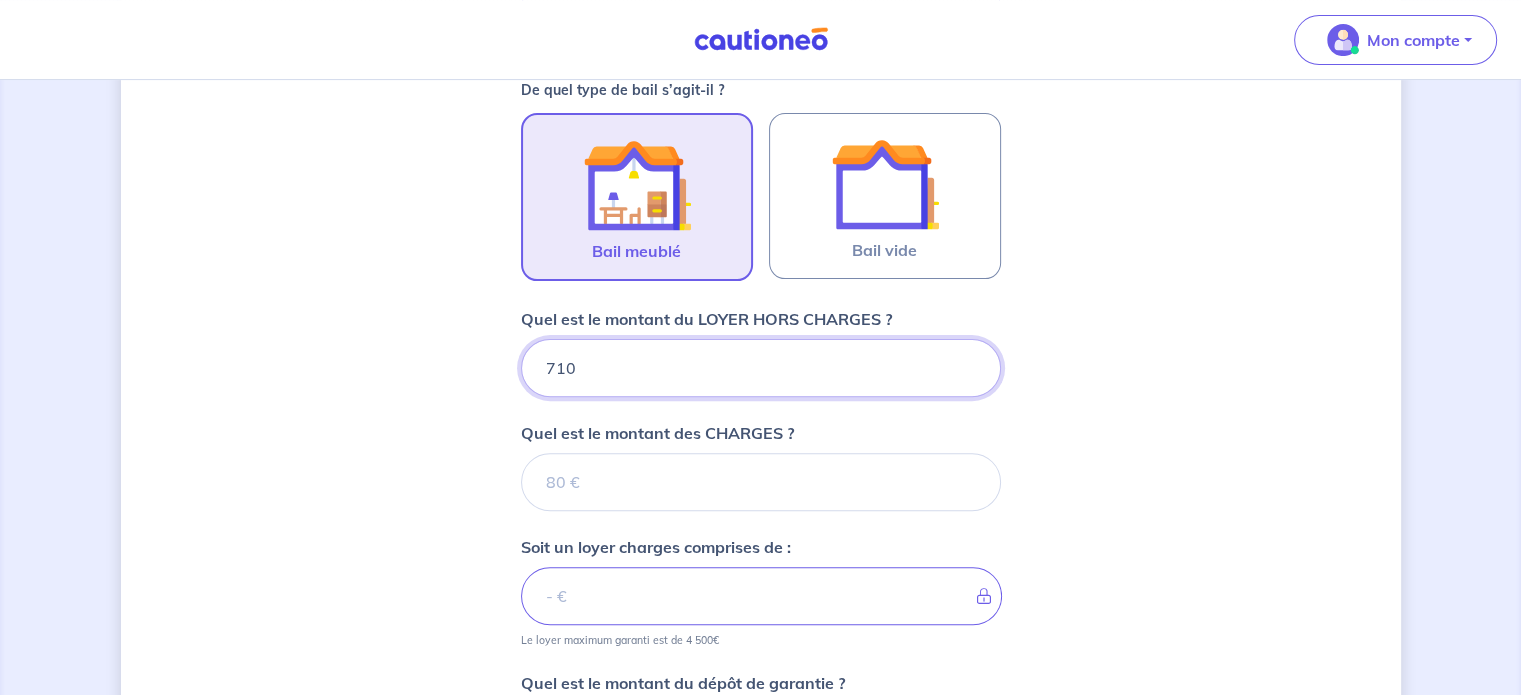 type 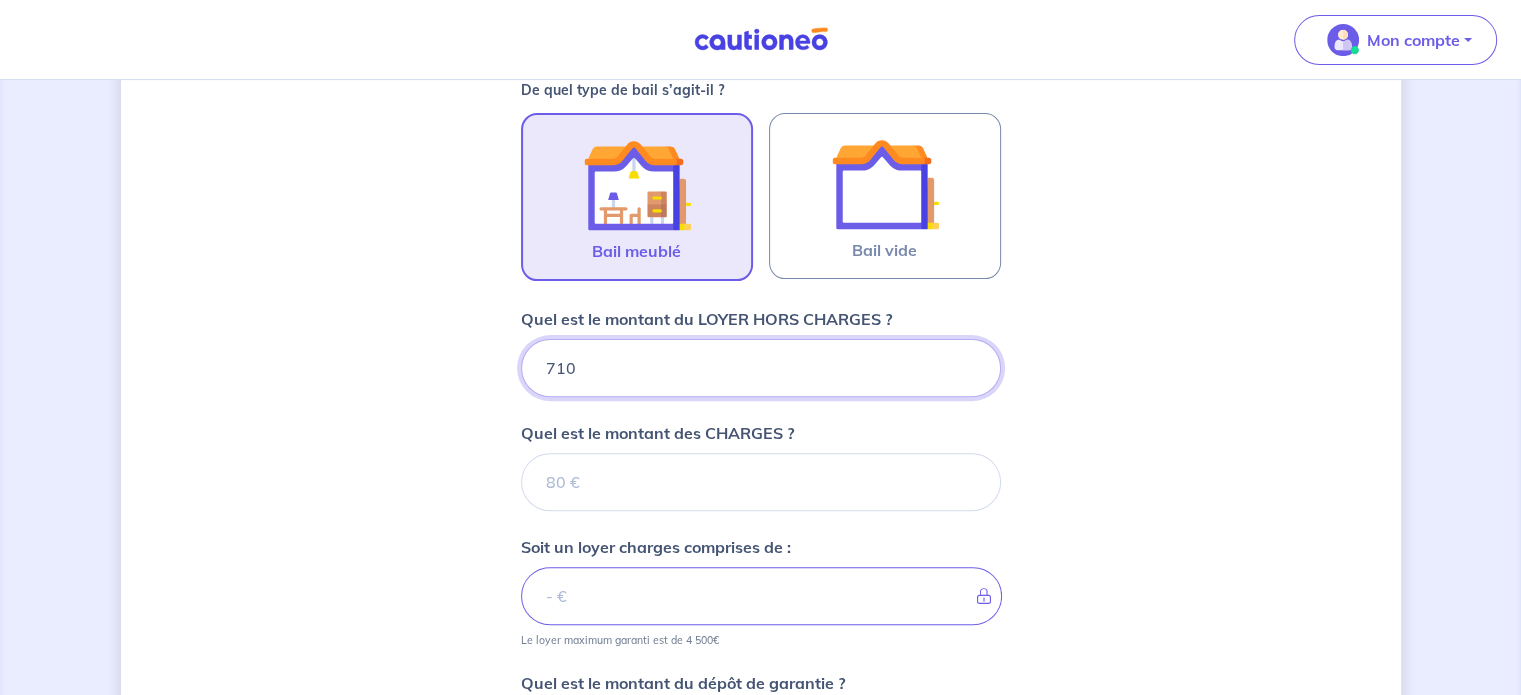 type on "710" 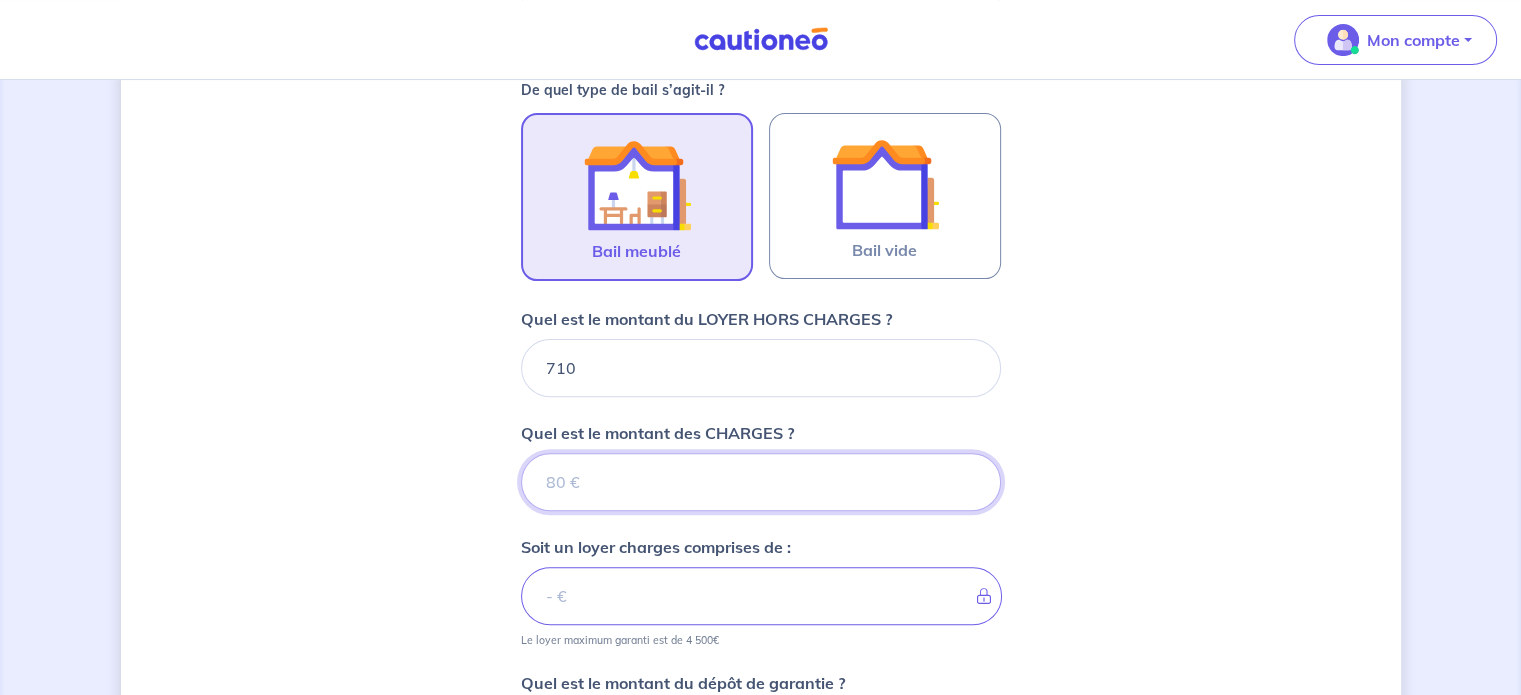click on "Quel est le montant des CHARGES ?" at bounding box center (761, 482) 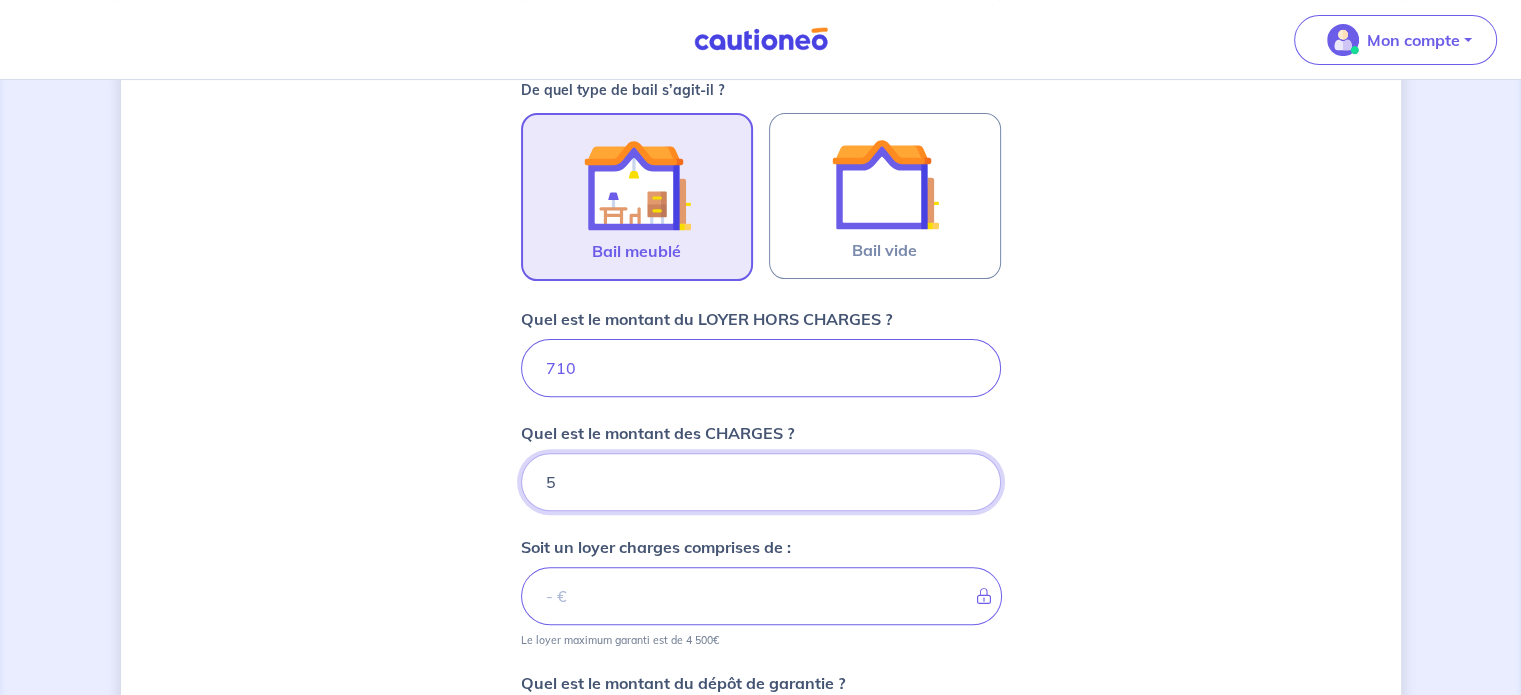 type on "50" 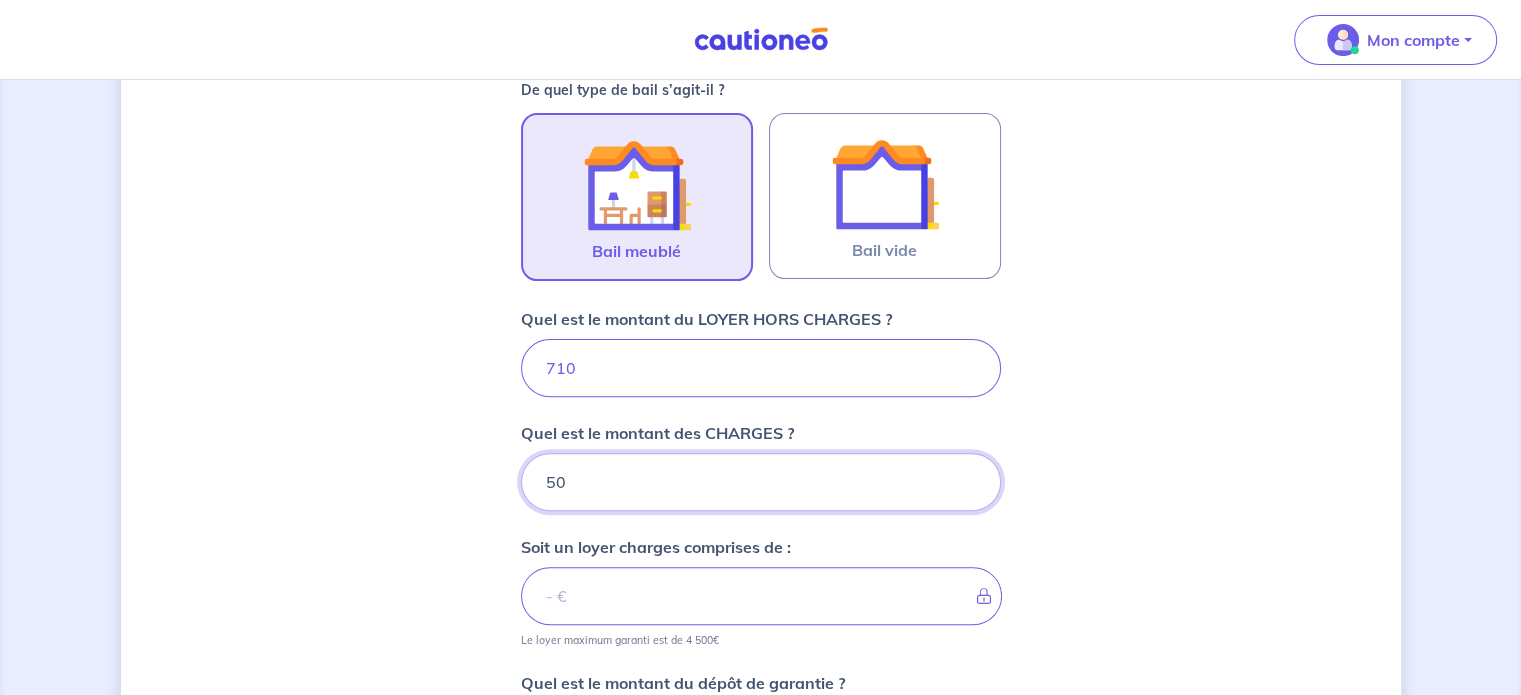 type on "760" 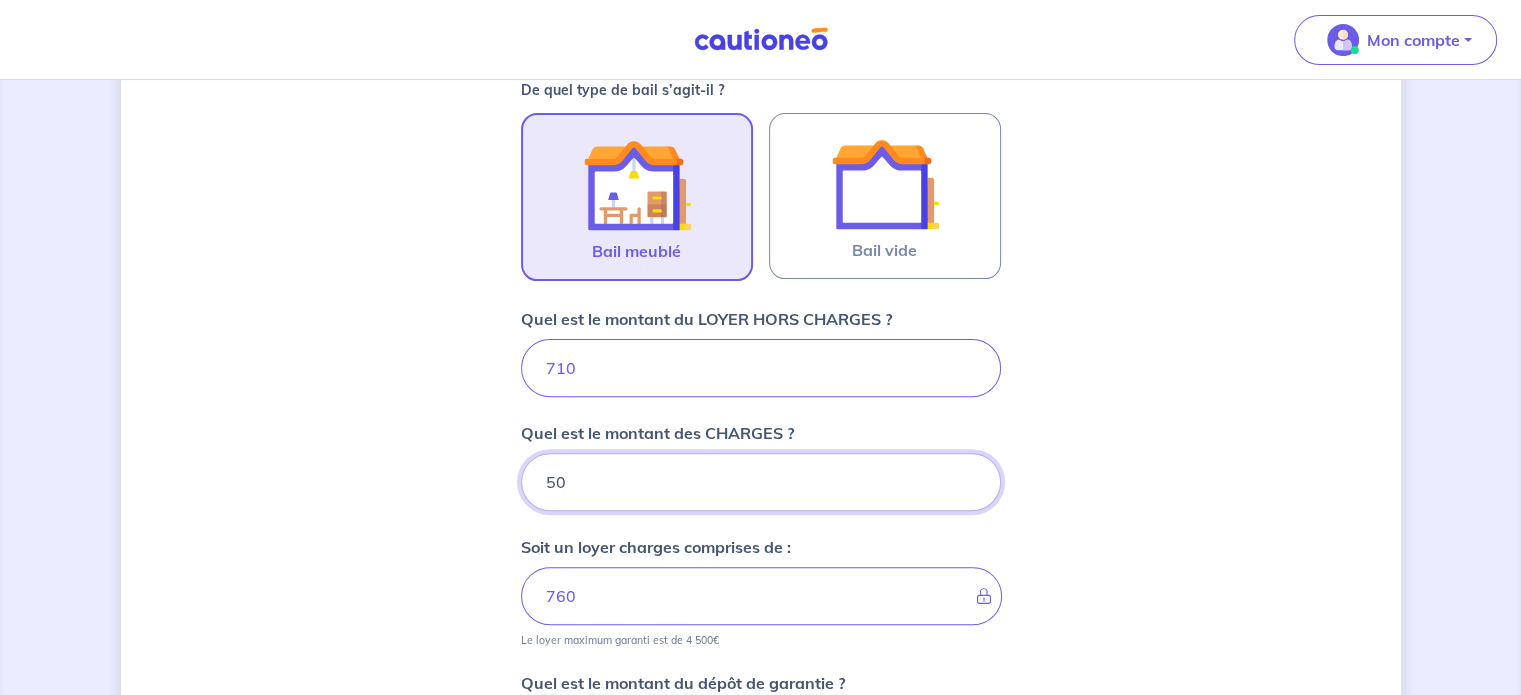 type on "50" 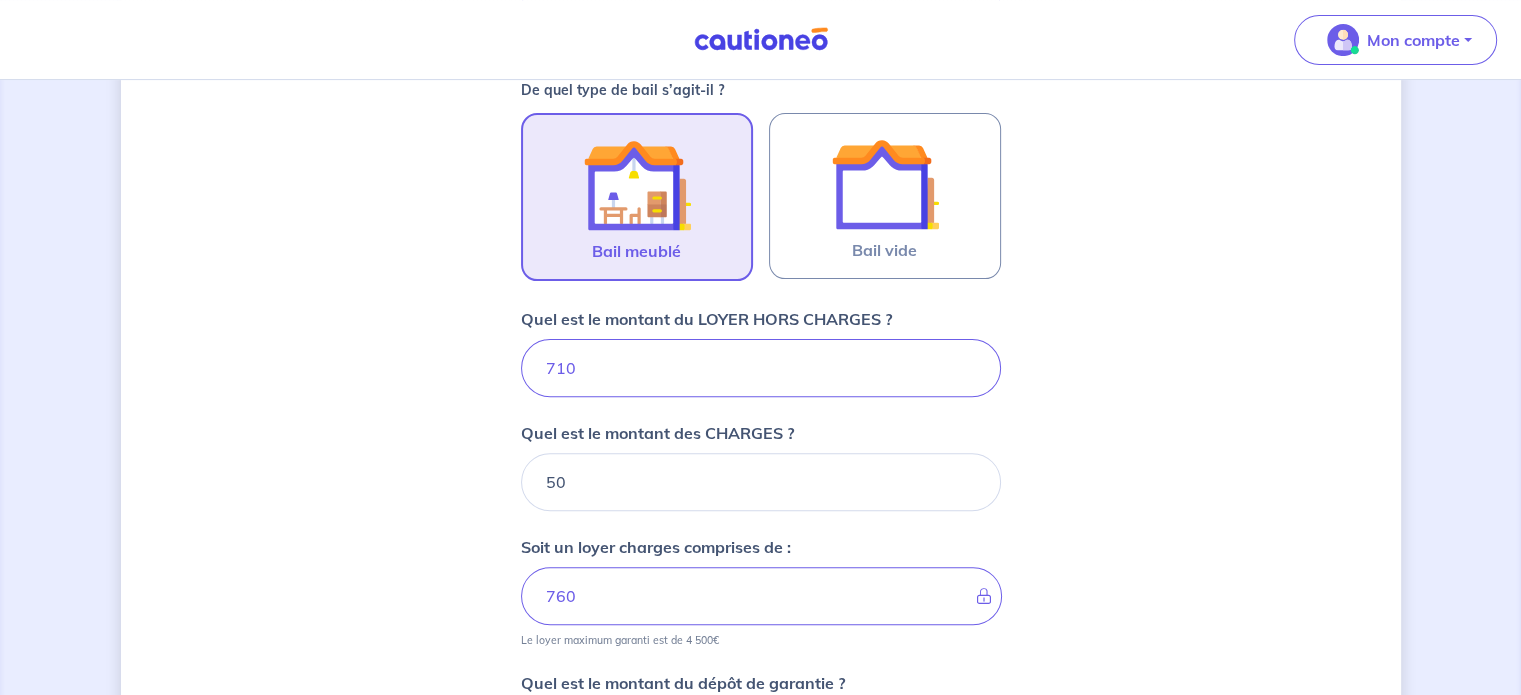 click on "Dites-nous en plus sur votre bien Où se situe votre bien en location ? 2 Avenue de la République, 33380 Marcheprime, France Sélectionnez l'adresse dans la liste proposée Cochez cette case, si l'adresse n'apparaît pas dans la liste Vous pouvez indiquer le numéro de l’appartement, l’étage... Appartement 203 - 2em étage du bâtiment B Vous pouvez indiquer le numéro de l’appartement, l’étage... De quel type de bail s’agit-il ? Bail meublé Bail vide Quel est le montant du LOYER HORS CHARGES ? 710 Quel est le montant des CHARGES ? 50 Soit un loyer charges comprises de : 760 Le loyer maximum garanti est de 4 500€ Quel est le montant du dépôt de garantie ? Pour un locataire entrant, il doit être équivalent à  2 mois  de loyer hors charges. Étape Précédente Précédent Je valide Je valide" at bounding box center [761, 284] 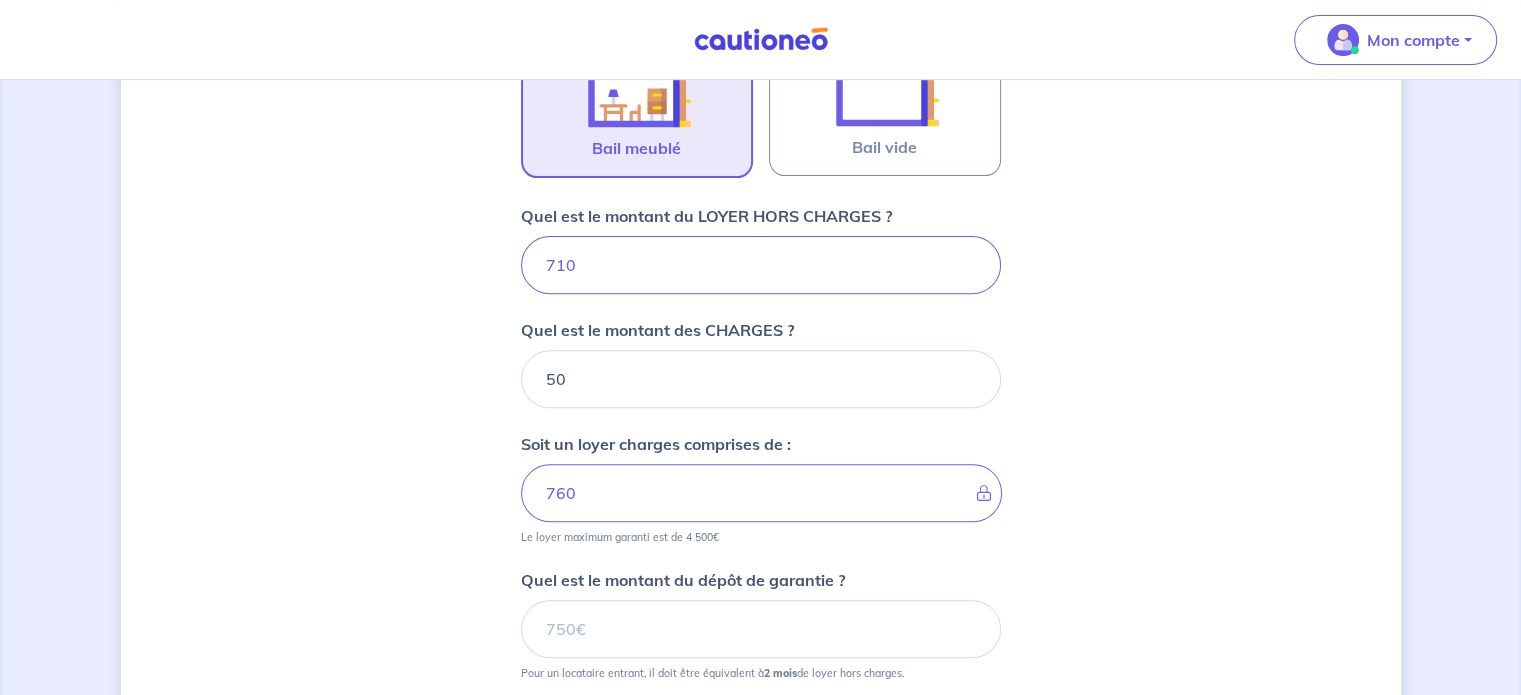 scroll, scrollTop: 895, scrollLeft: 0, axis: vertical 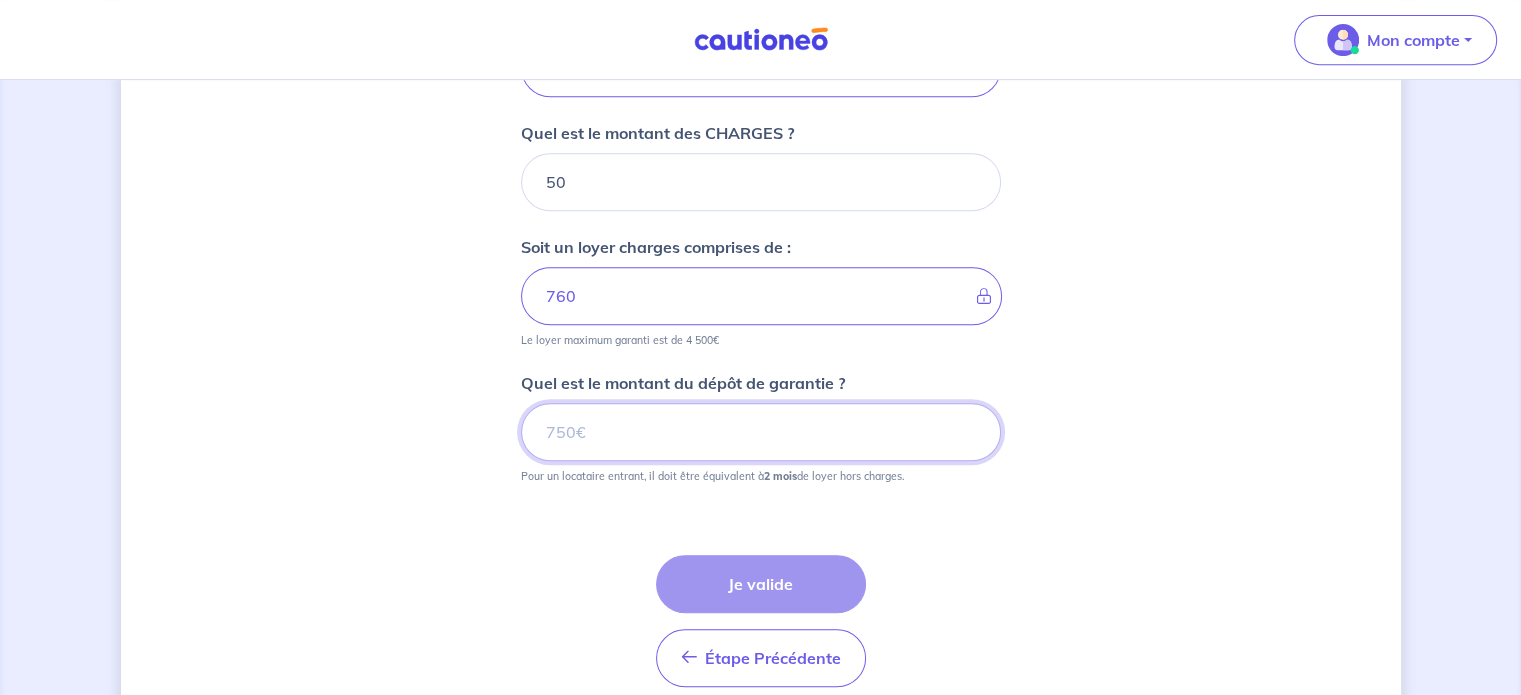 click on "Quel est le montant du dépôt de garantie ?" at bounding box center (761, 432) 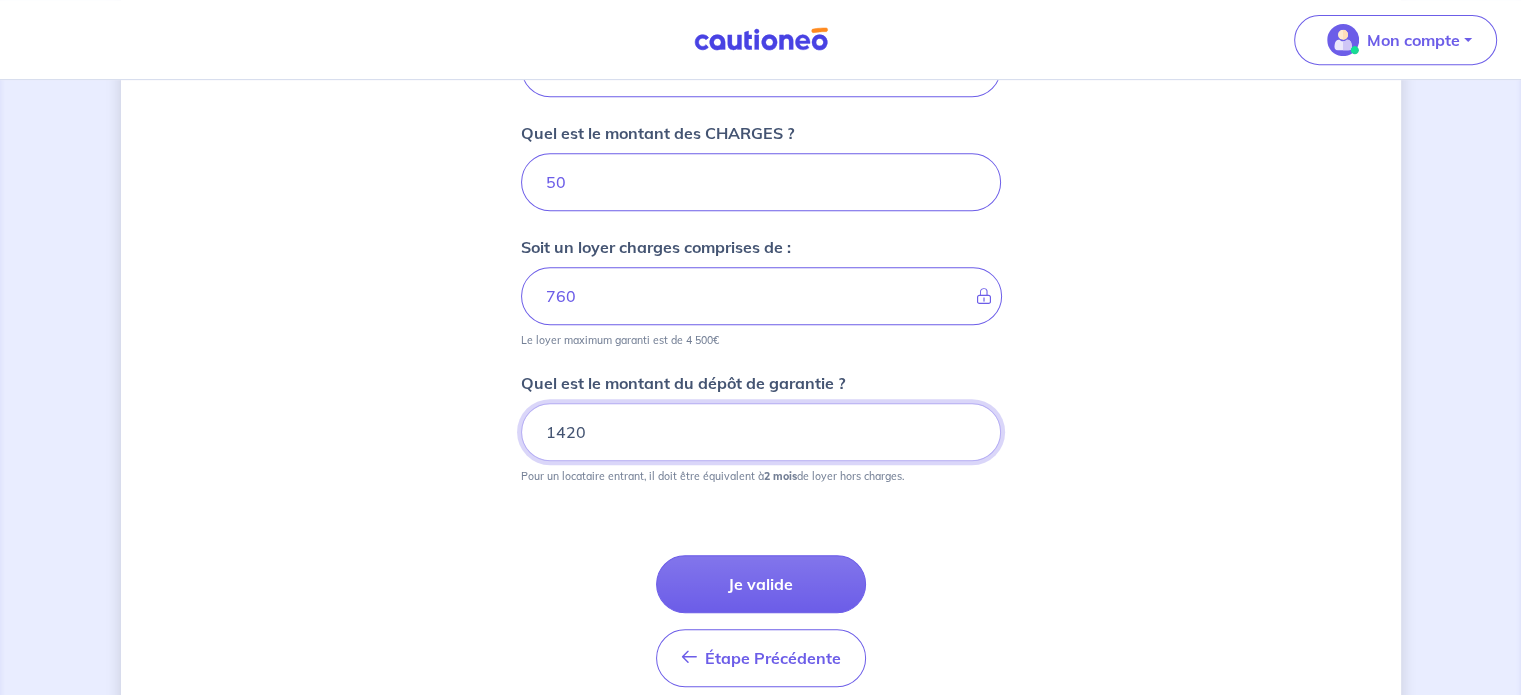type on "1420" 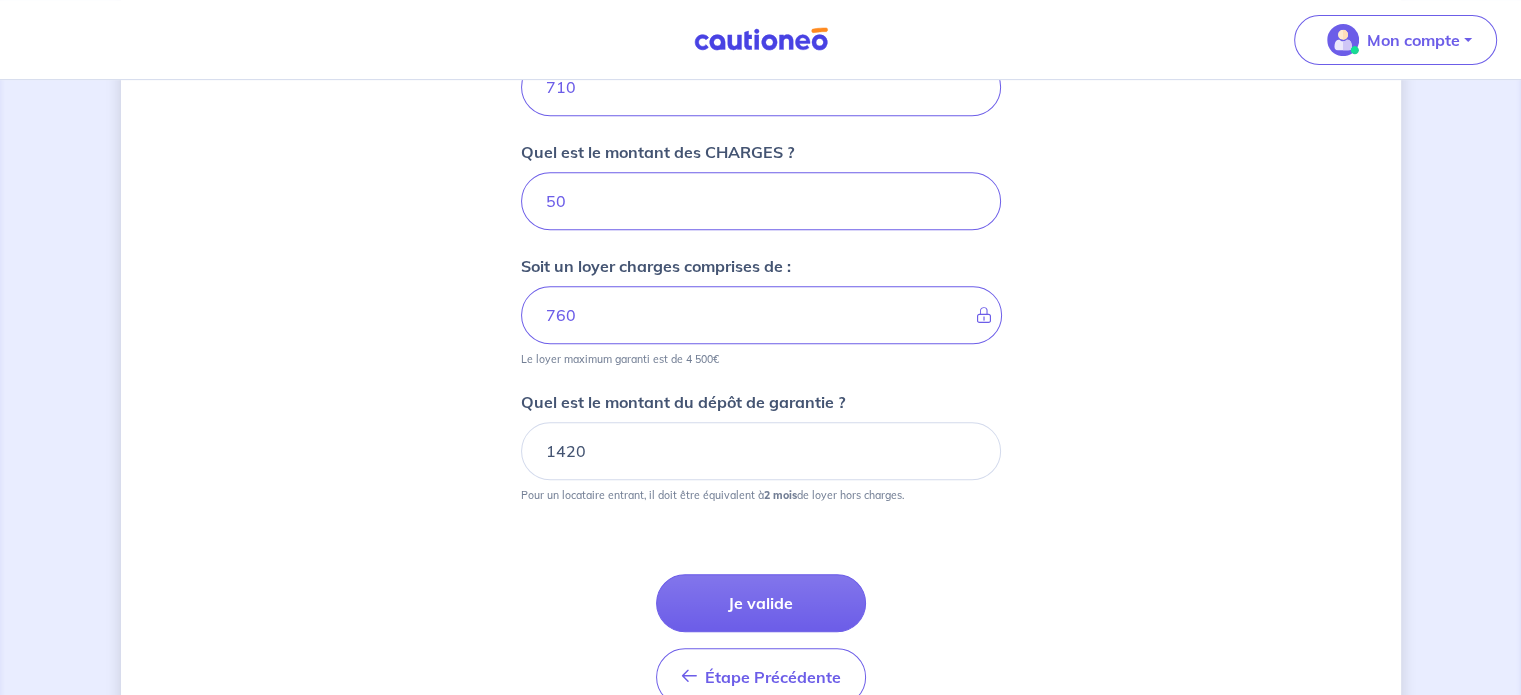 scroll, scrollTop: 895, scrollLeft: 0, axis: vertical 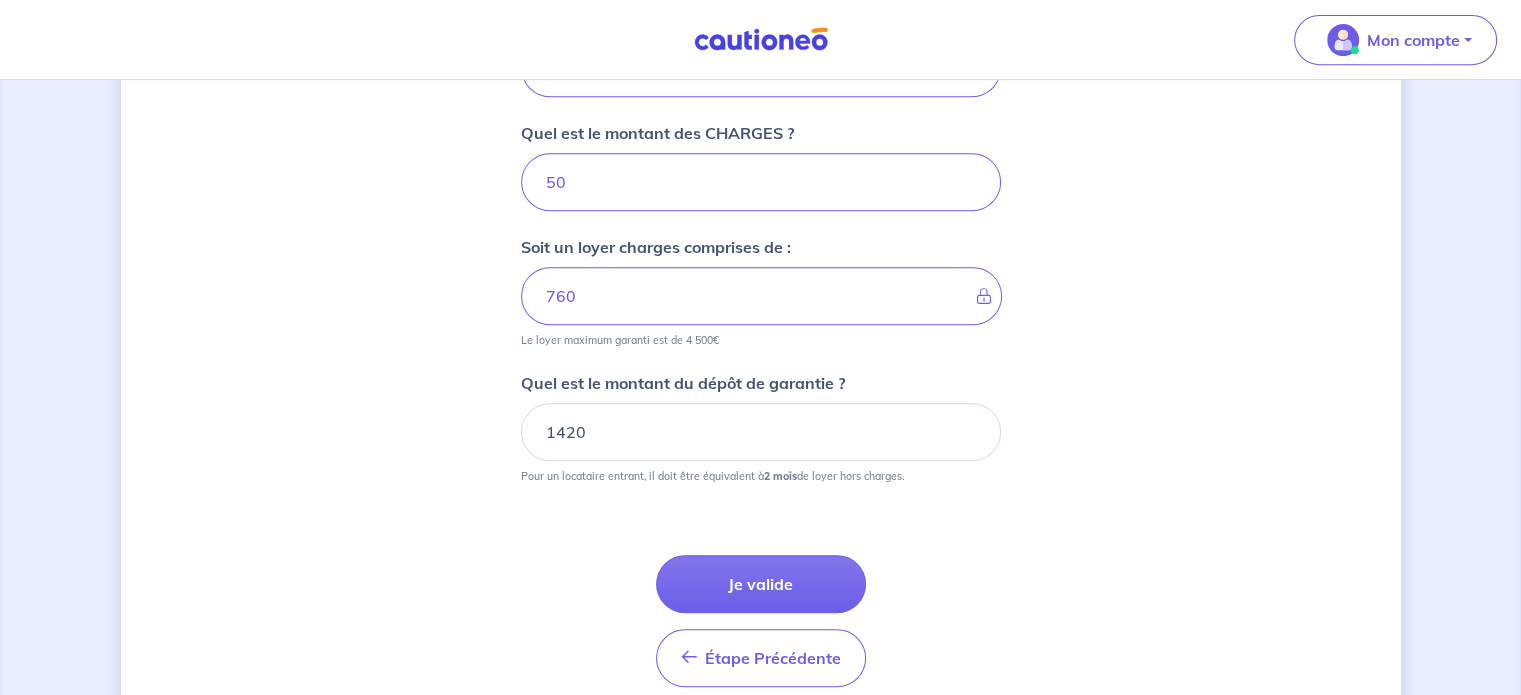 click on "Je valide" at bounding box center [761, 584] 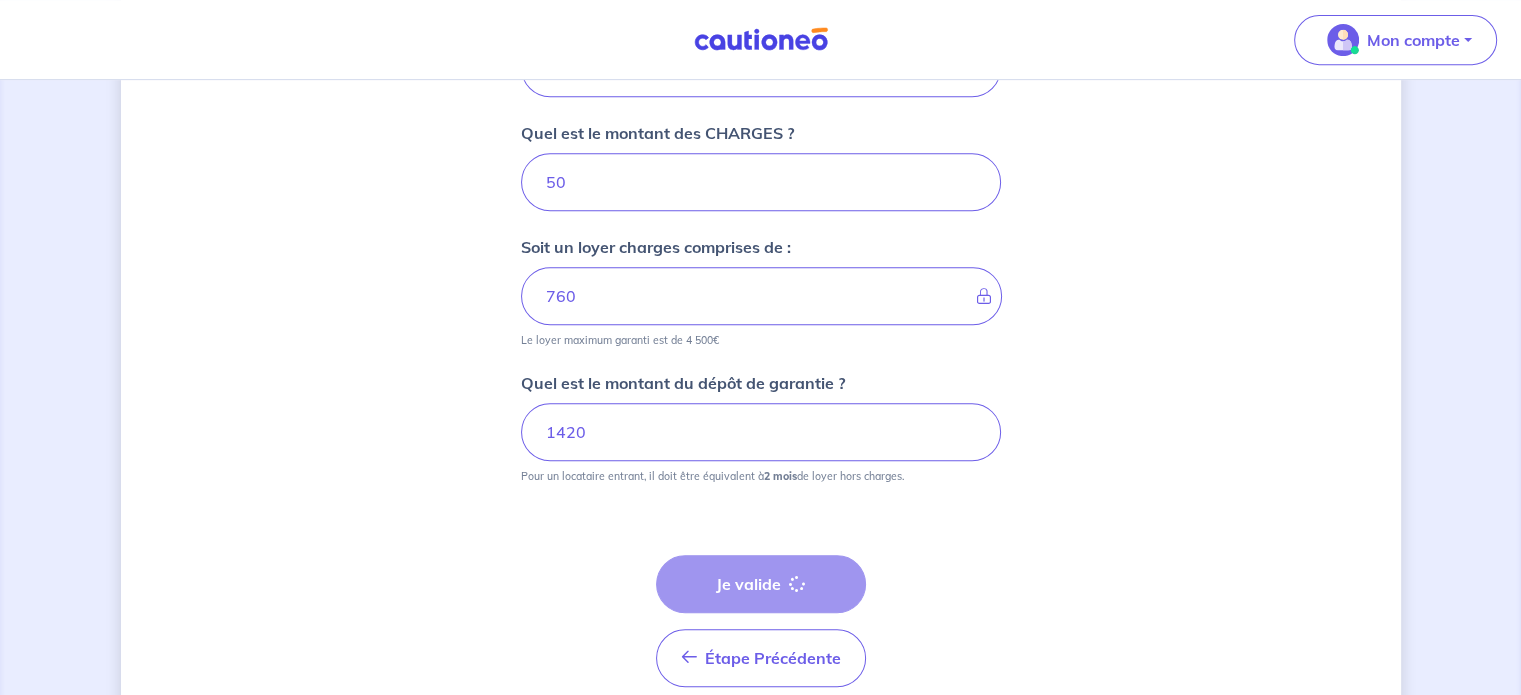 scroll, scrollTop: 0, scrollLeft: 0, axis: both 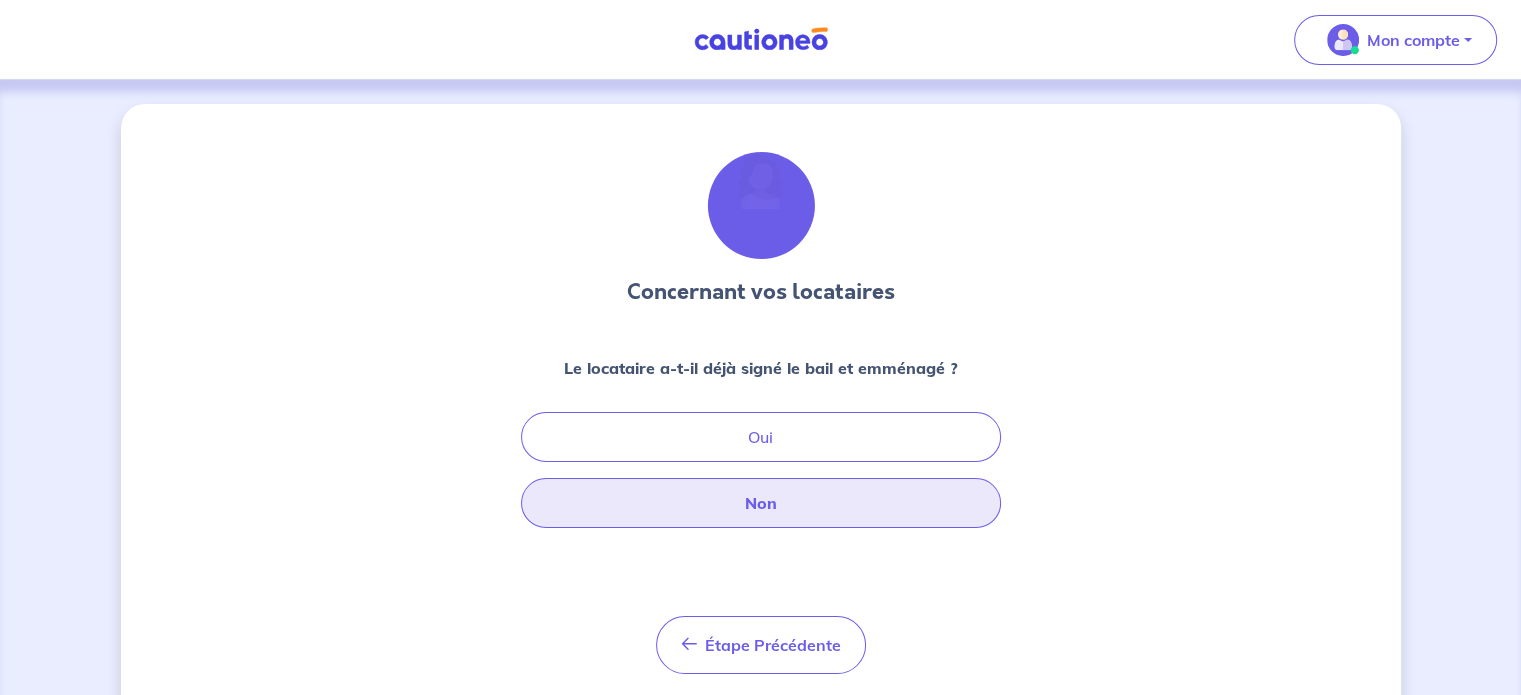 click on "Non" at bounding box center [761, 503] 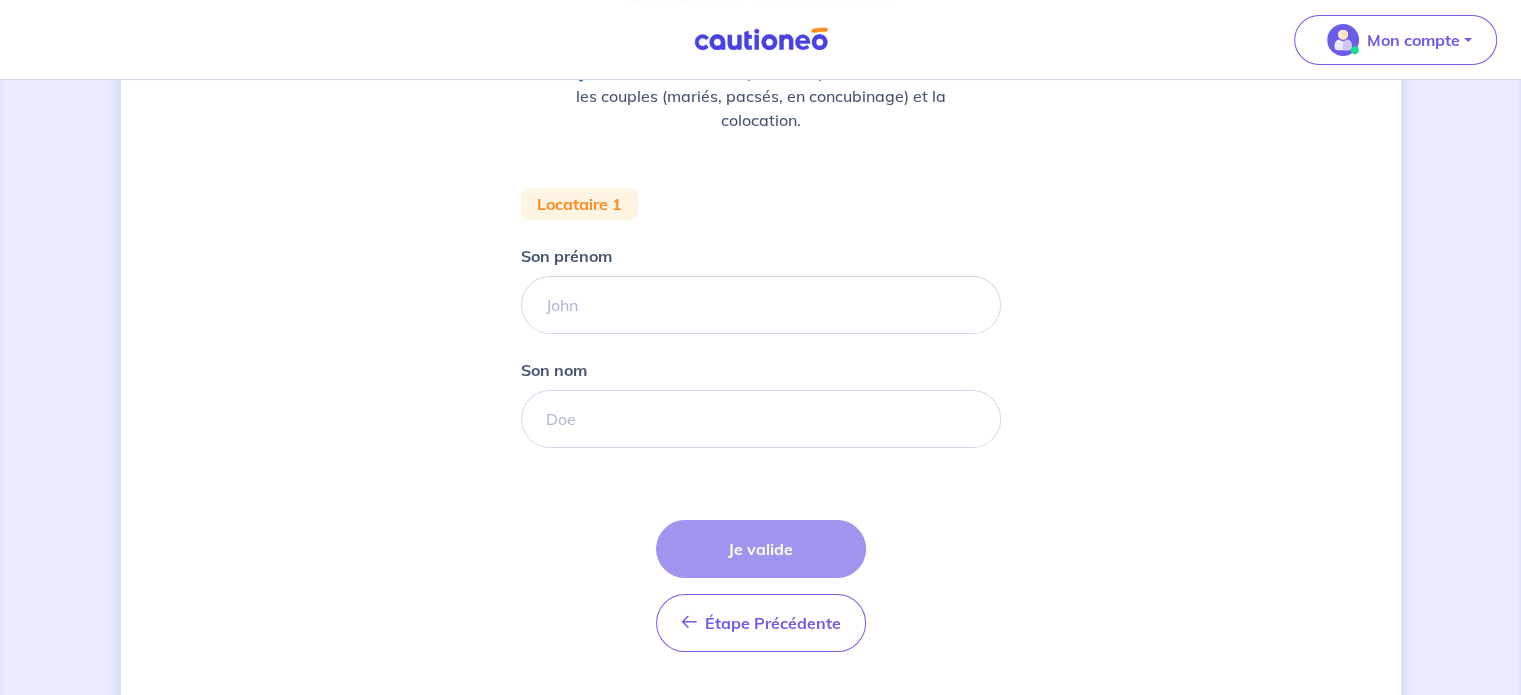 scroll, scrollTop: 300, scrollLeft: 0, axis: vertical 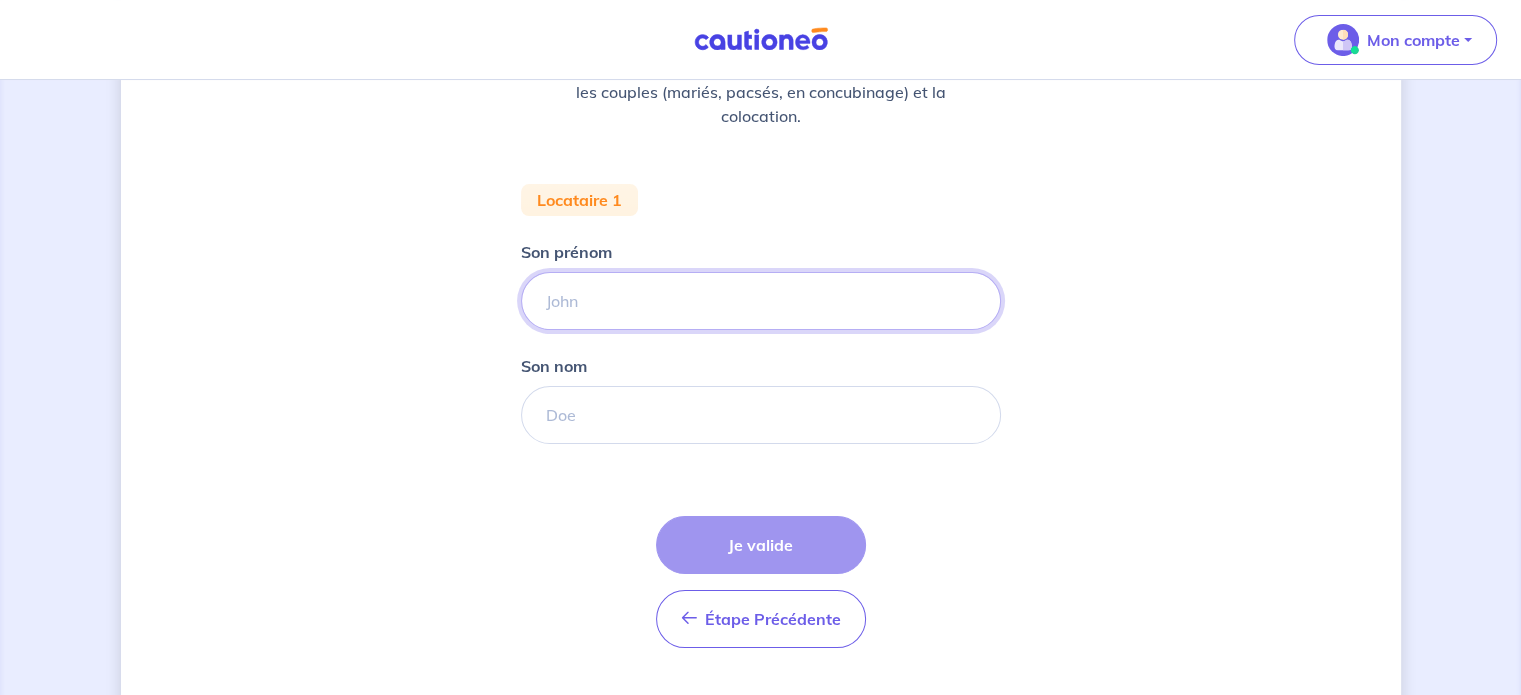 click on "Son prénom" at bounding box center [761, 301] 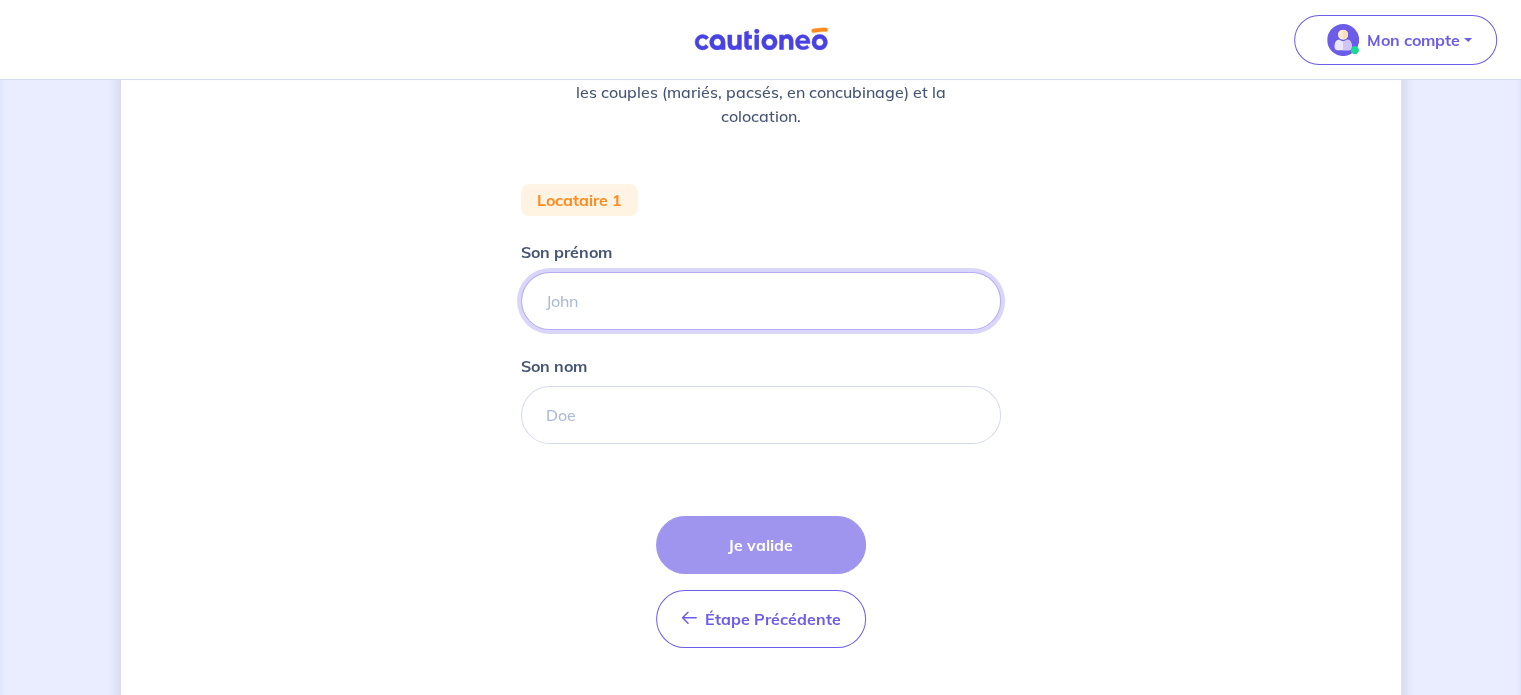 type on "i" 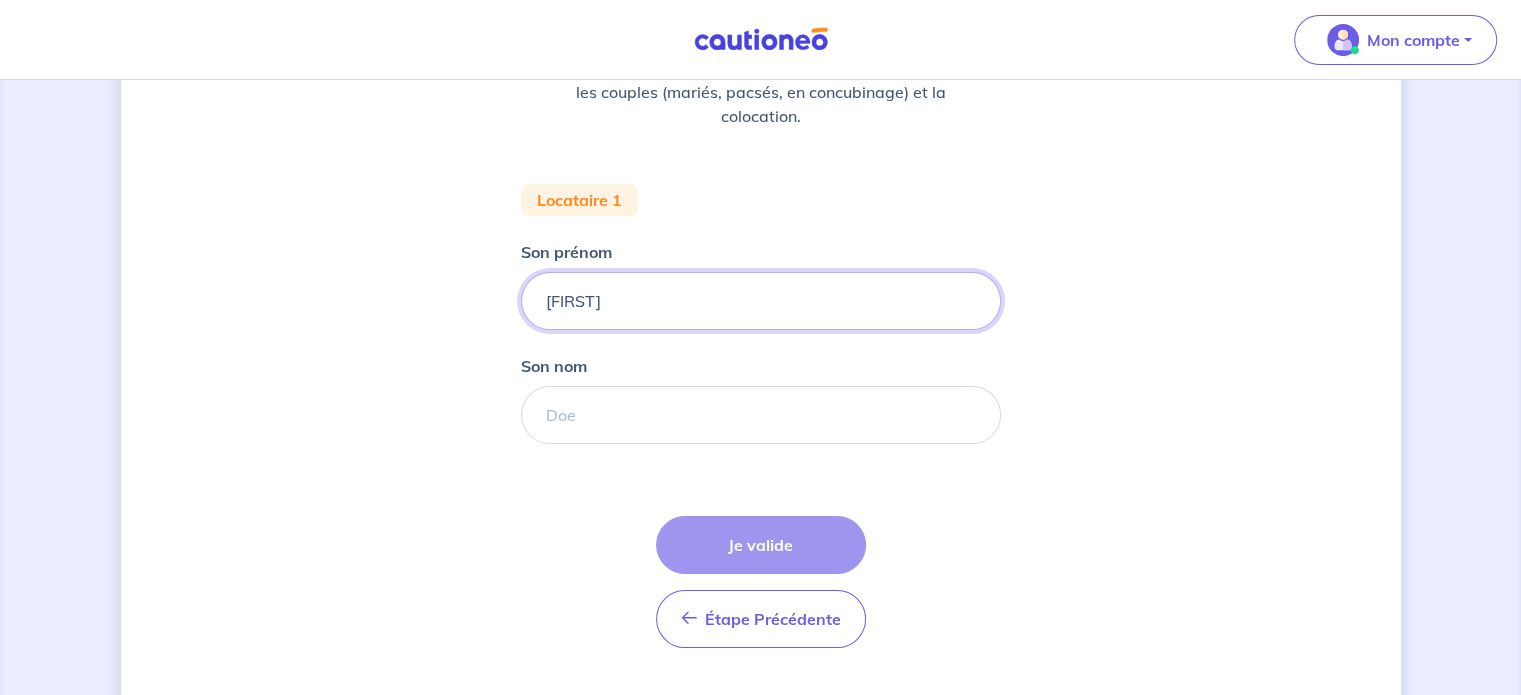 type on "[NAME]" 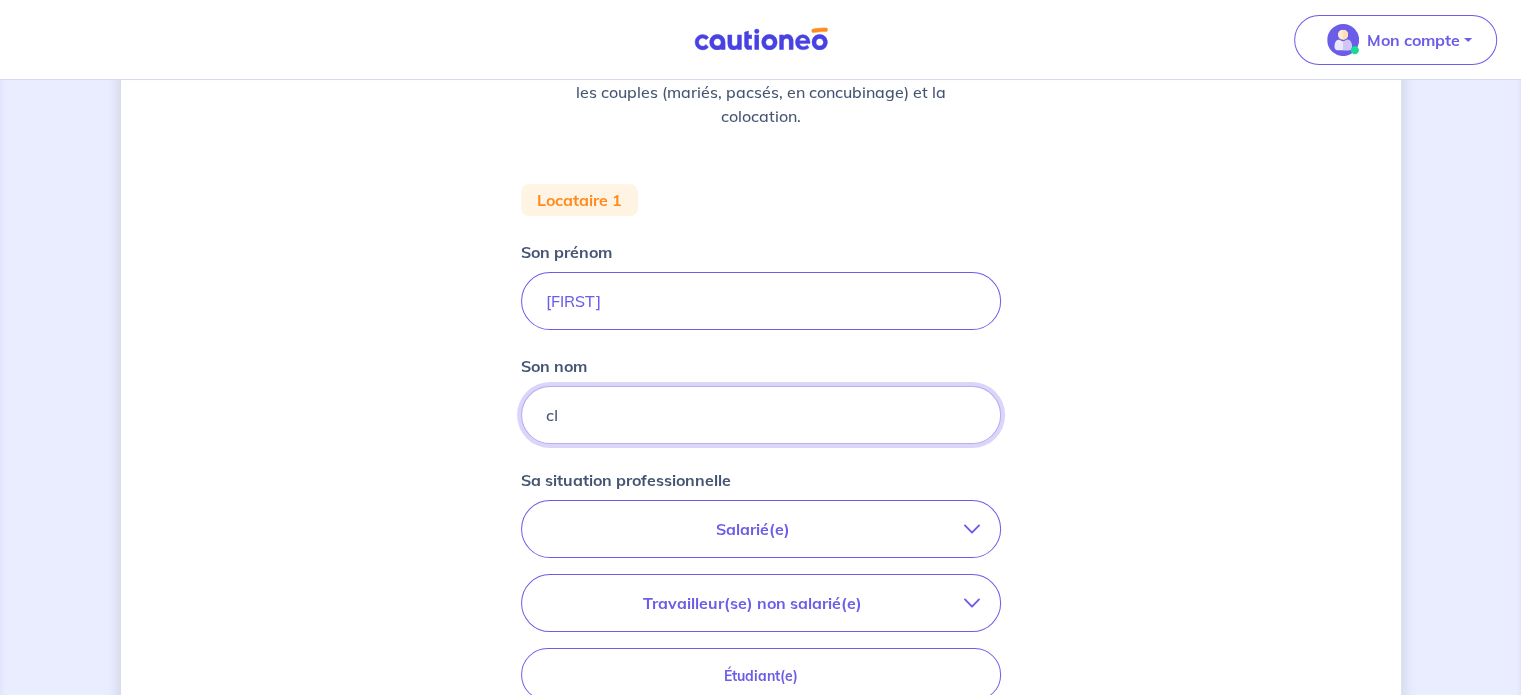 type on "c" 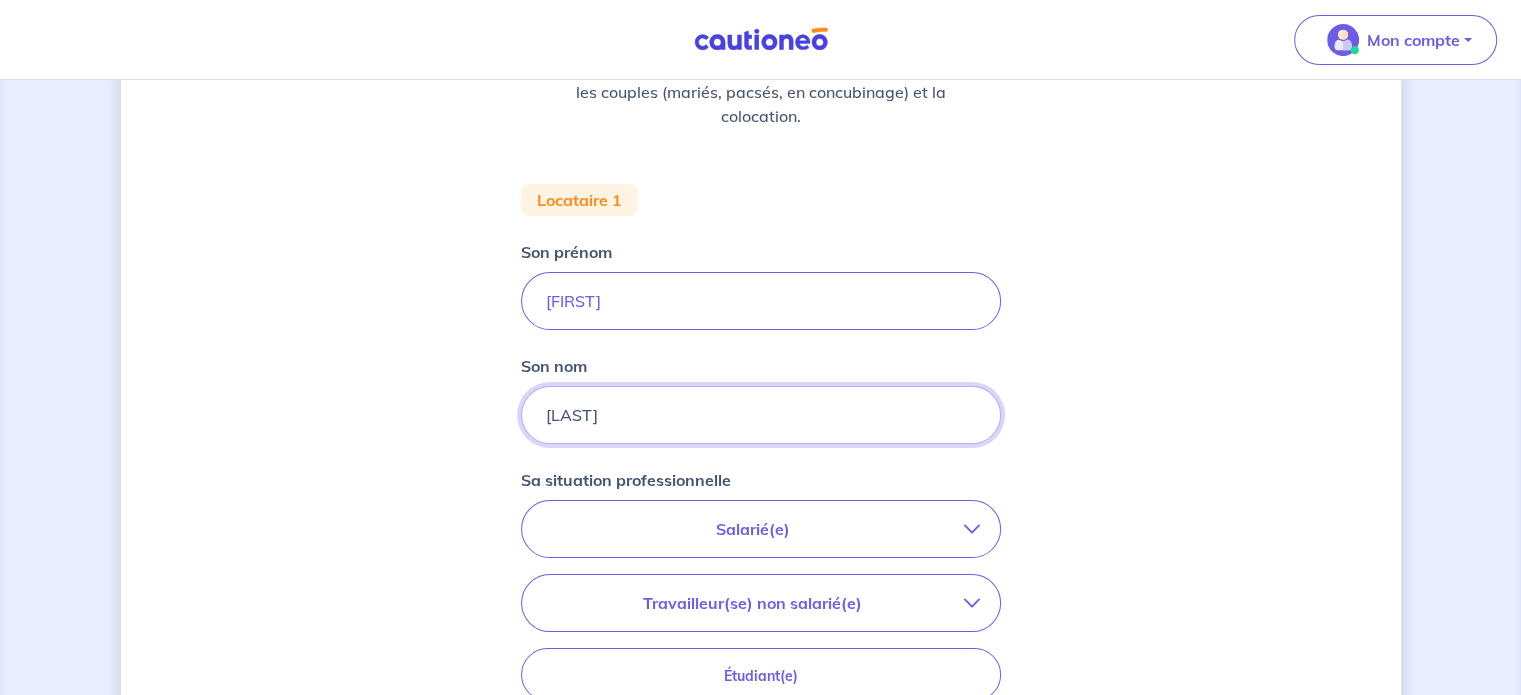 type on "[LAST]" 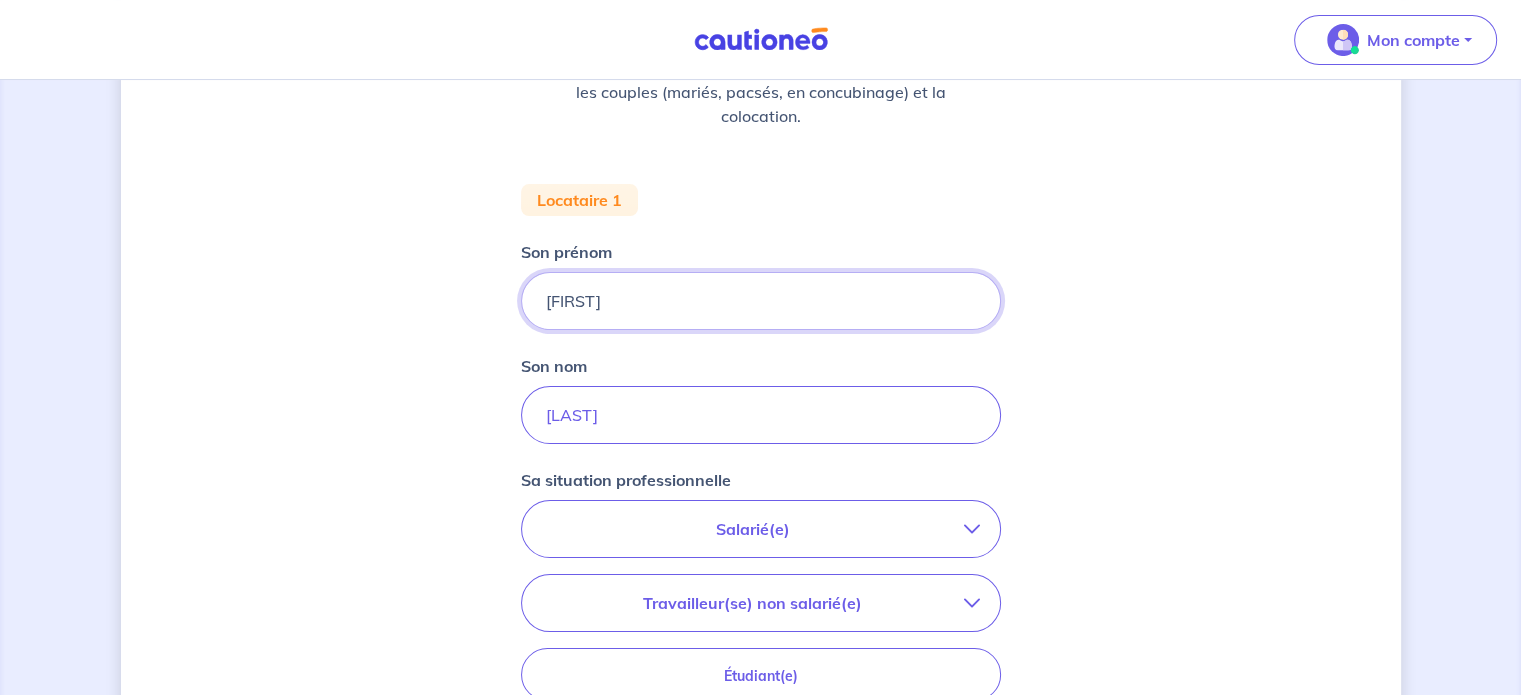 click on "[NAME]" at bounding box center (761, 301) 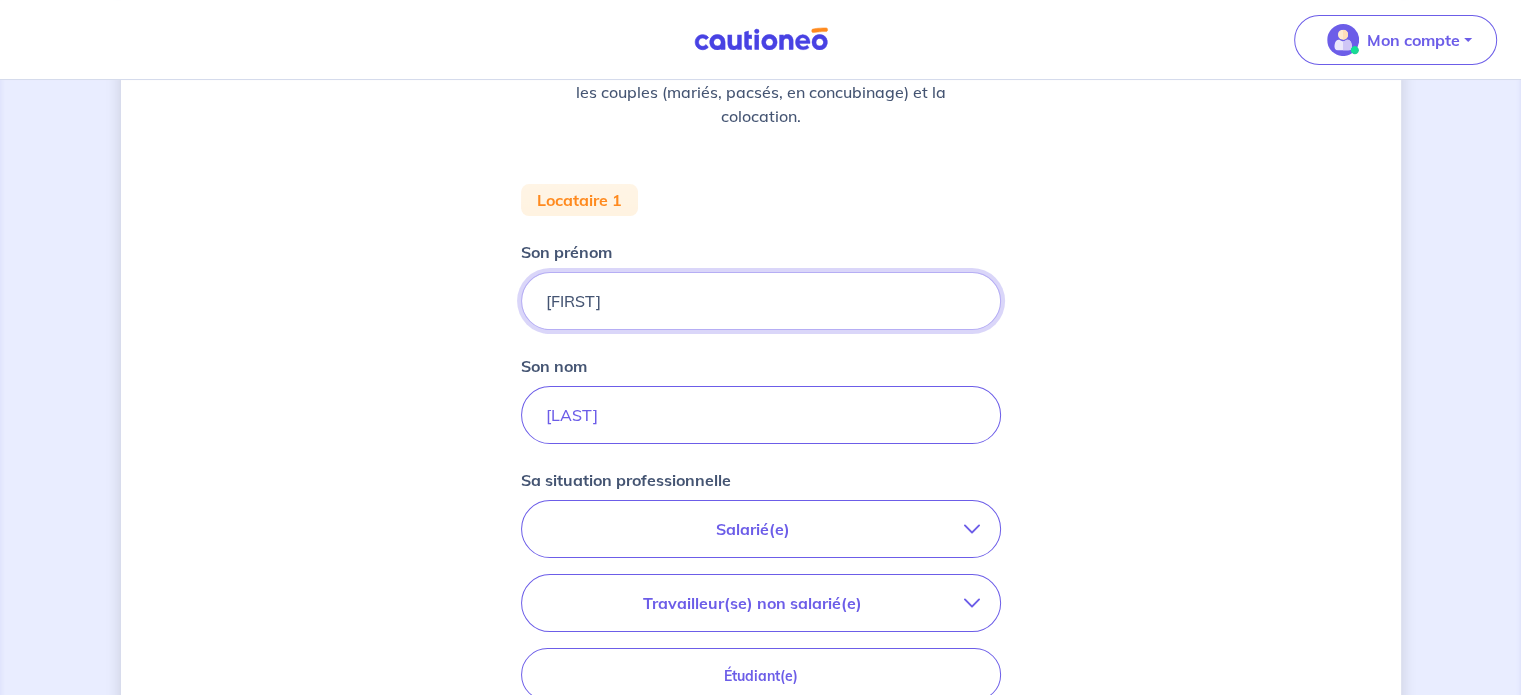 type on "Ilann" 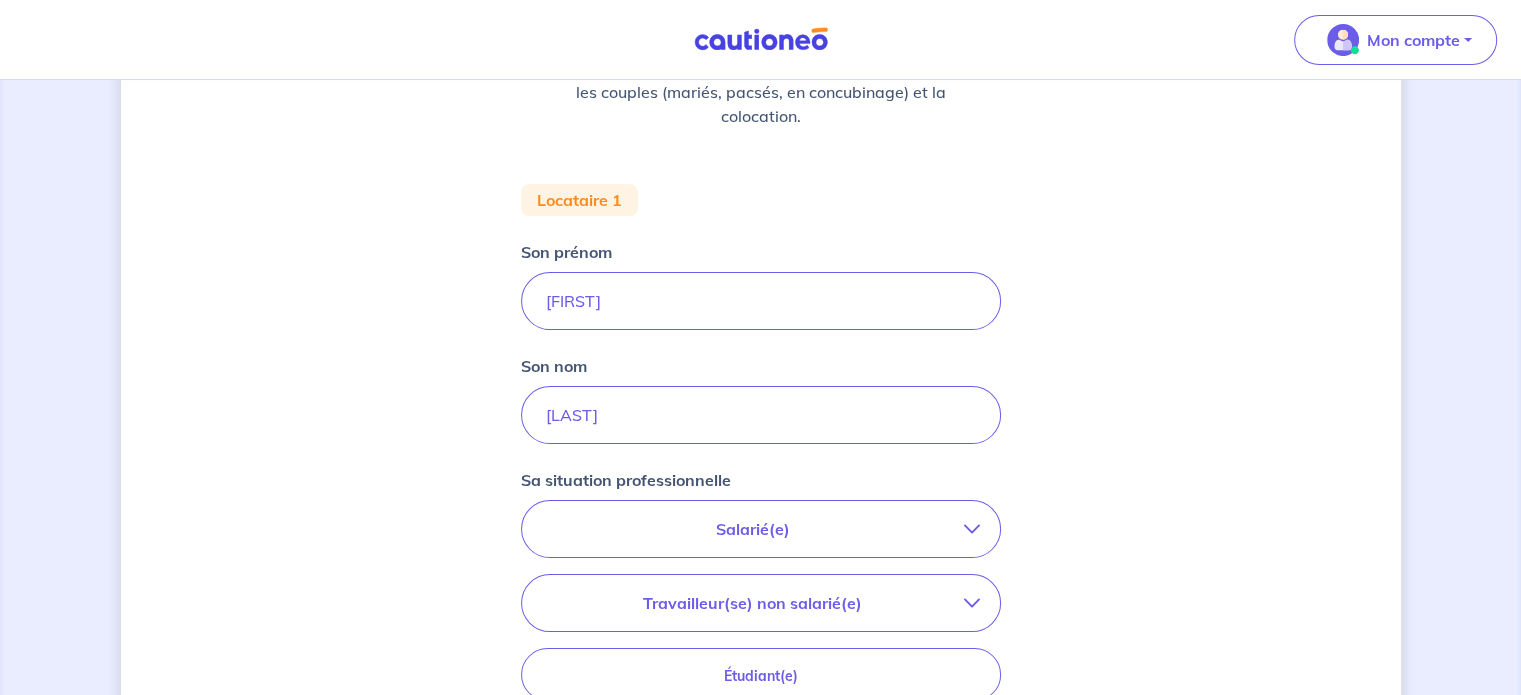 click on "Salarié(e)" at bounding box center [753, 529] 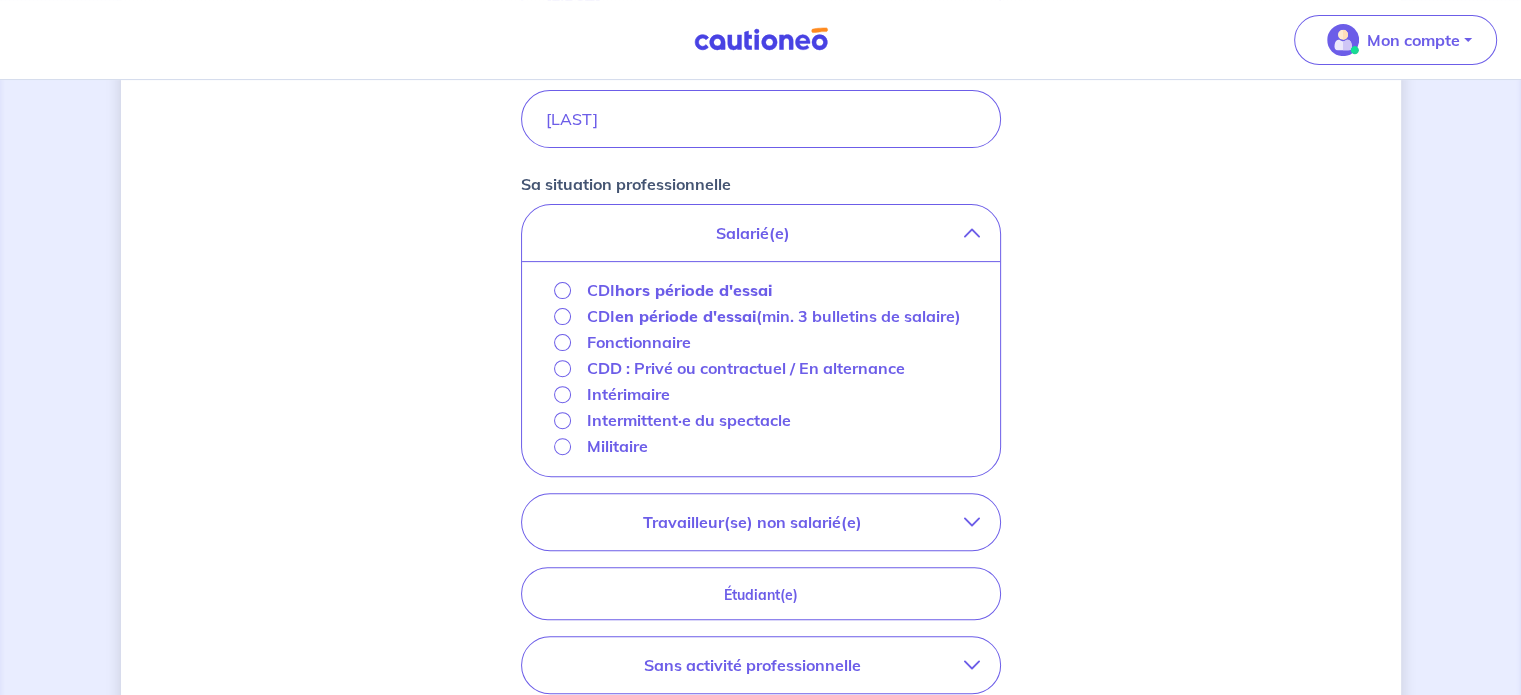 scroll, scrollTop: 600, scrollLeft: 0, axis: vertical 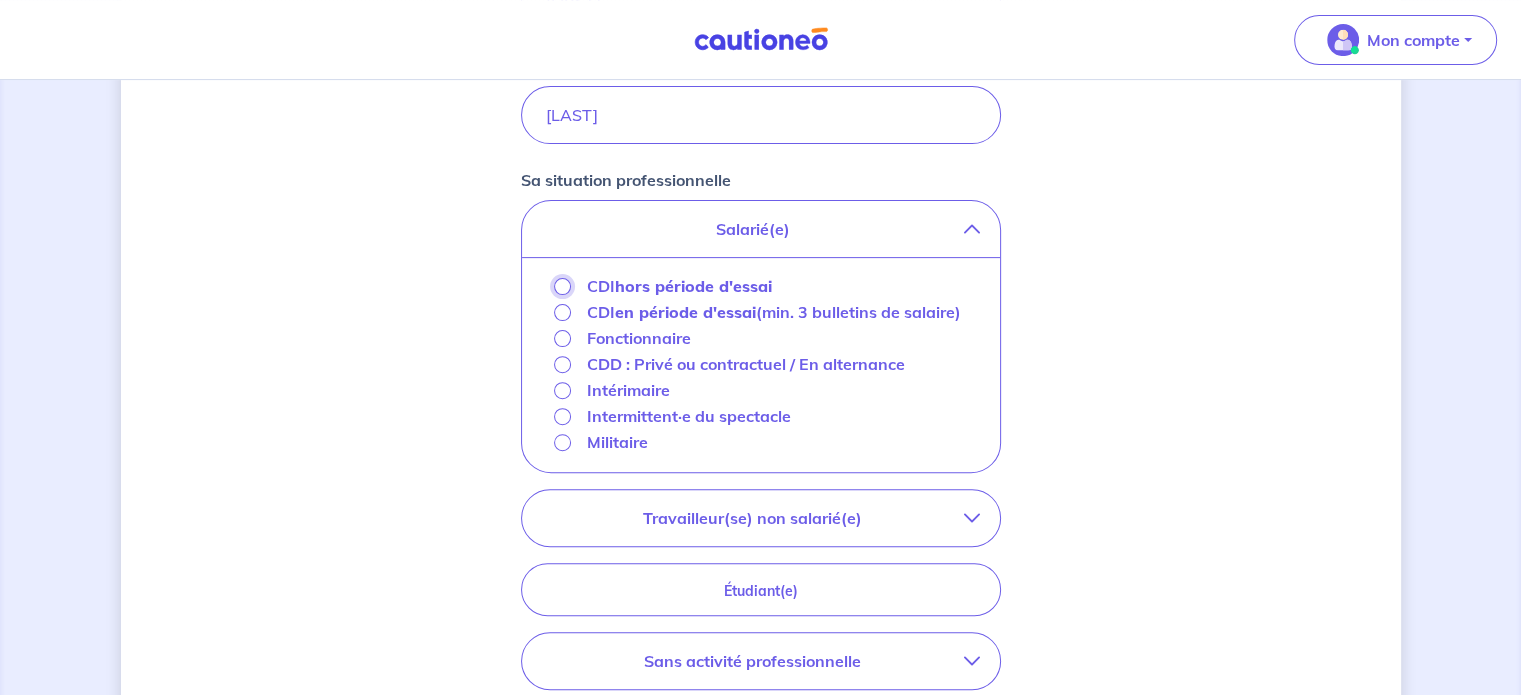 click on "CDI  hors période d'essai" at bounding box center (562, 286) 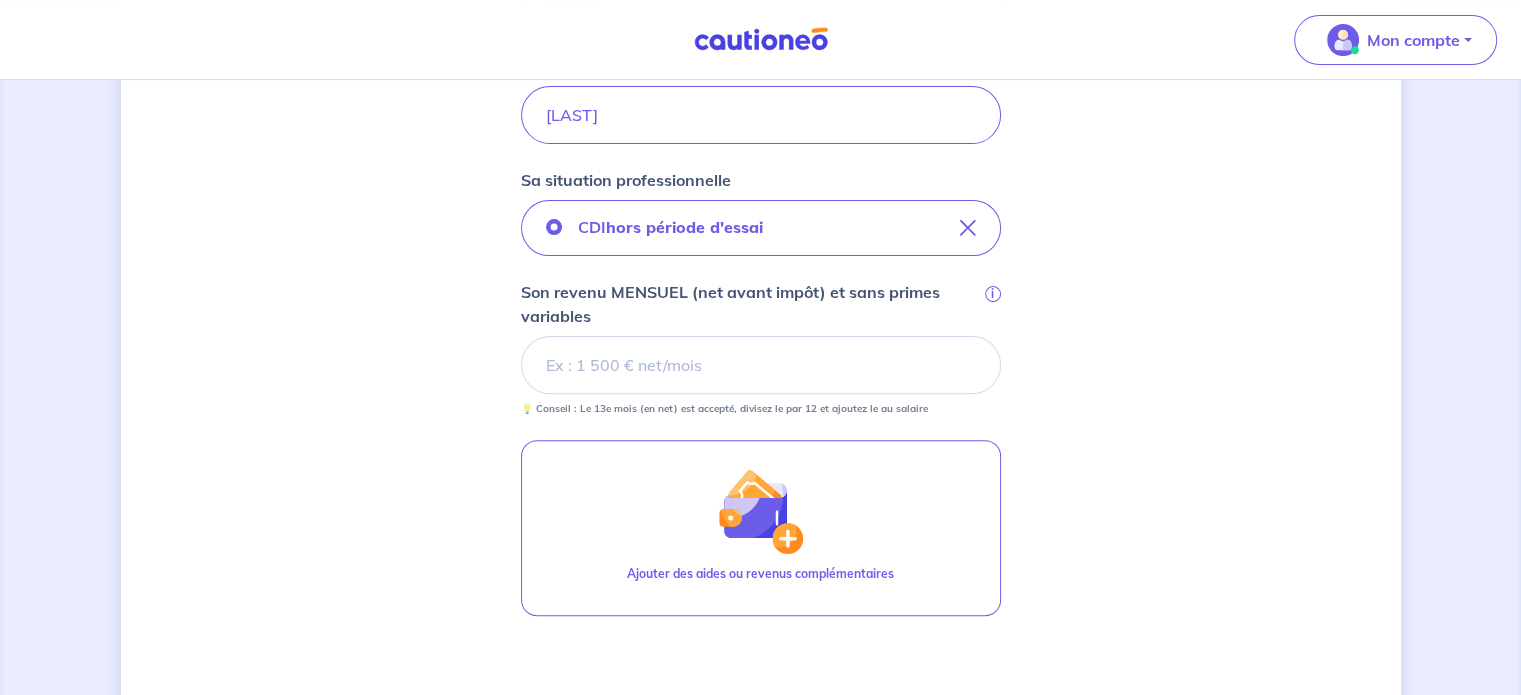 click on "Son revenu MENSUEL (net avant impôt) et sans primes variables i" at bounding box center (761, 365) 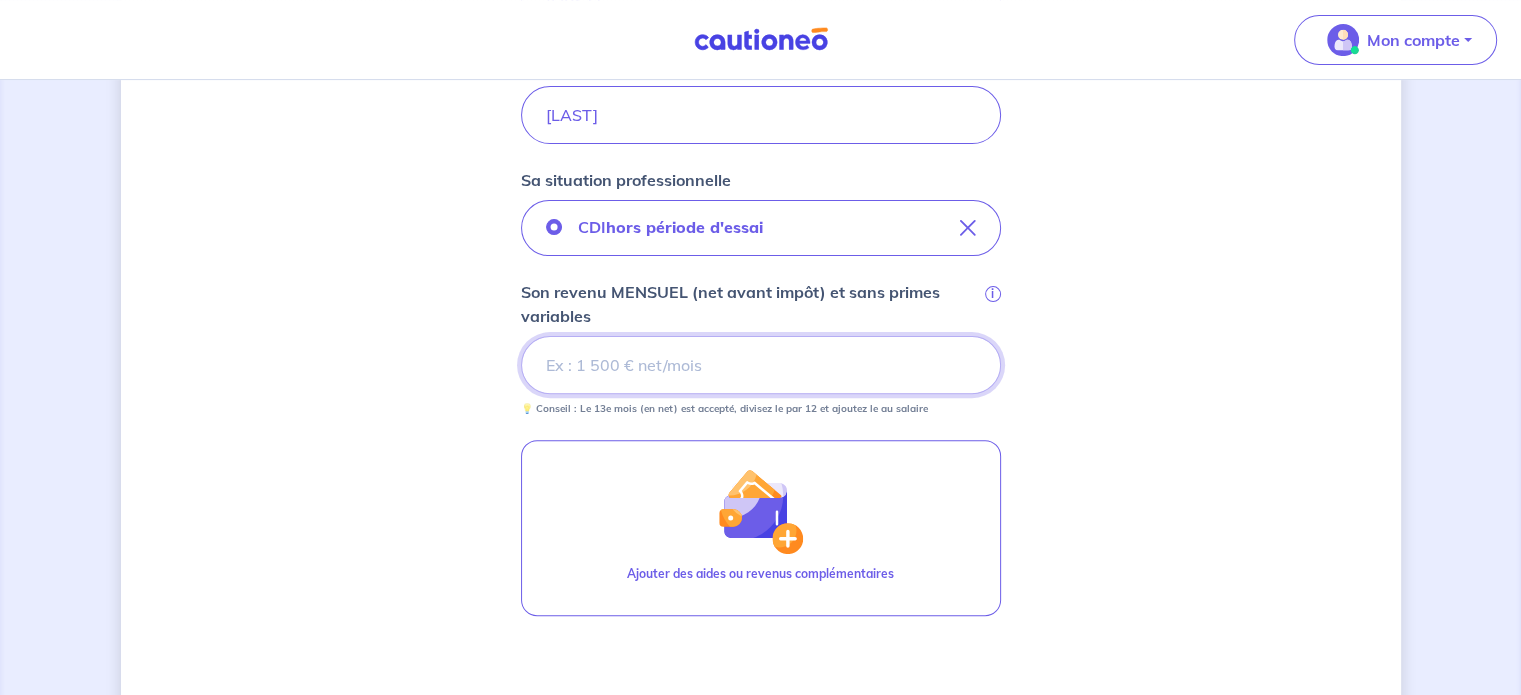 click on "Son revenu MENSUEL (net avant impôt) et sans primes variables i" at bounding box center (761, 365) 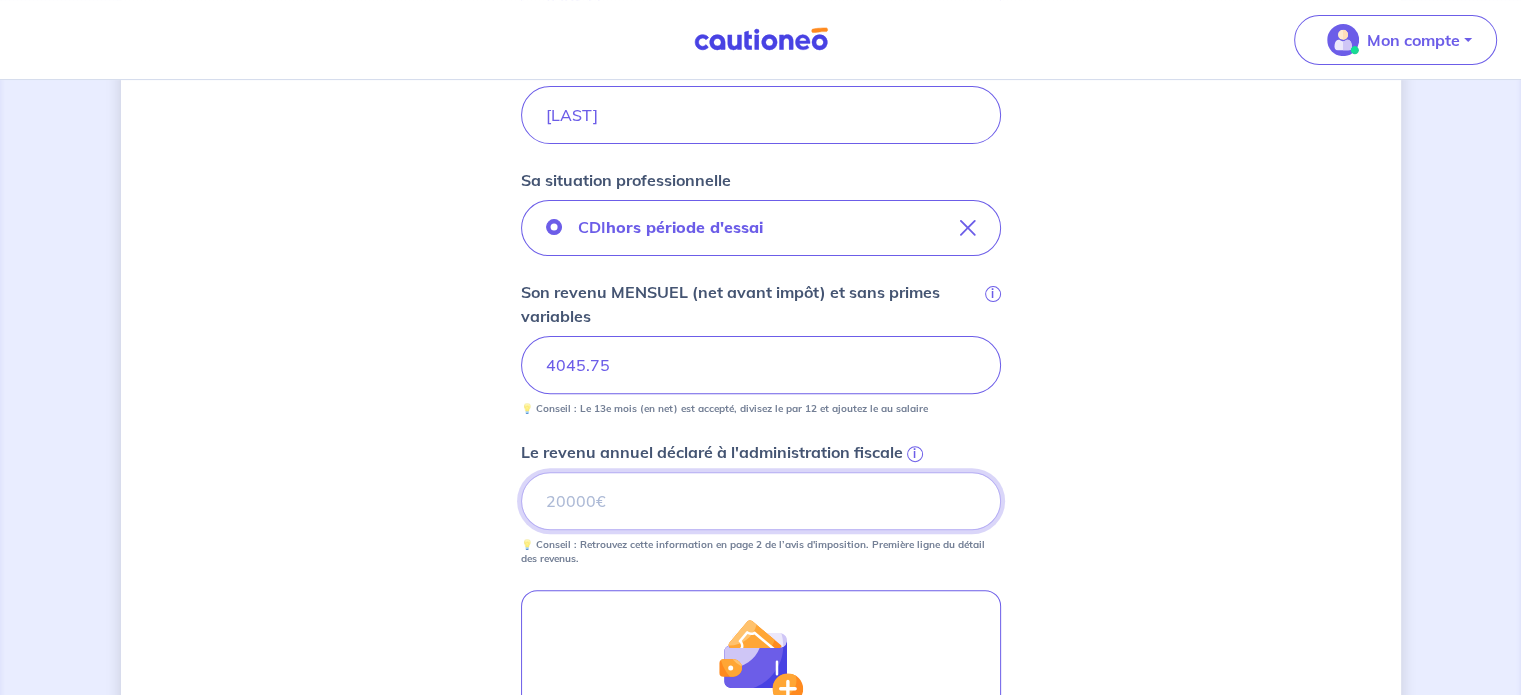 click on "Le revenu annuel déclaré à l'administration fiscale i" at bounding box center (761, 501) 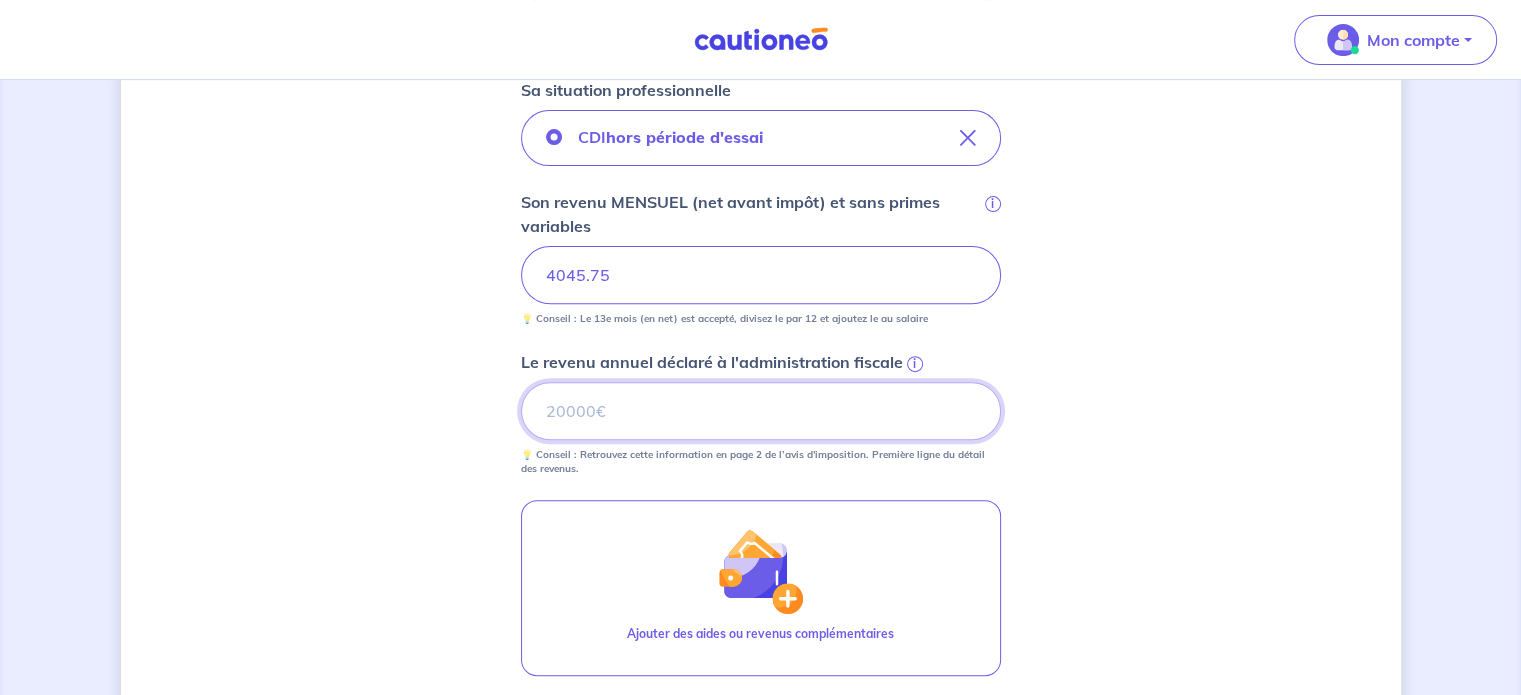 scroll, scrollTop: 900, scrollLeft: 0, axis: vertical 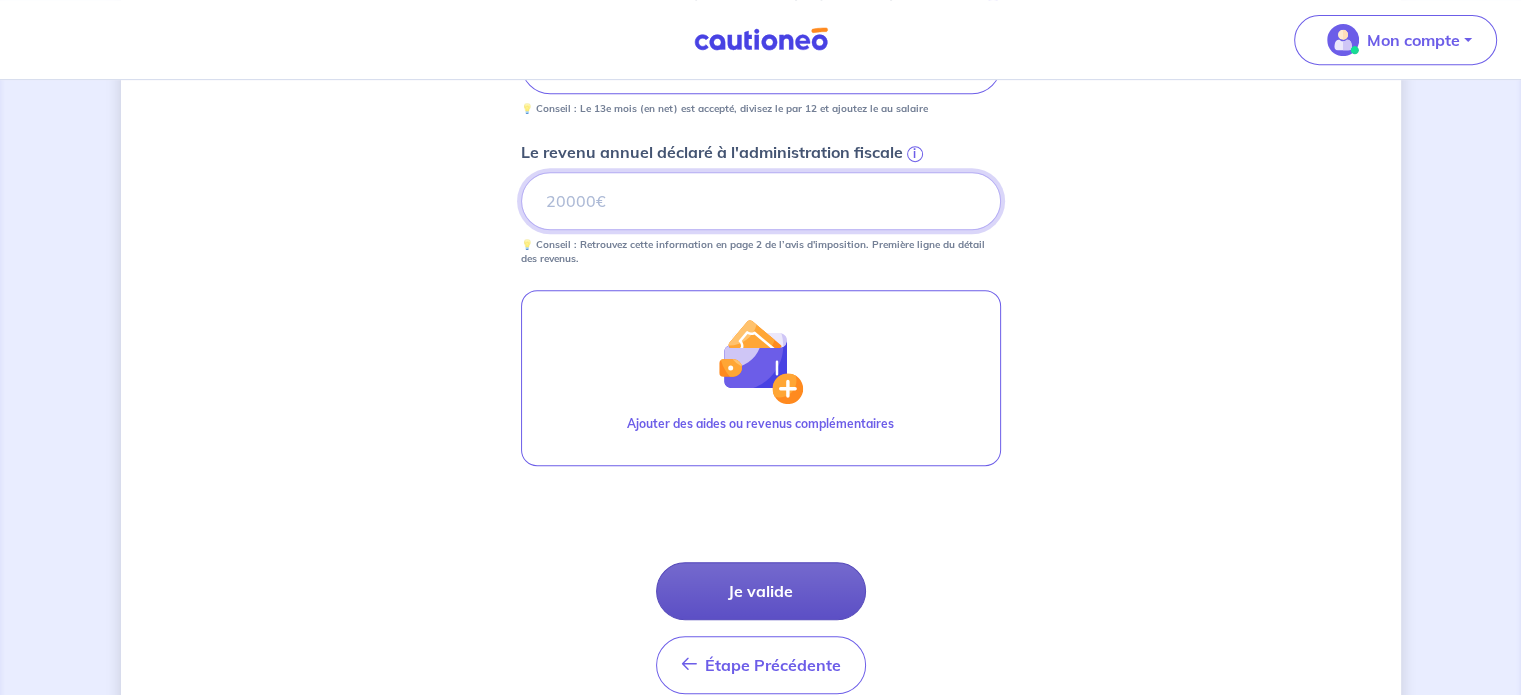 type on "[NUMBER]" 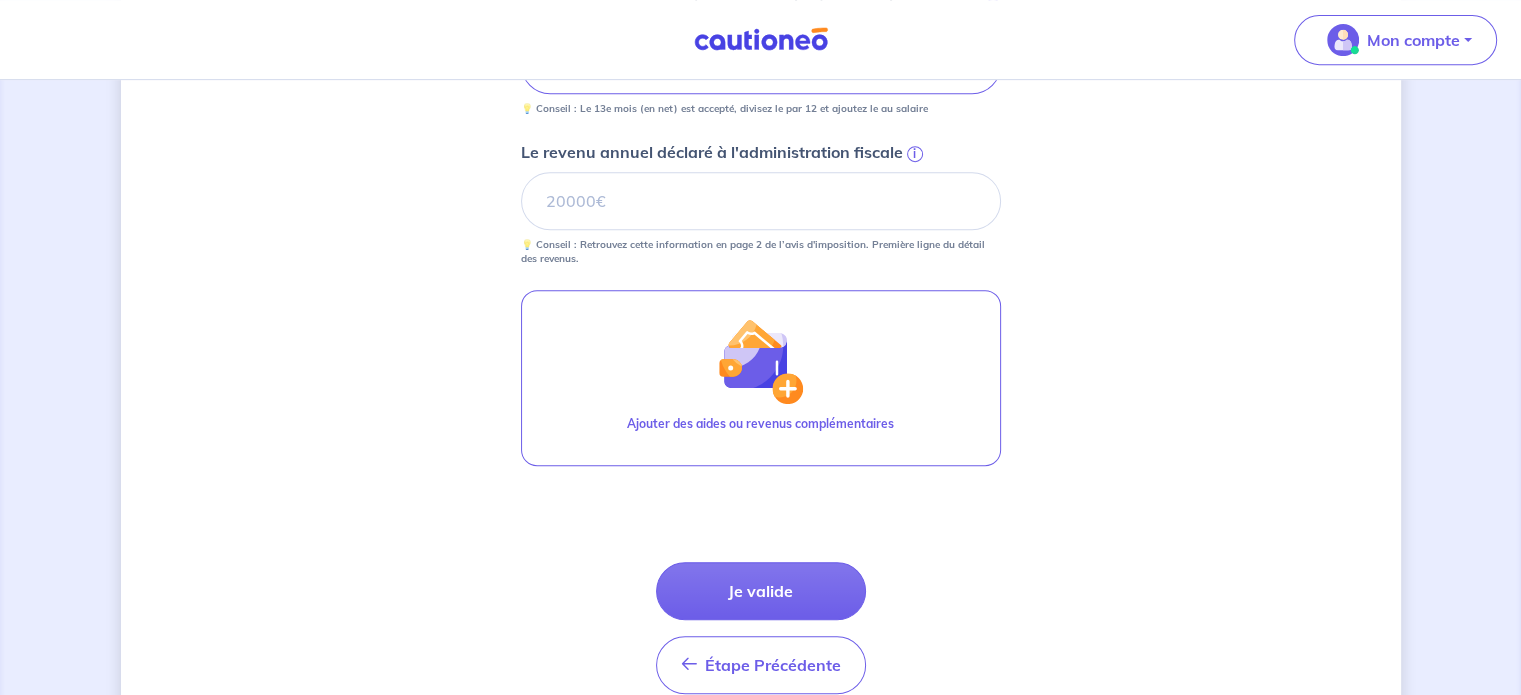 click on "Je valide" at bounding box center [761, 591] 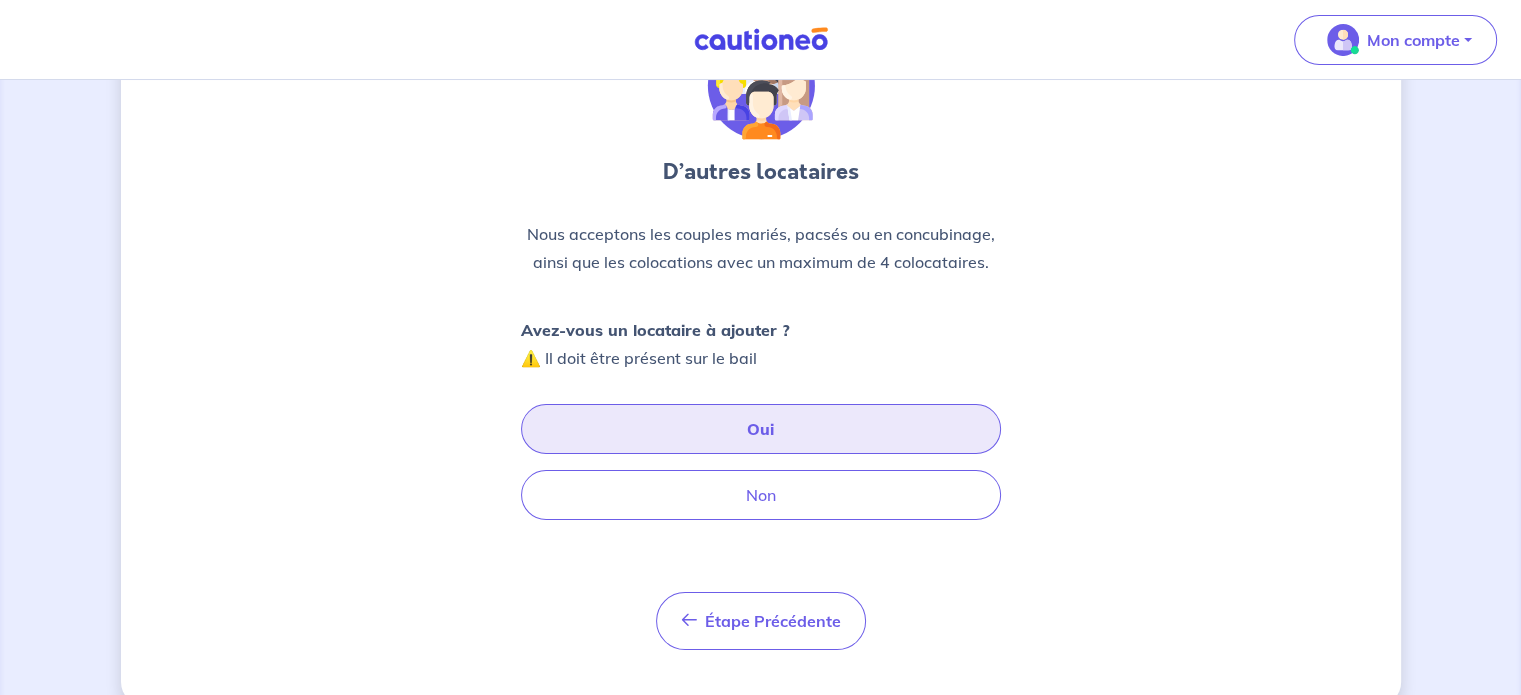 scroll, scrollTop: 153, scrollLeft: 0, axis: vertical 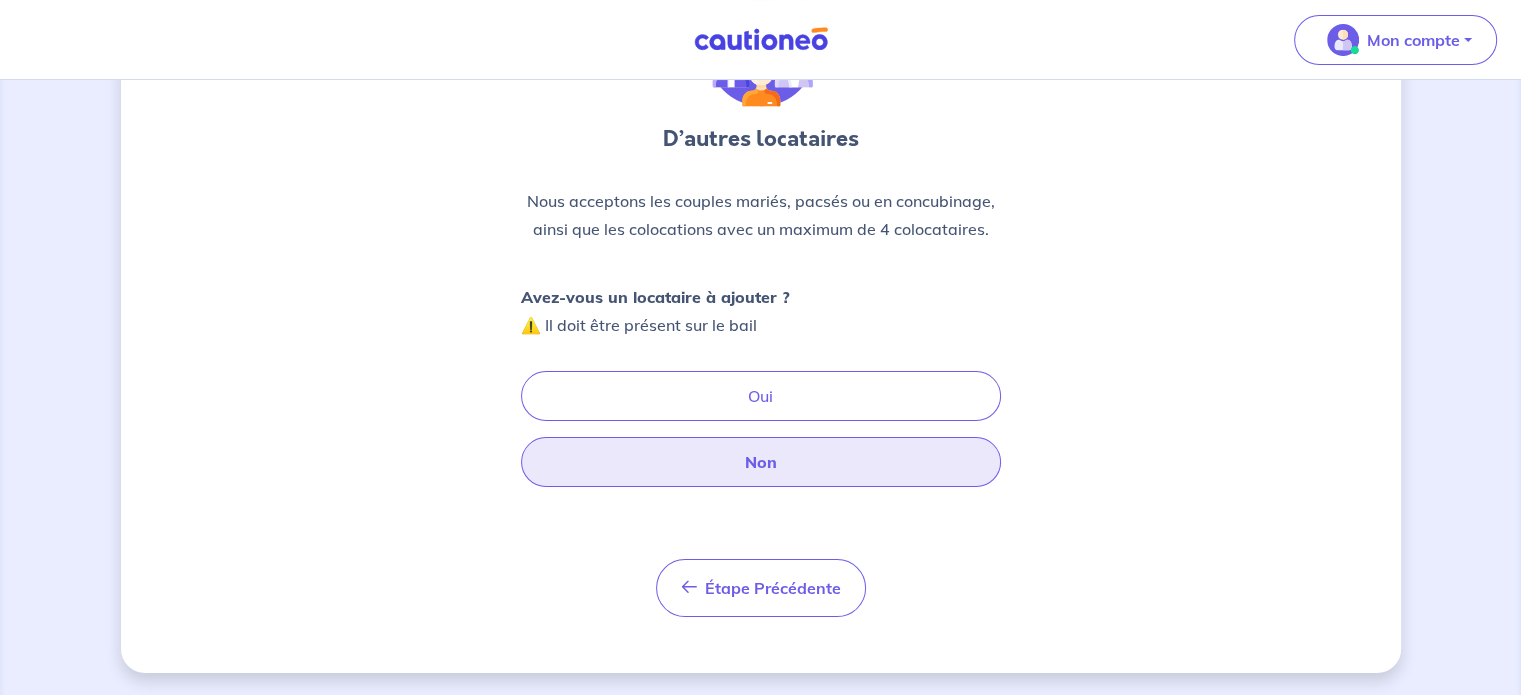 click on "Non" at bounding box center [761, 462] 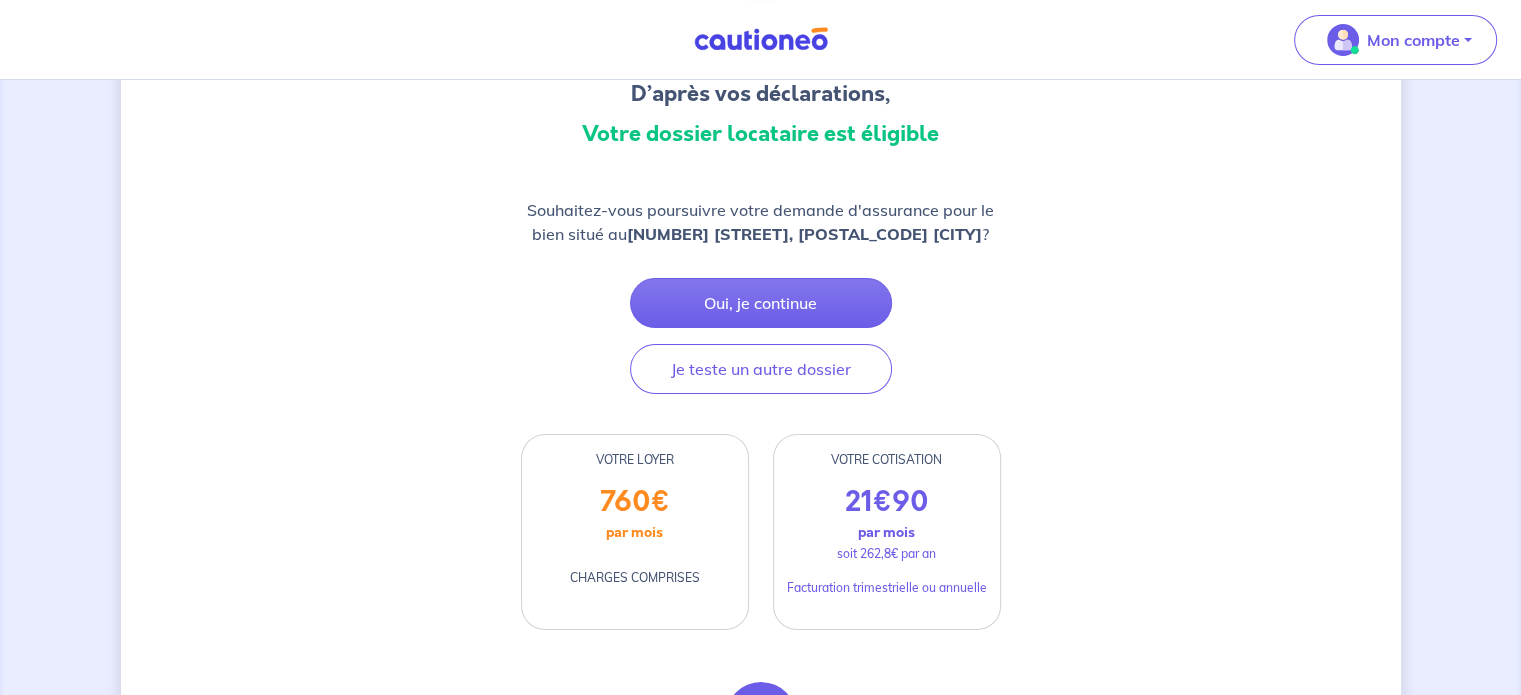 scroll, scrollTop: 200, scrollLeft: 0, axis: vertical 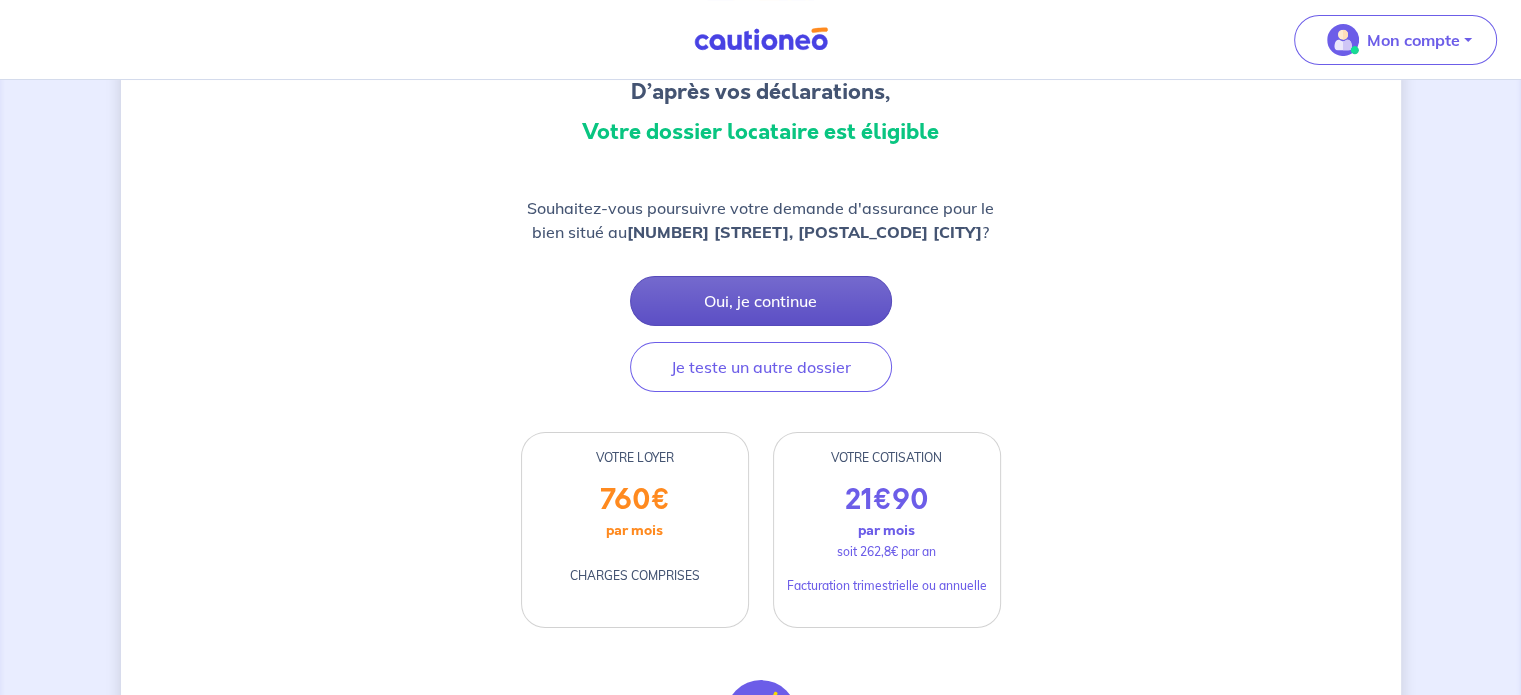 click on "Oui, je continue" at bounding box center (761, 301) 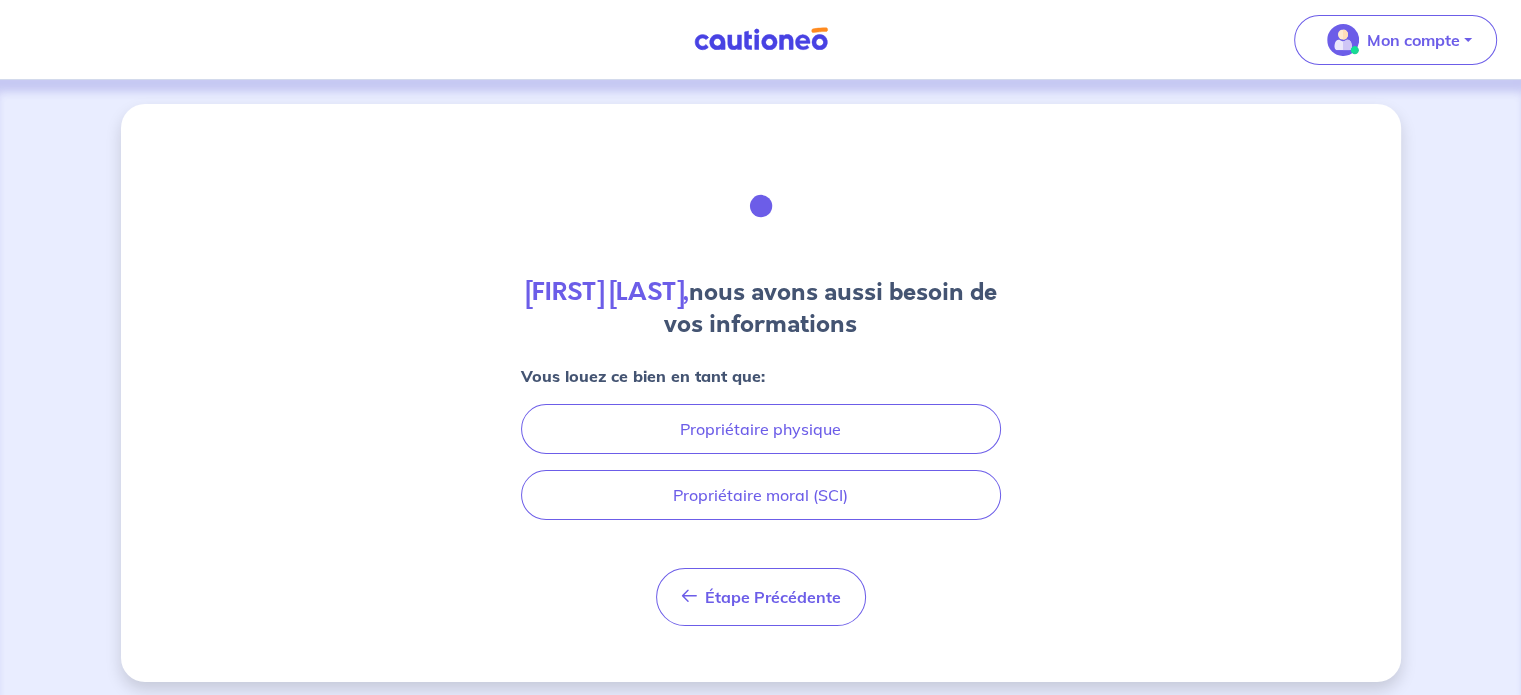 scroll, scrollTop: 9, scrollLeft: 0, axis: vertical 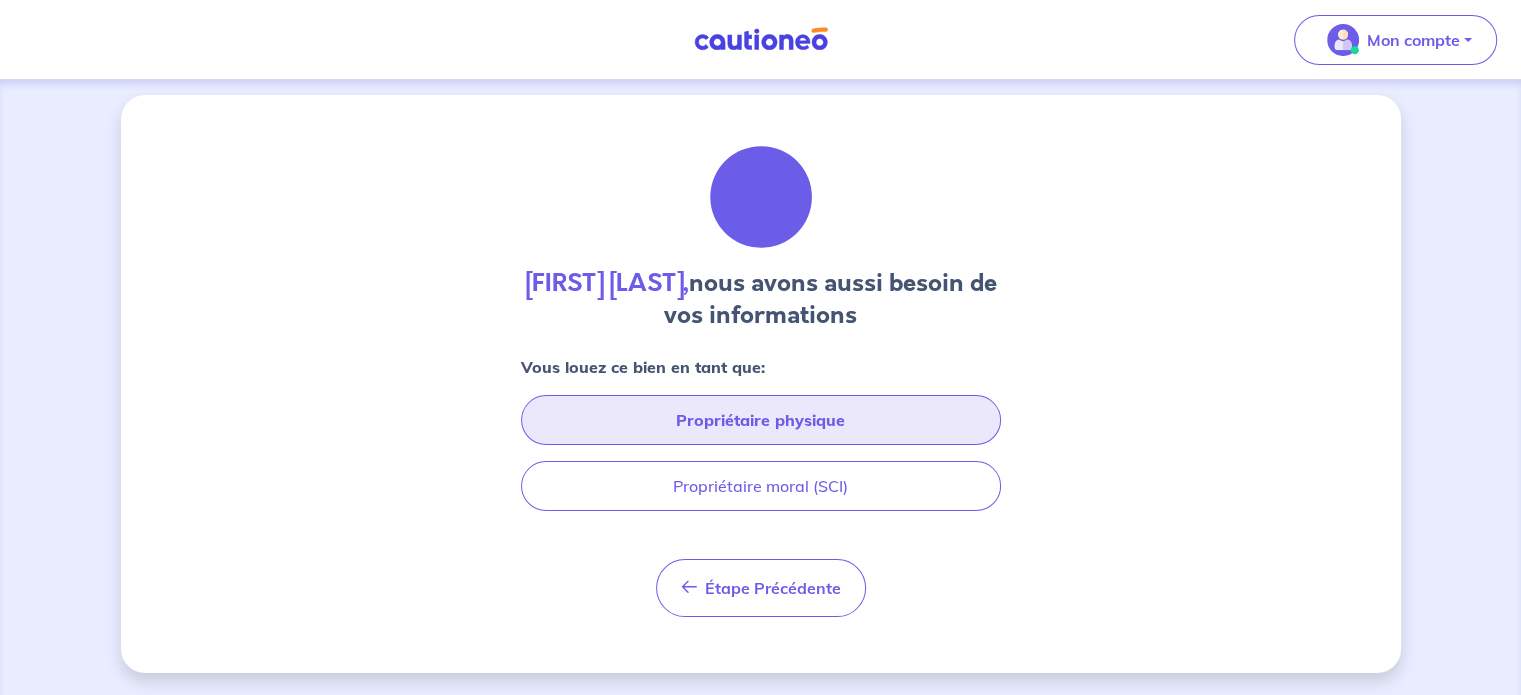 click on "Propriétaire physique" at bounding box center [761, 420] 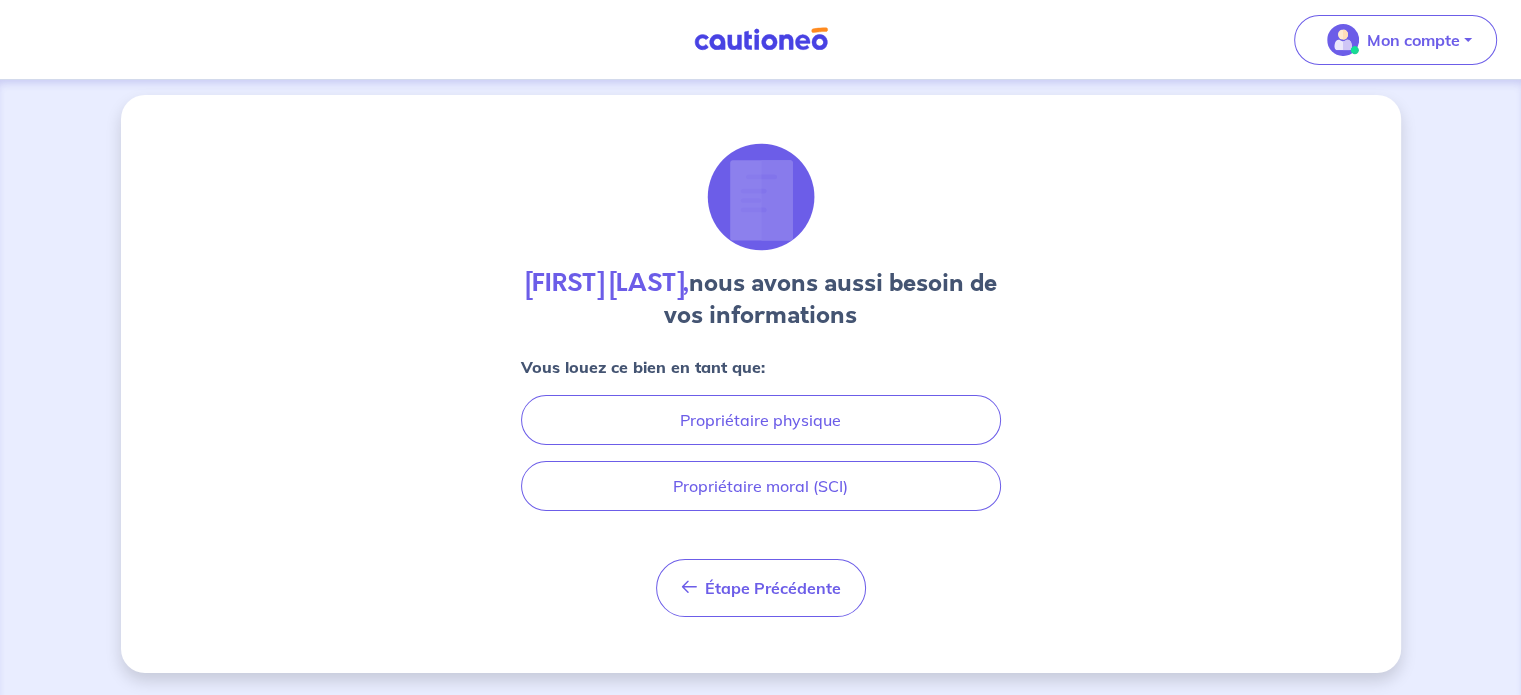 scroll, scrollTop: 0, scrollLeft: 0, axis: both 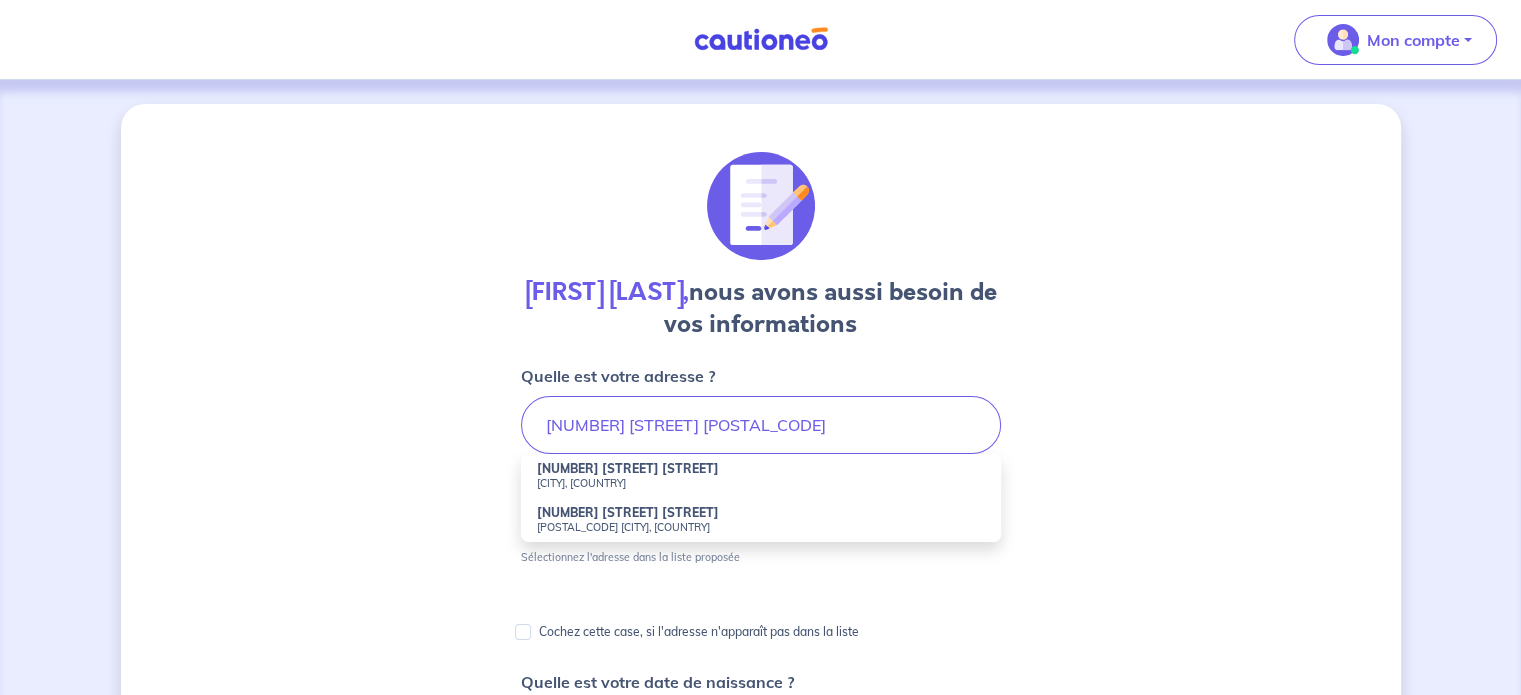 click on "33380 Biganos, France" at bounding box center [761, 527] 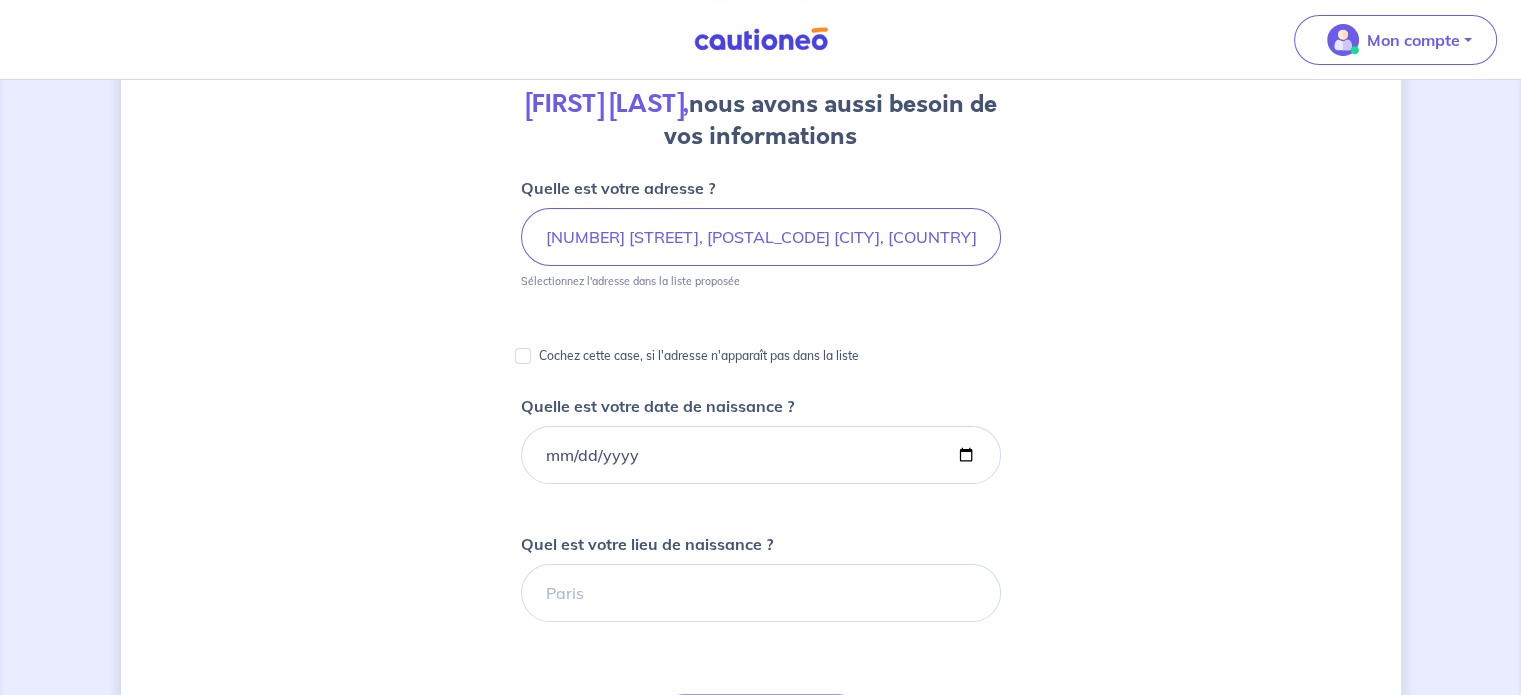 scroll, scrollTop: 200, scrollLeft: 0, axis: vertical 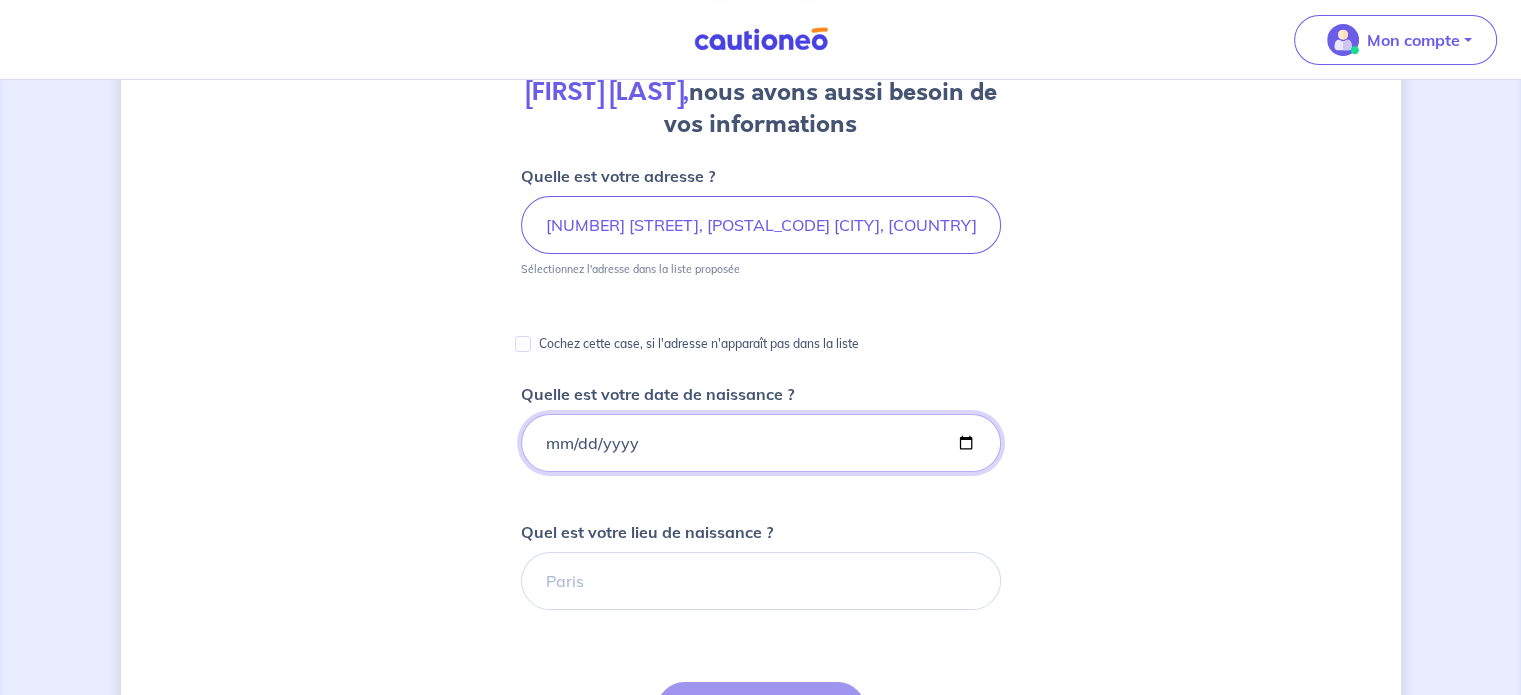 click on "Quelle est votre date de naissance ?" at bounding box center [761, 443] 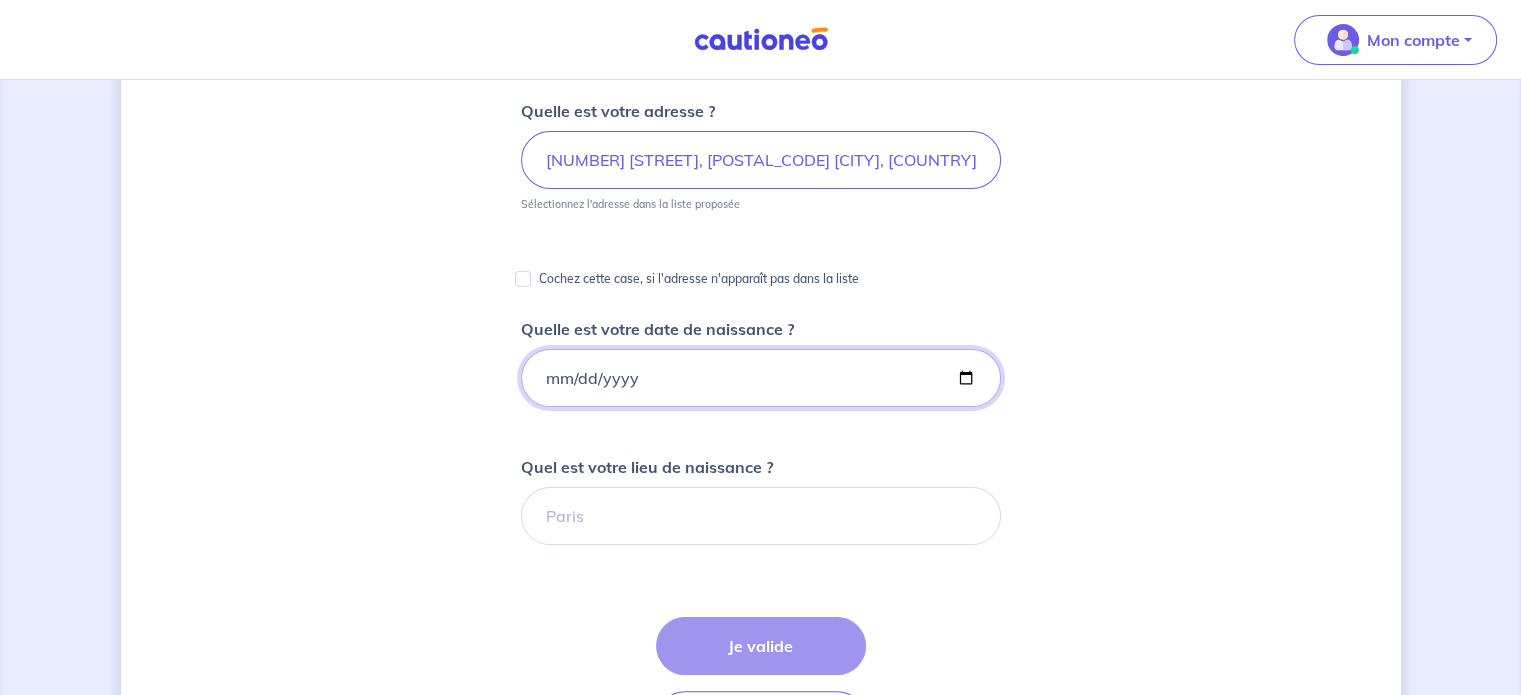 scroll, scrollTop: 300, scrollLeft: 0, axis: vertical 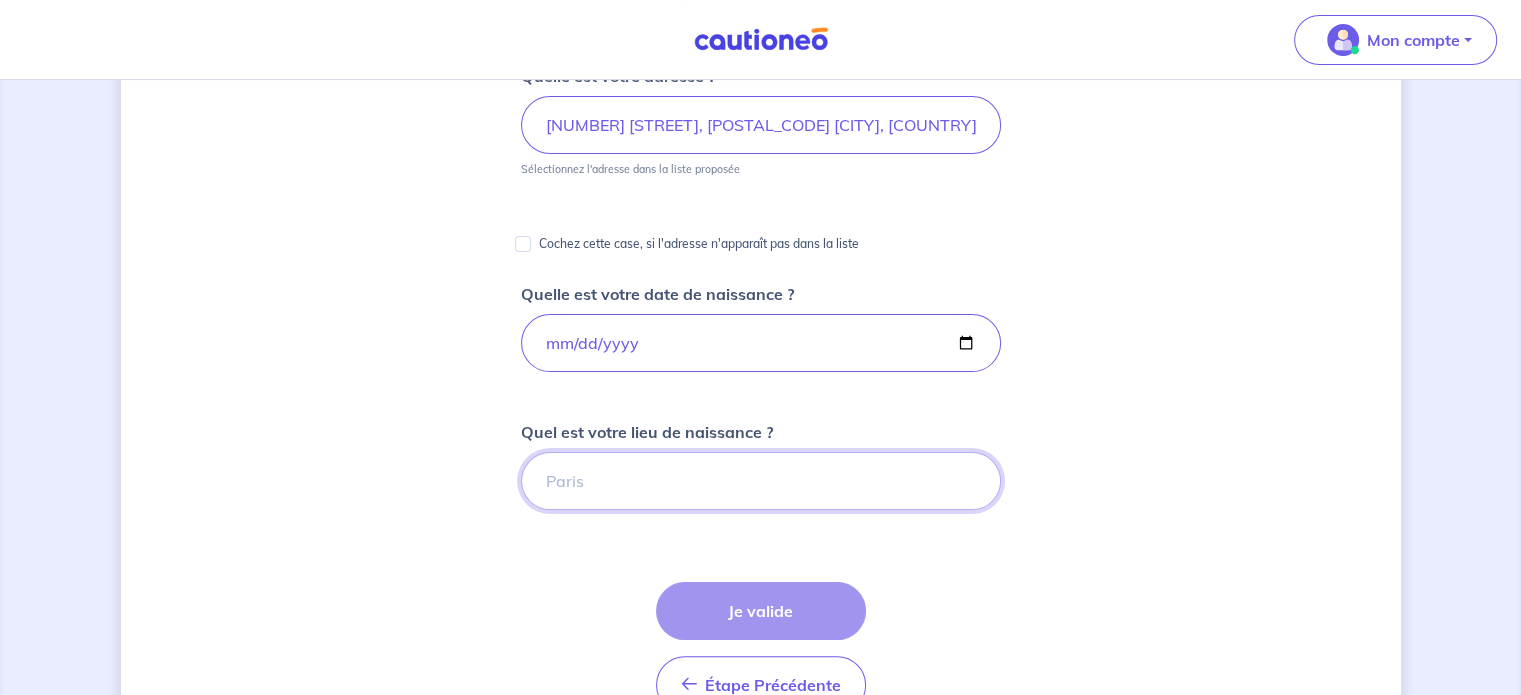 click on "Quel est votre lieu de naissance ?" at bounding box center [761, 481] 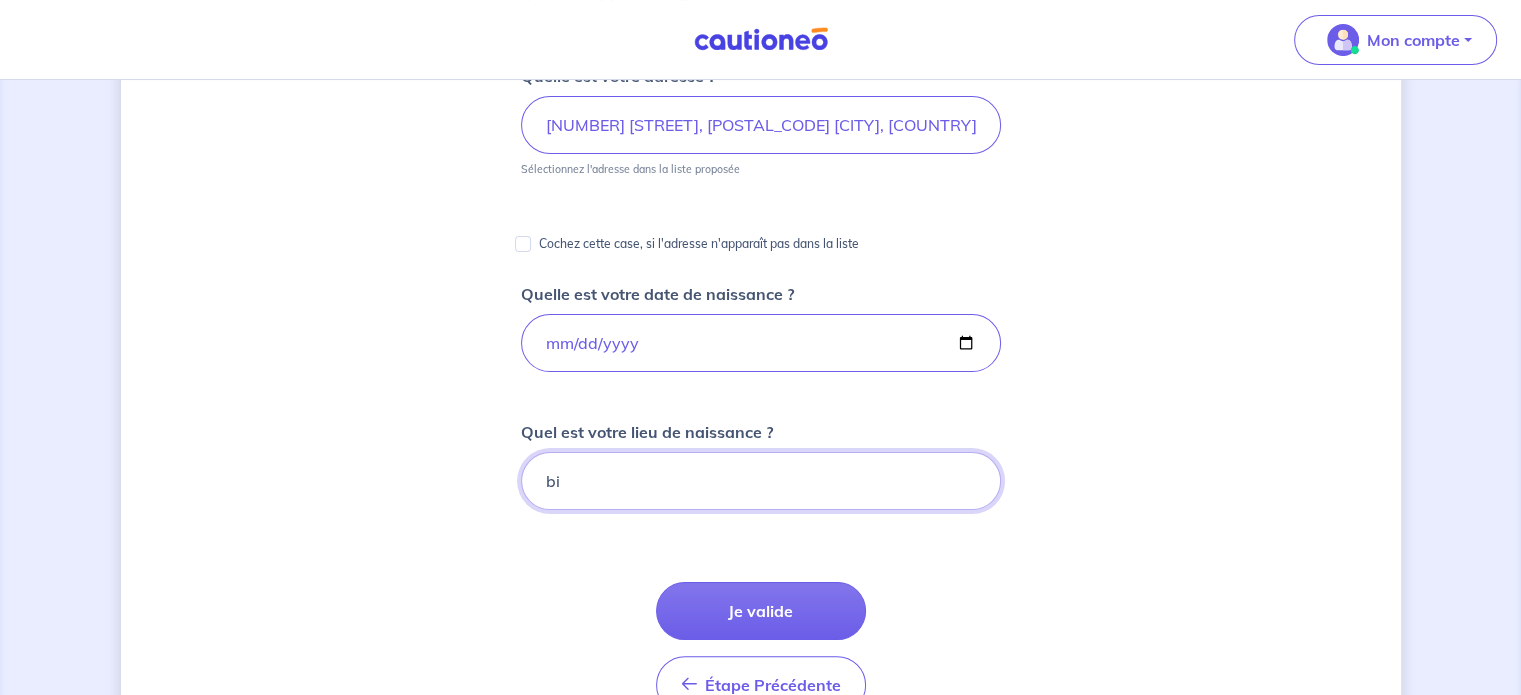 type on "b" 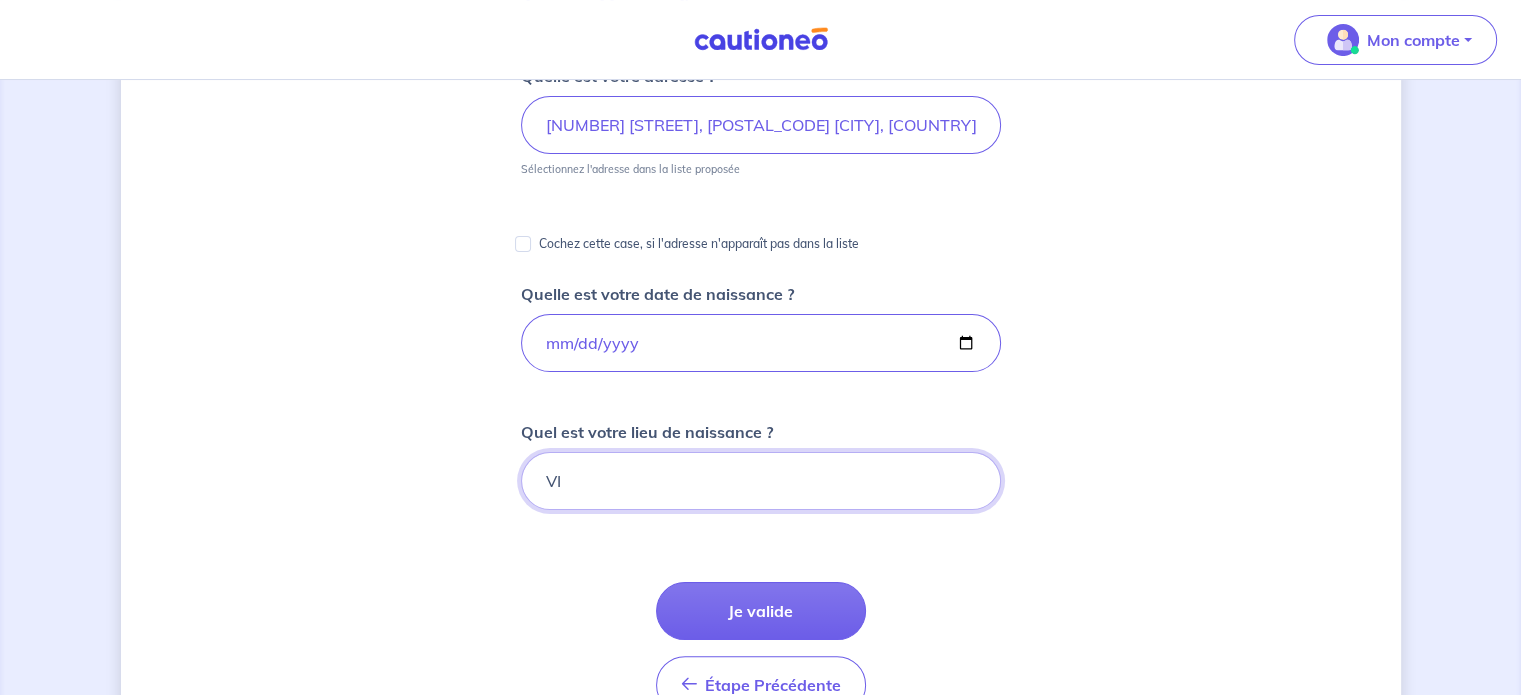 type on "V" 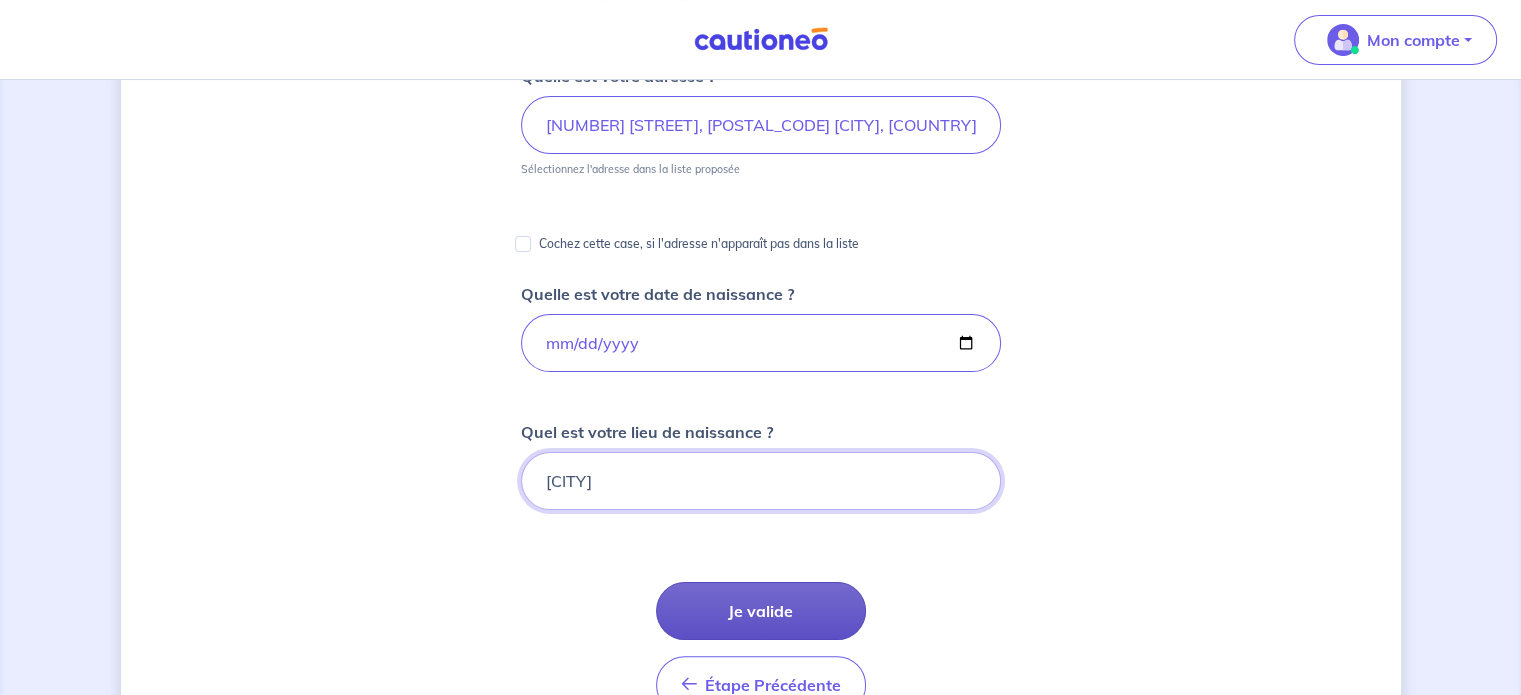 type on "BITCHE" 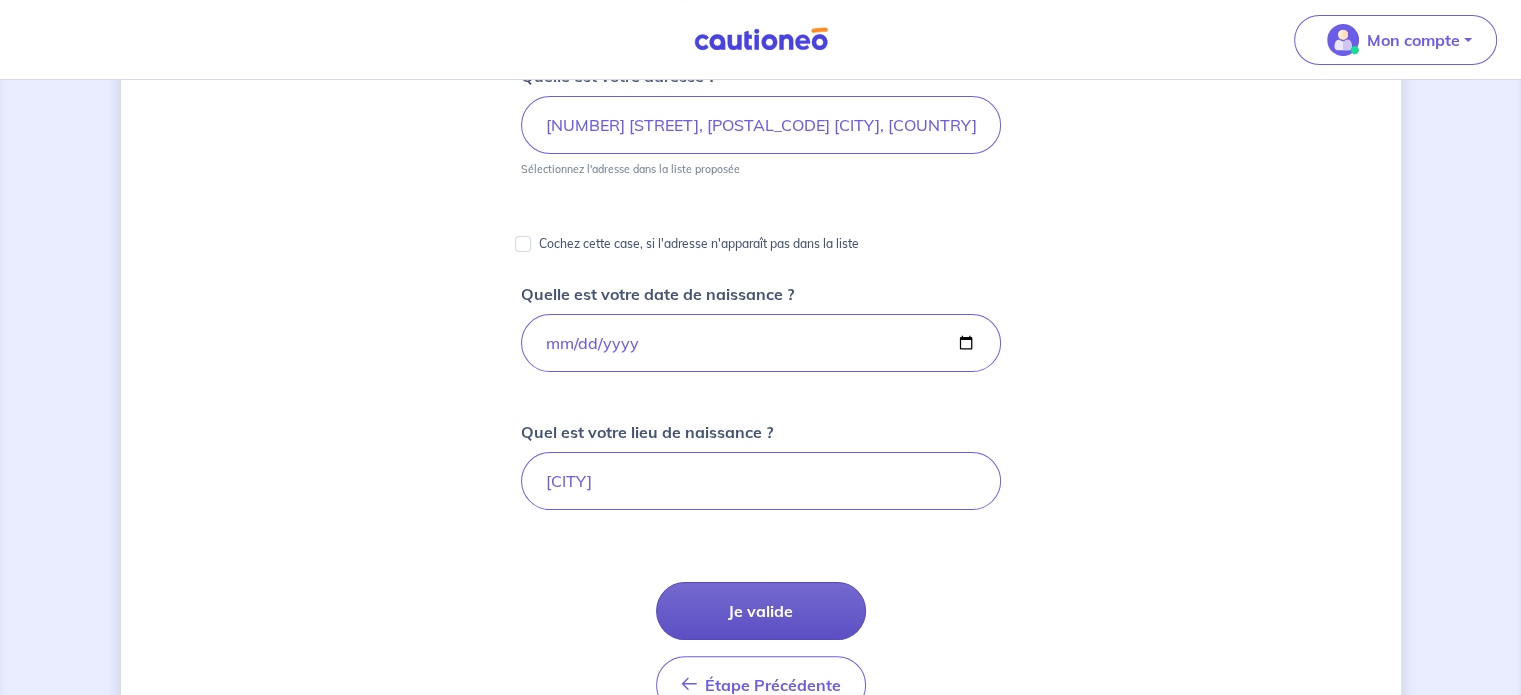 click on "Je valide" at bounding box center [761, 611] 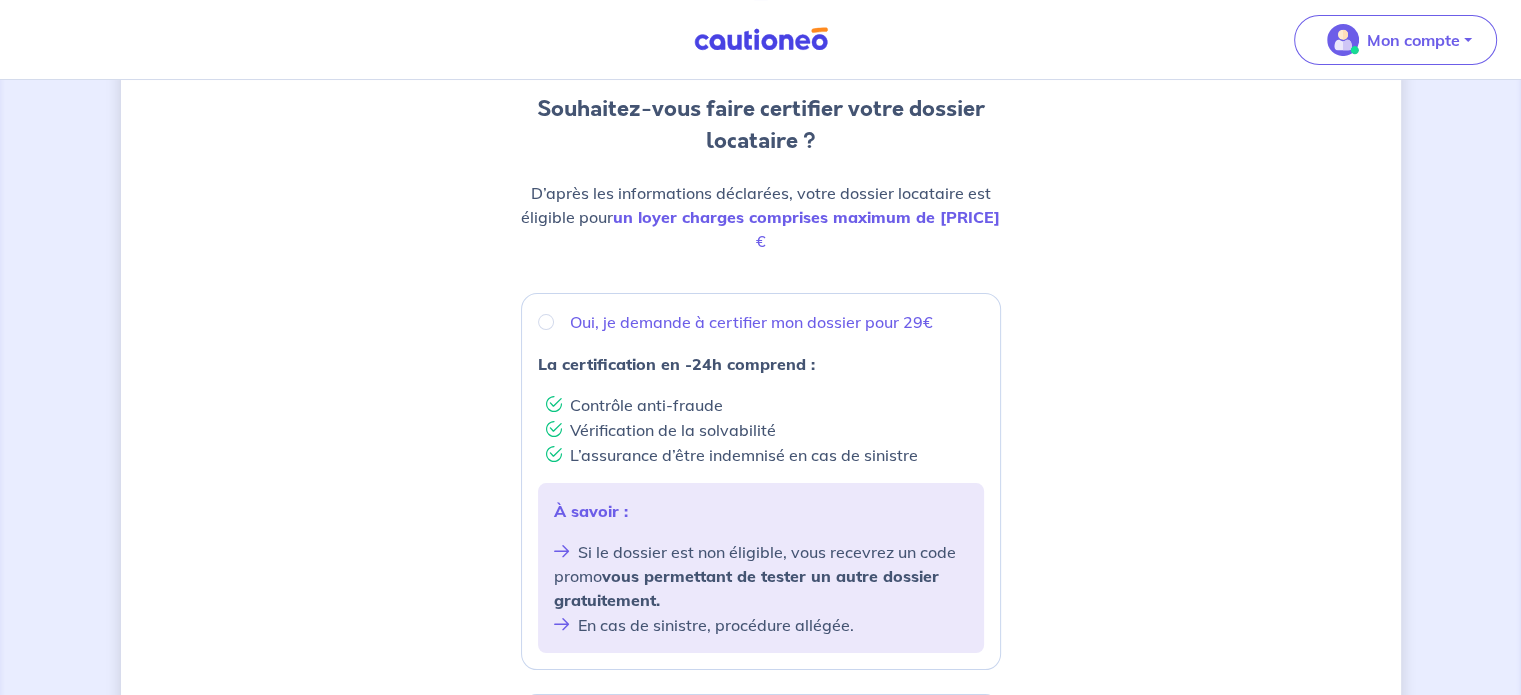 scroll, scrollTop: 200, scrollLeft: 0, axis: vertical 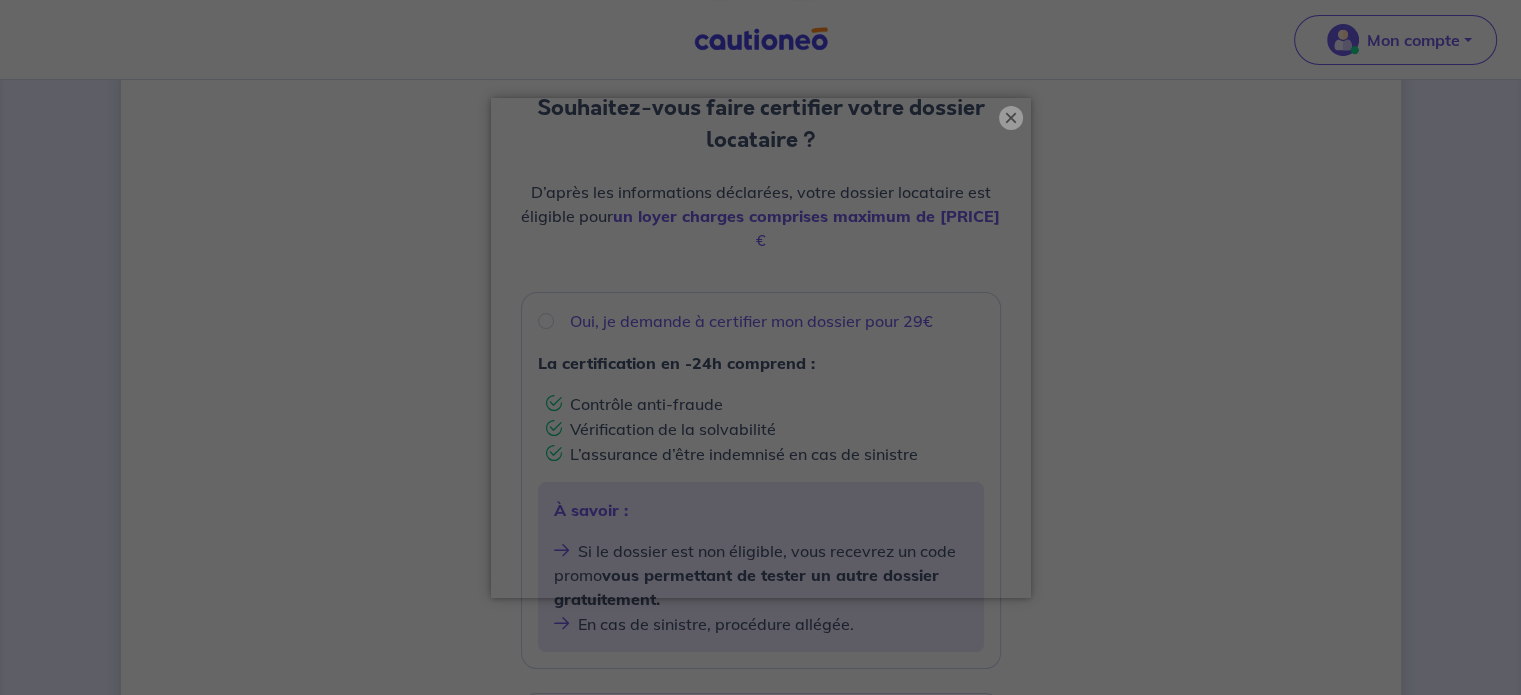 click on "×" at bounding box center (1011, 118) 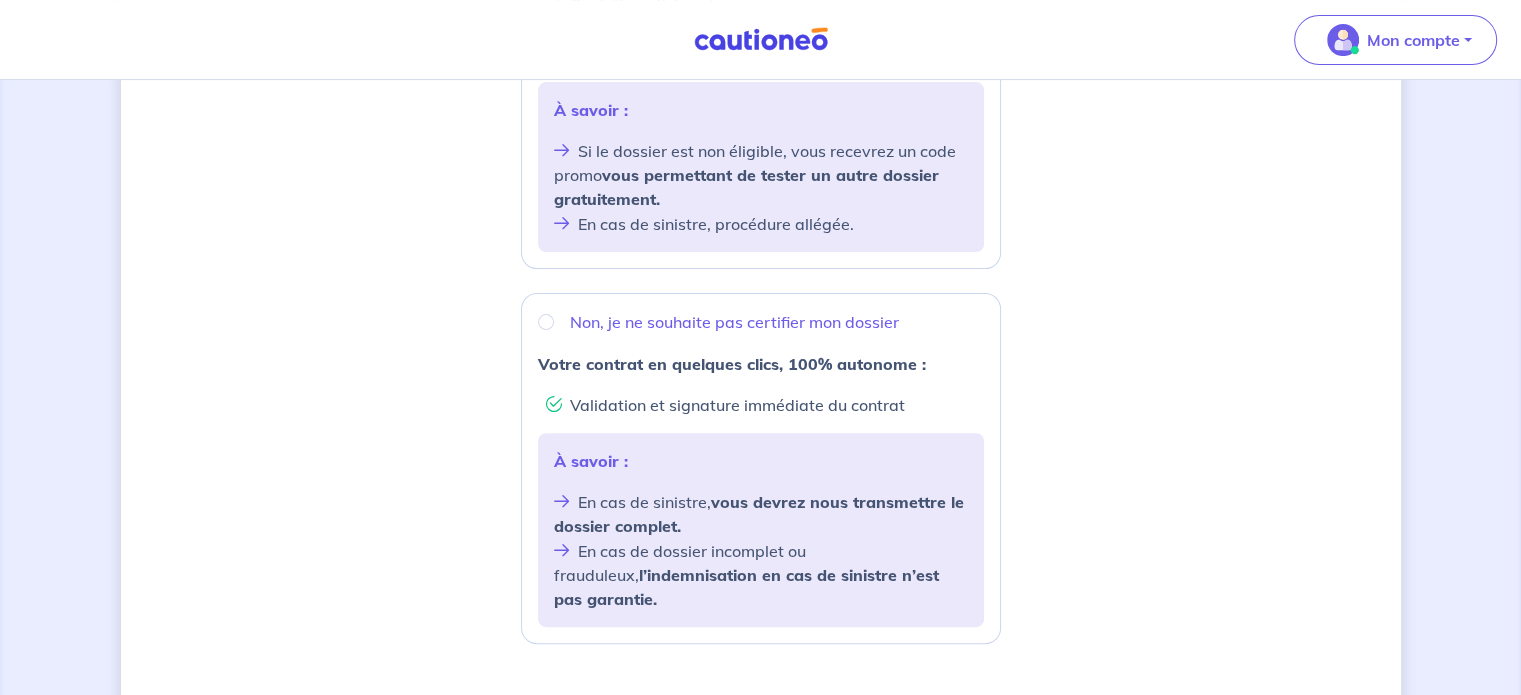 scroll, scrollTop: 700, scrollLeft: 0, axis: vertical 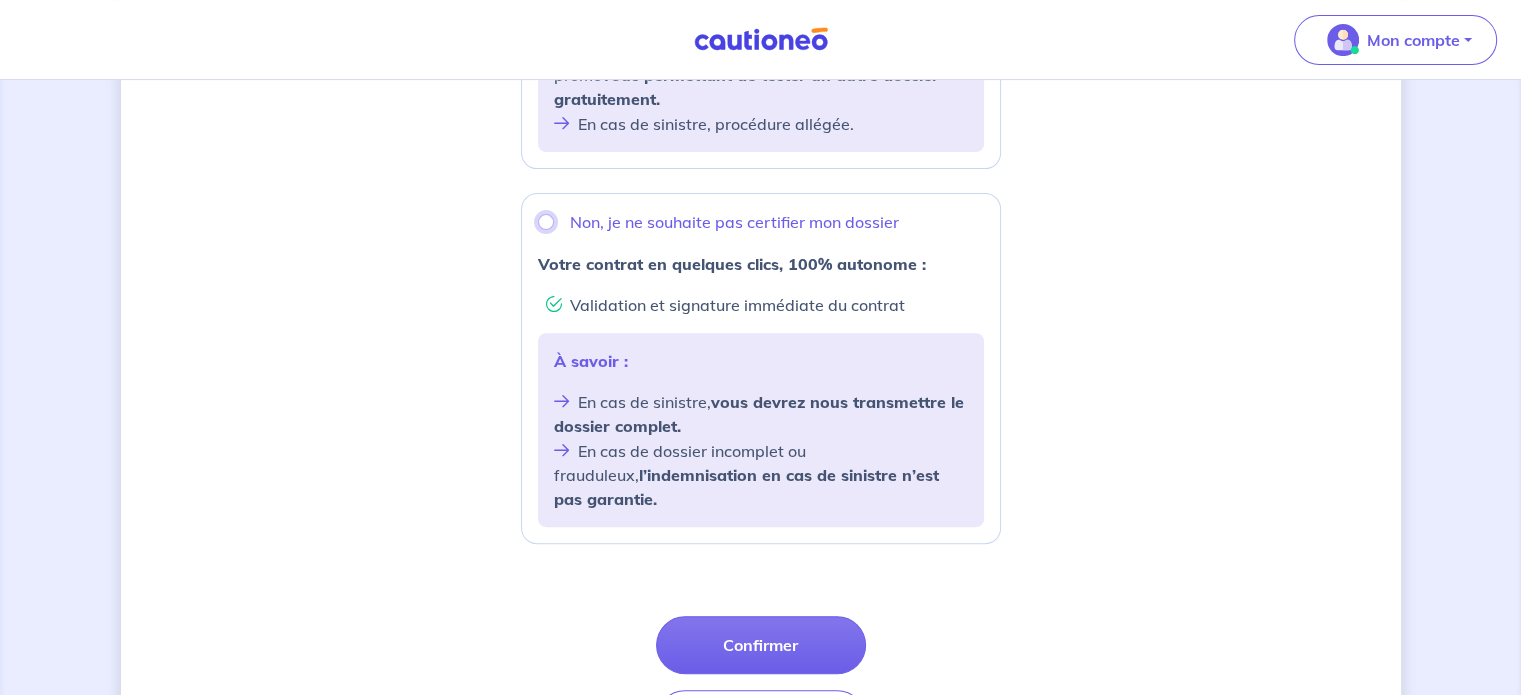 click on "Non, je ne souhaite pas certifier mon dossier" at bounding box center (546, 222) 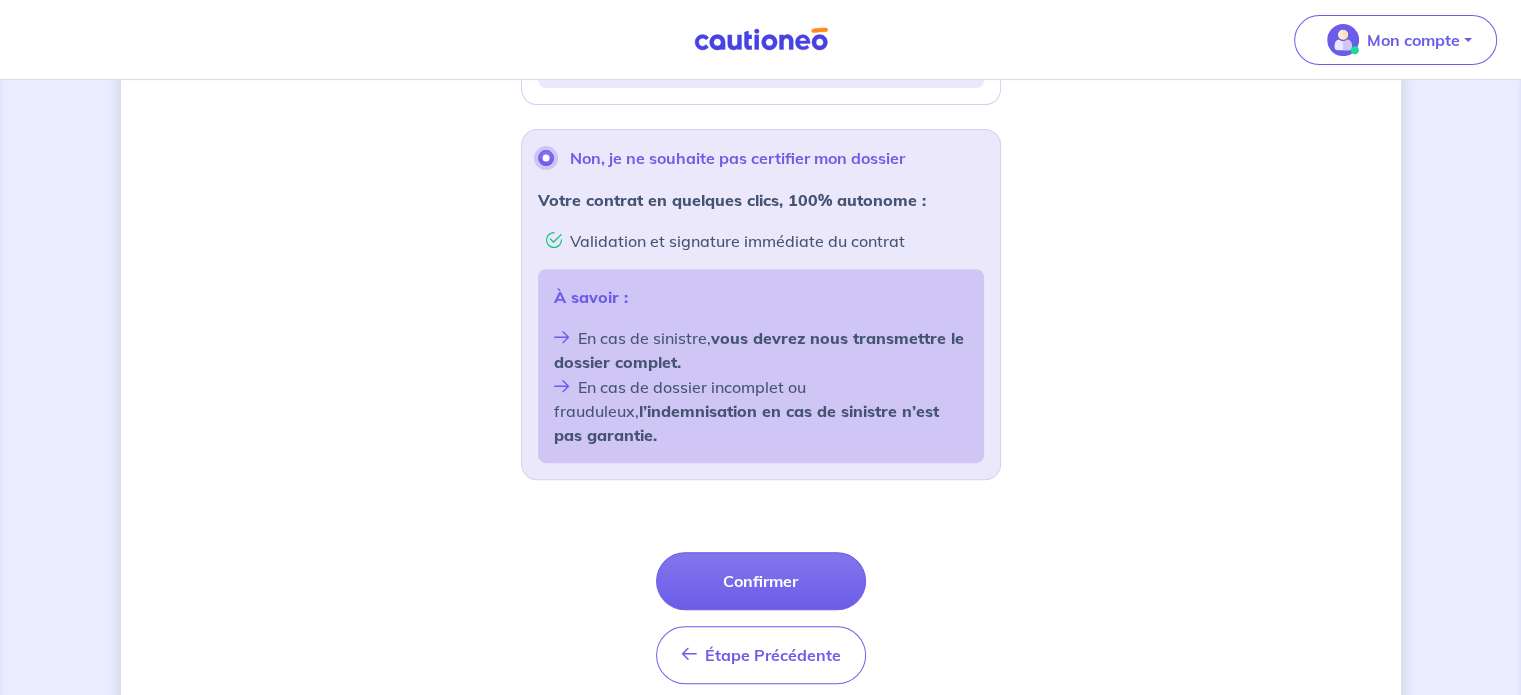 scroll, scrollTop: 804, scrollLeft: 0, axis: vertical 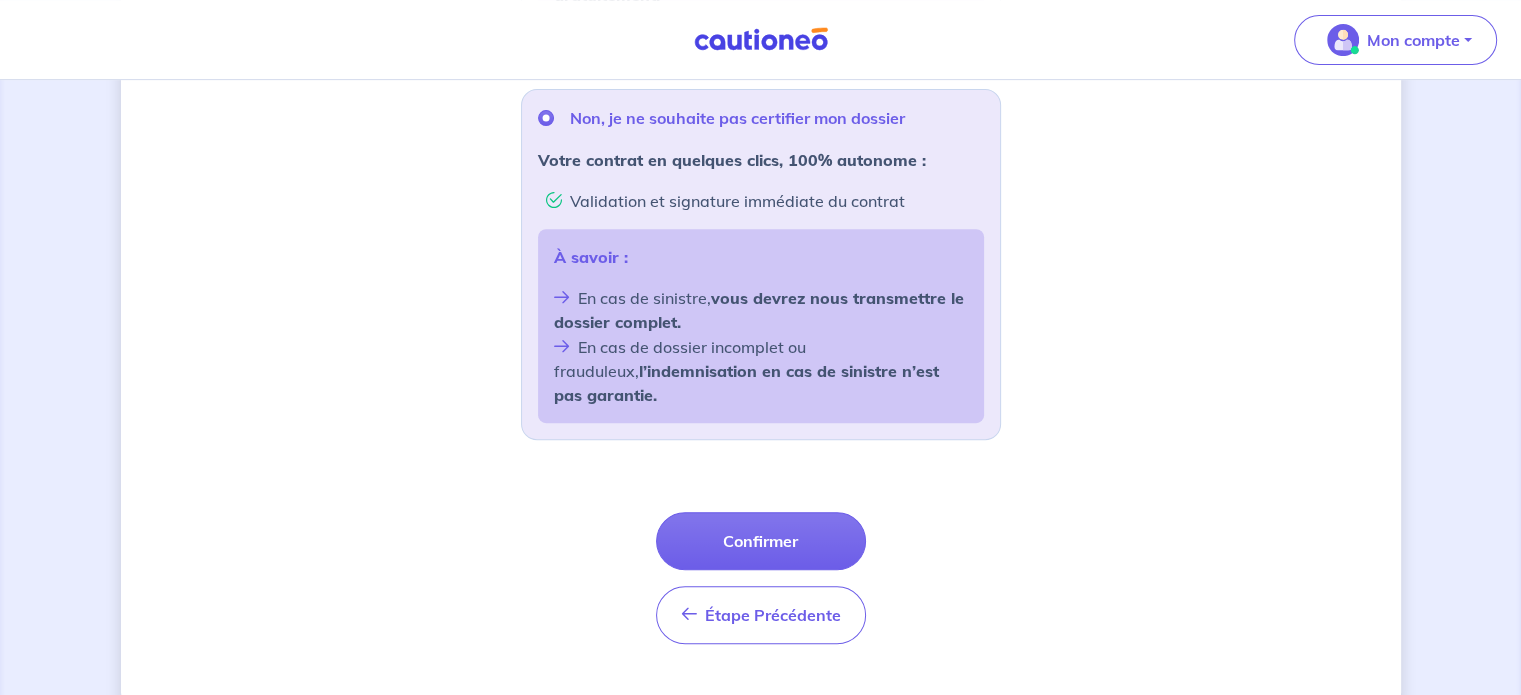 click on "Confirmer" at bounding box center [761, 541] 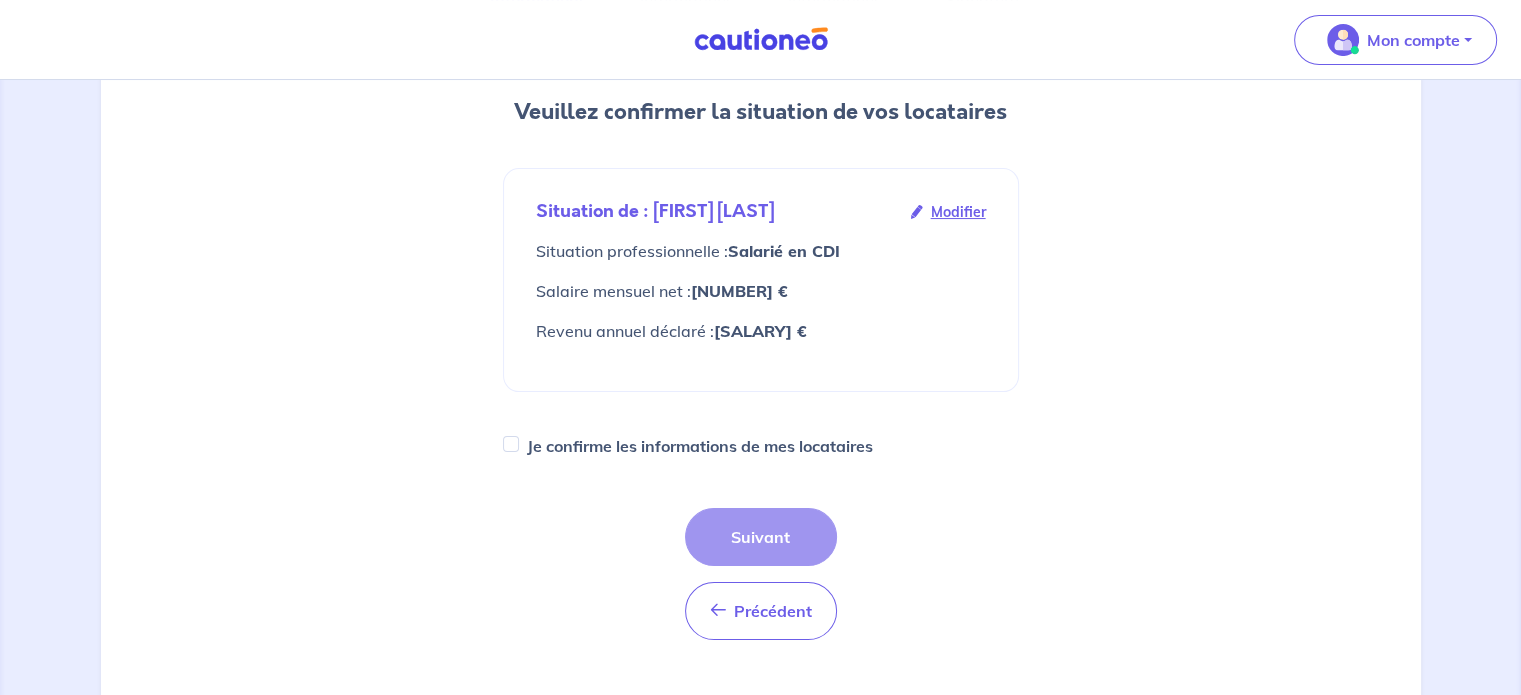 scroll, scrollTop: 300, scrollLeft: 0, axis: vertical 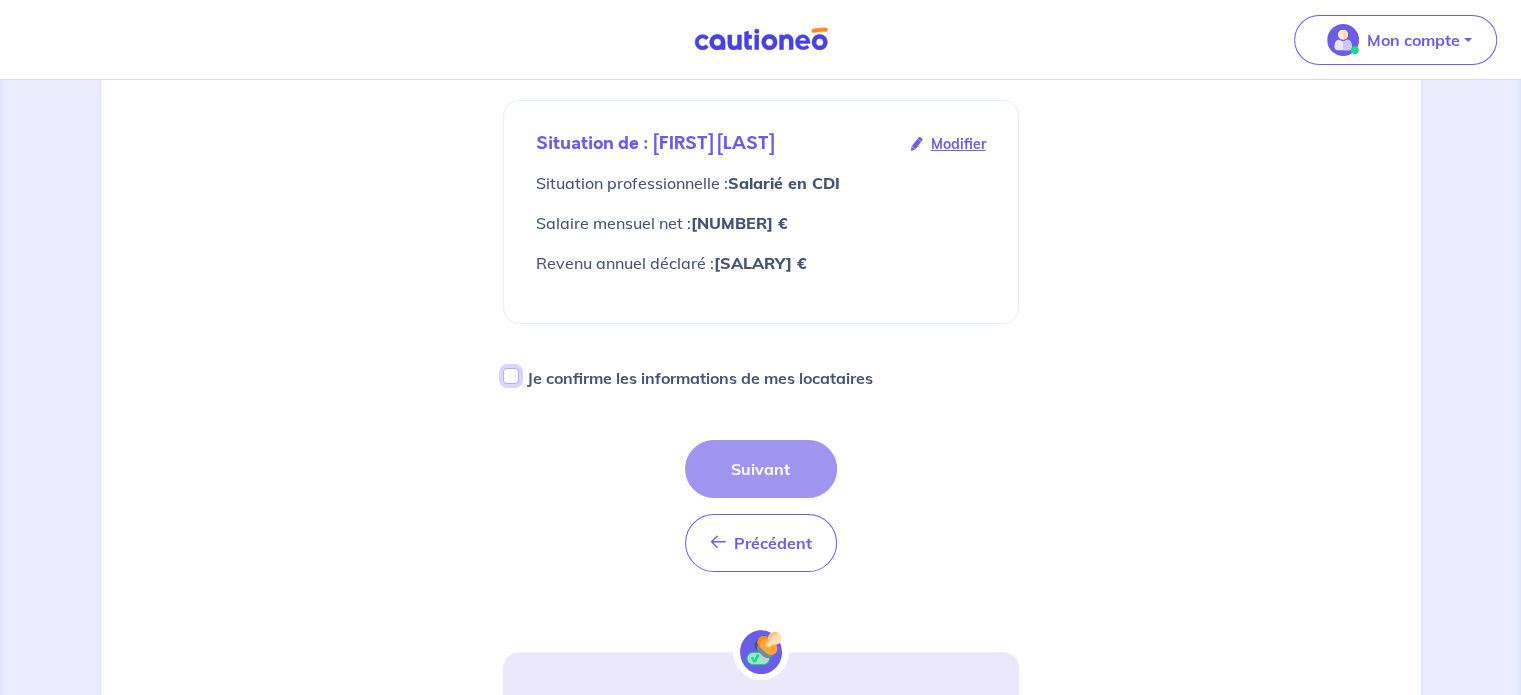 click on "Je confirme les informations de mes locataires" at bounding box center [511, 376] 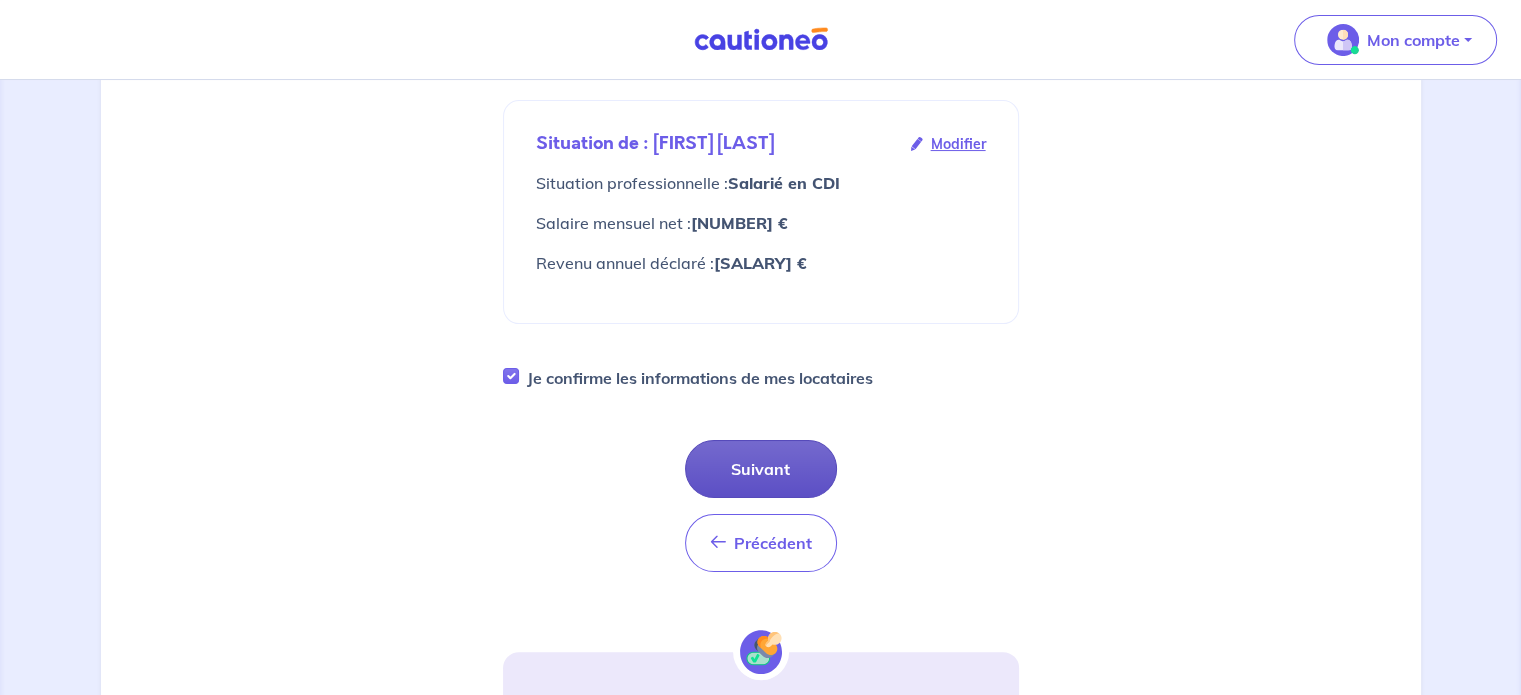 click on "Suivant" at bounding box center [761, 469] 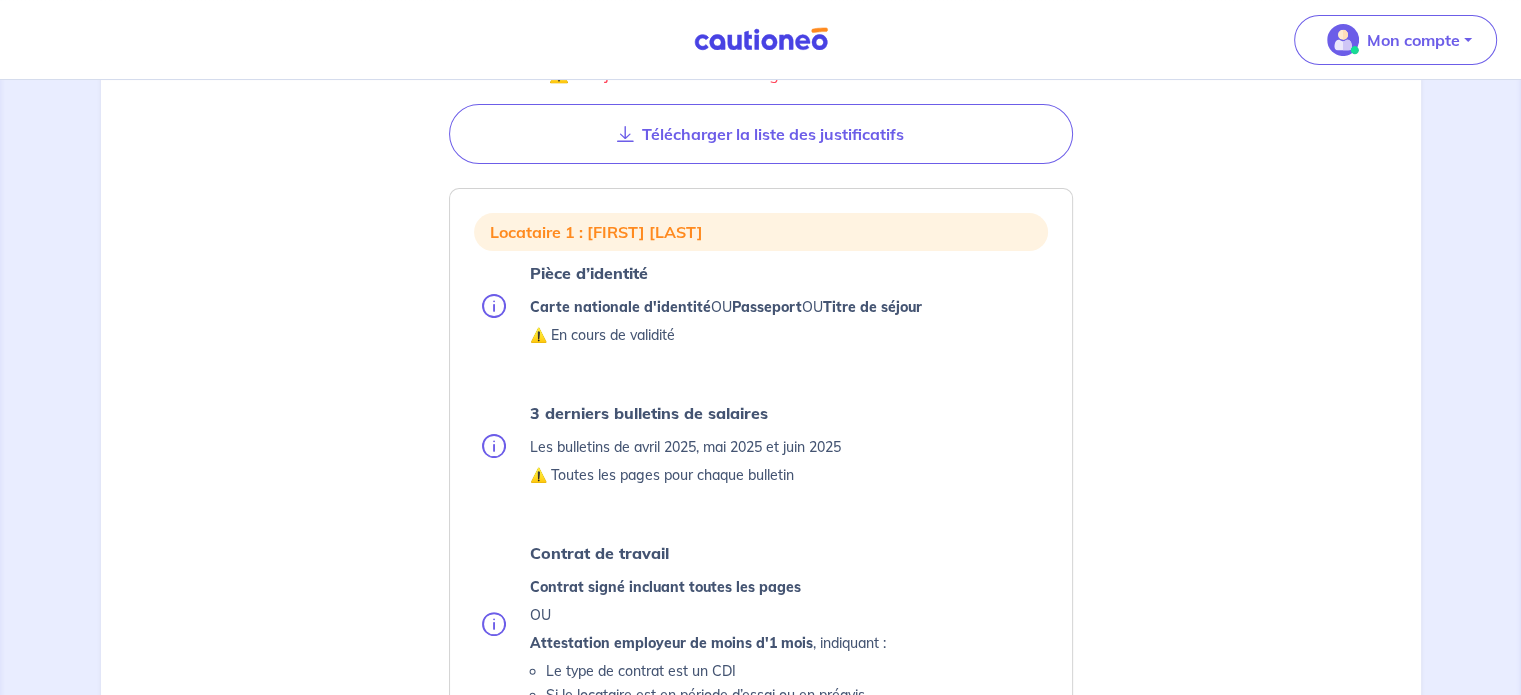 scroll, scrollTop: 400, scrollLeft: 0, axis: vertical 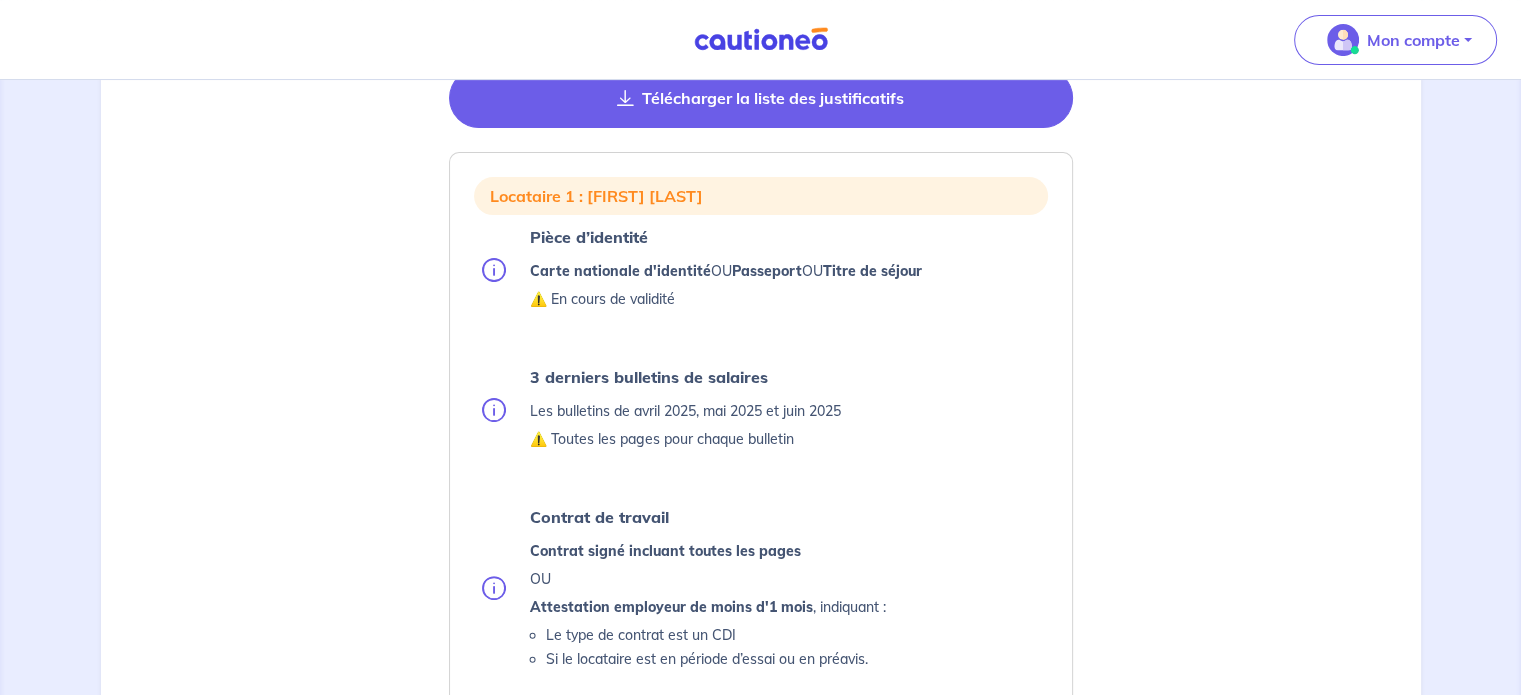 click on "Télécharger la liste des justificatifs" at bounding box center [761, 98] 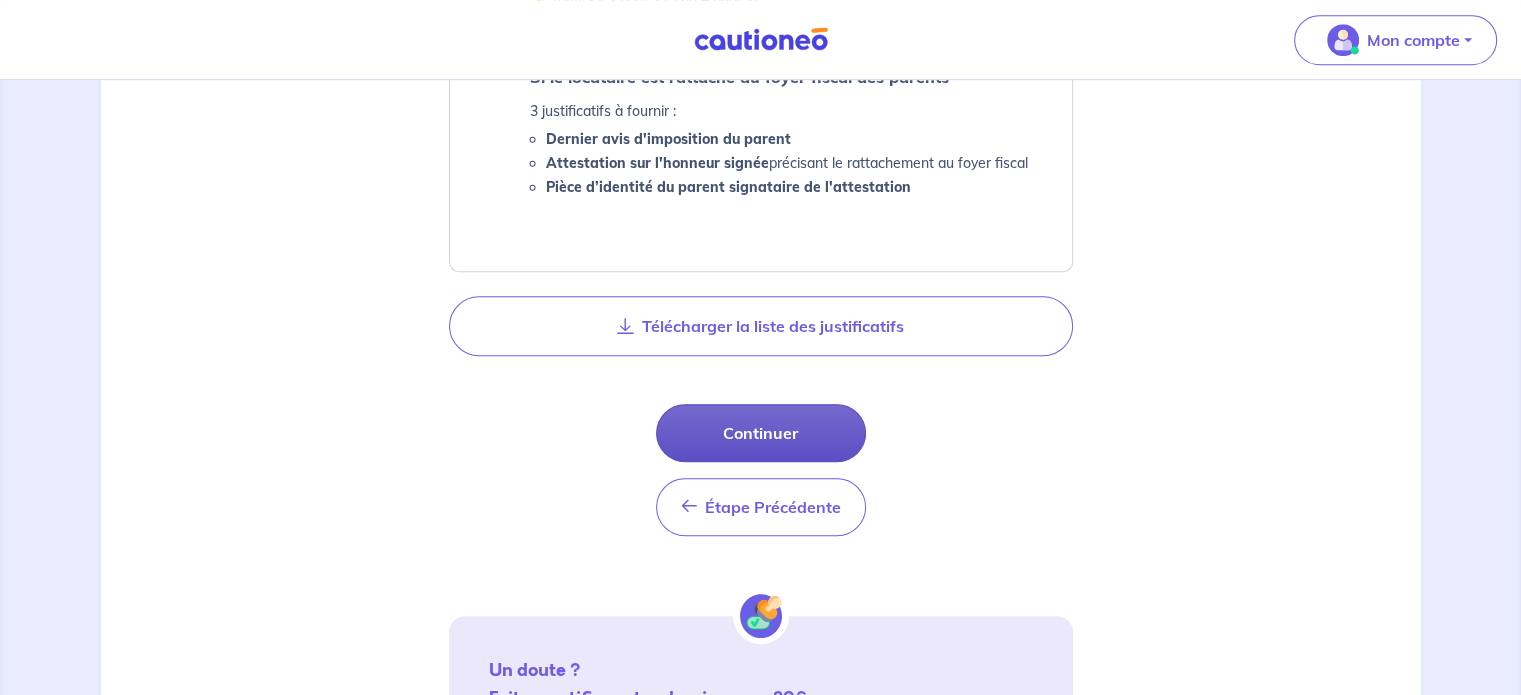 scroll, scrollTop: 1200, scrollLeft: 0, axis: vertical 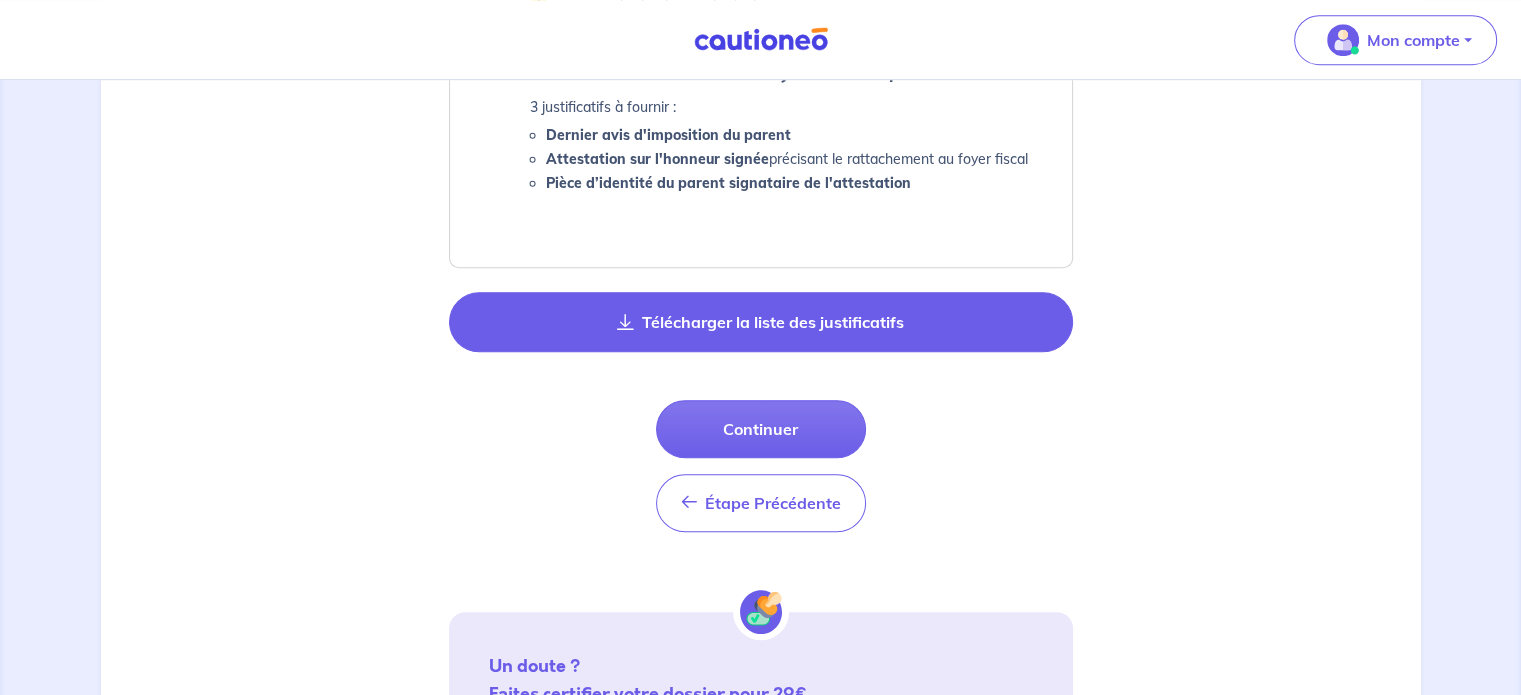 click on "Télécharger la liste des justificatifs" at bounding box center (761, 322) 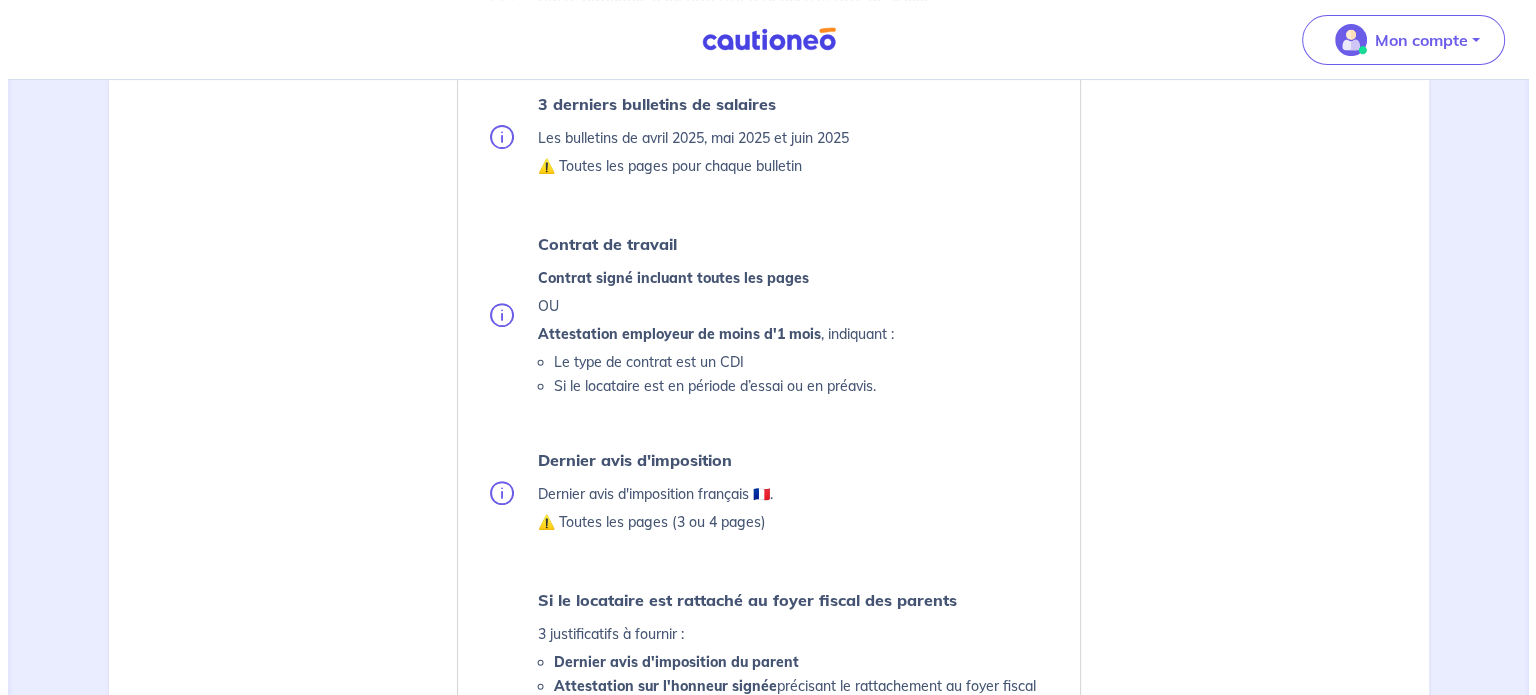scroll, scrollTop: 500, scrollLeft: 0, axis: vertical 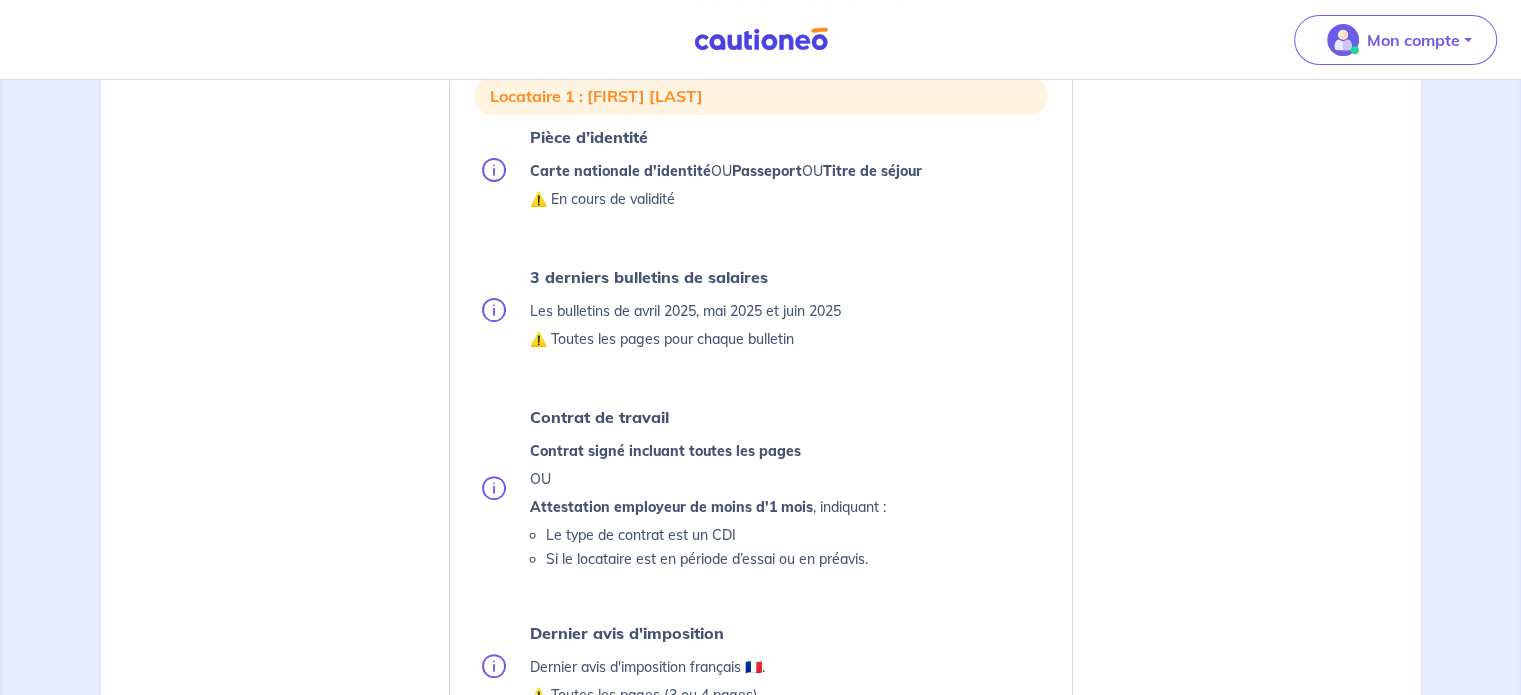 click at bounding box center (494, 170) 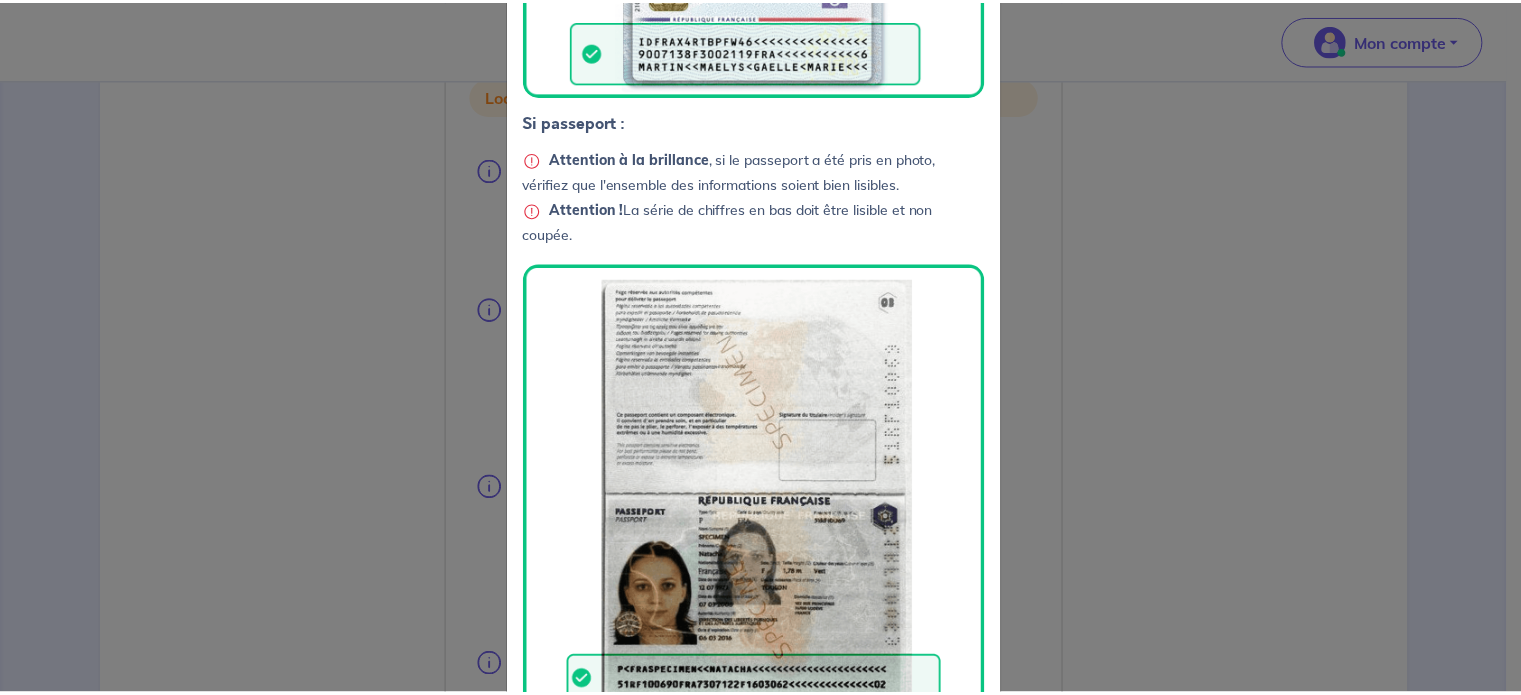 scroll, scrollTop: 691, scrollLeft: 0, axis: vertical 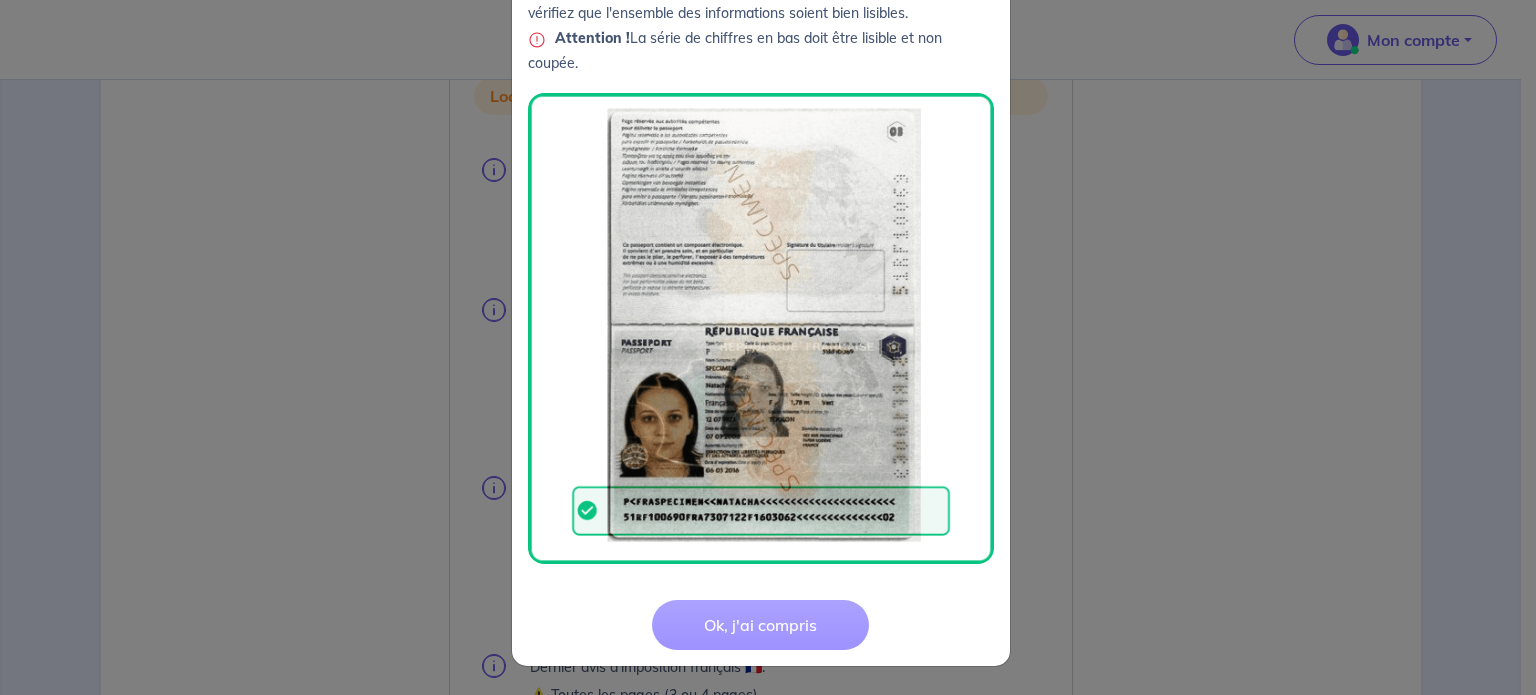 click on "Ok, j'ai compris" at bounding box center [760, 625] 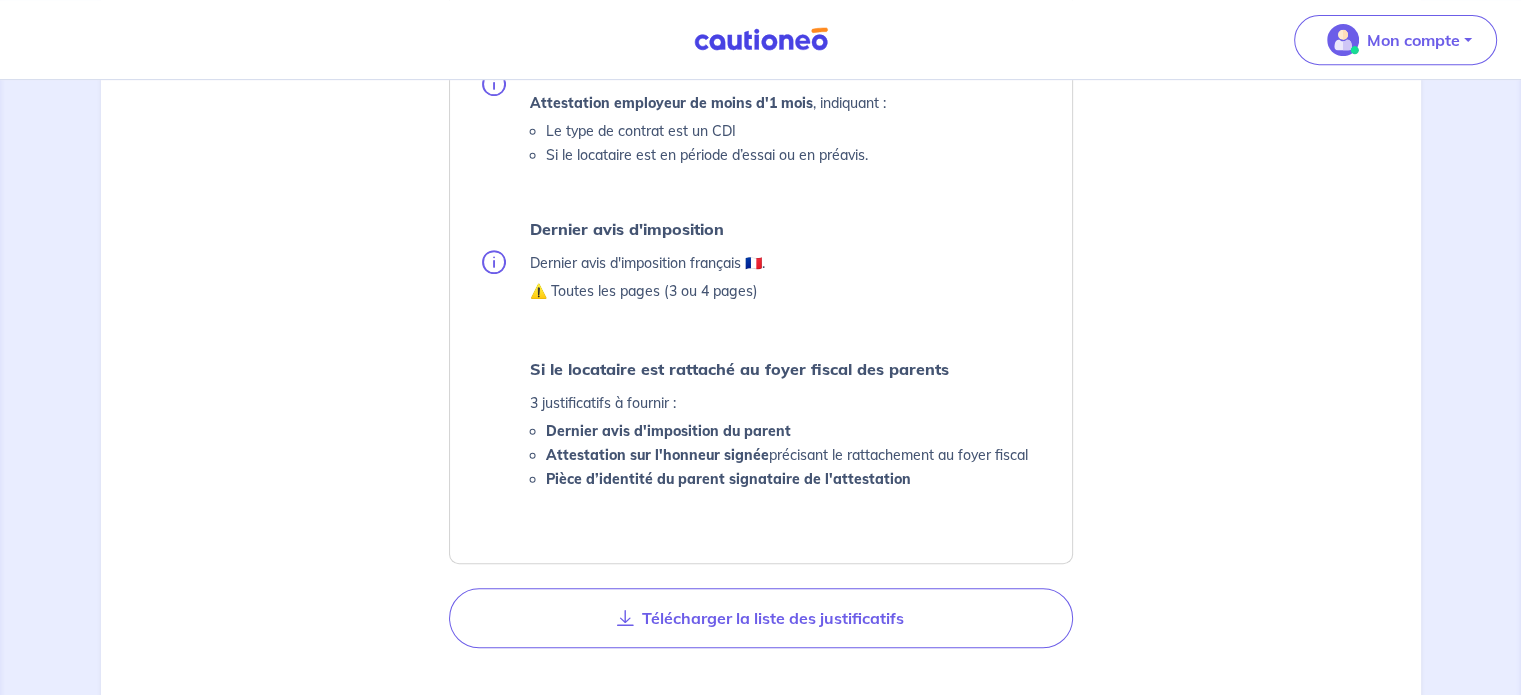 scroll, scrollTop: 1100, scrollLeft: 0, axis: vertical 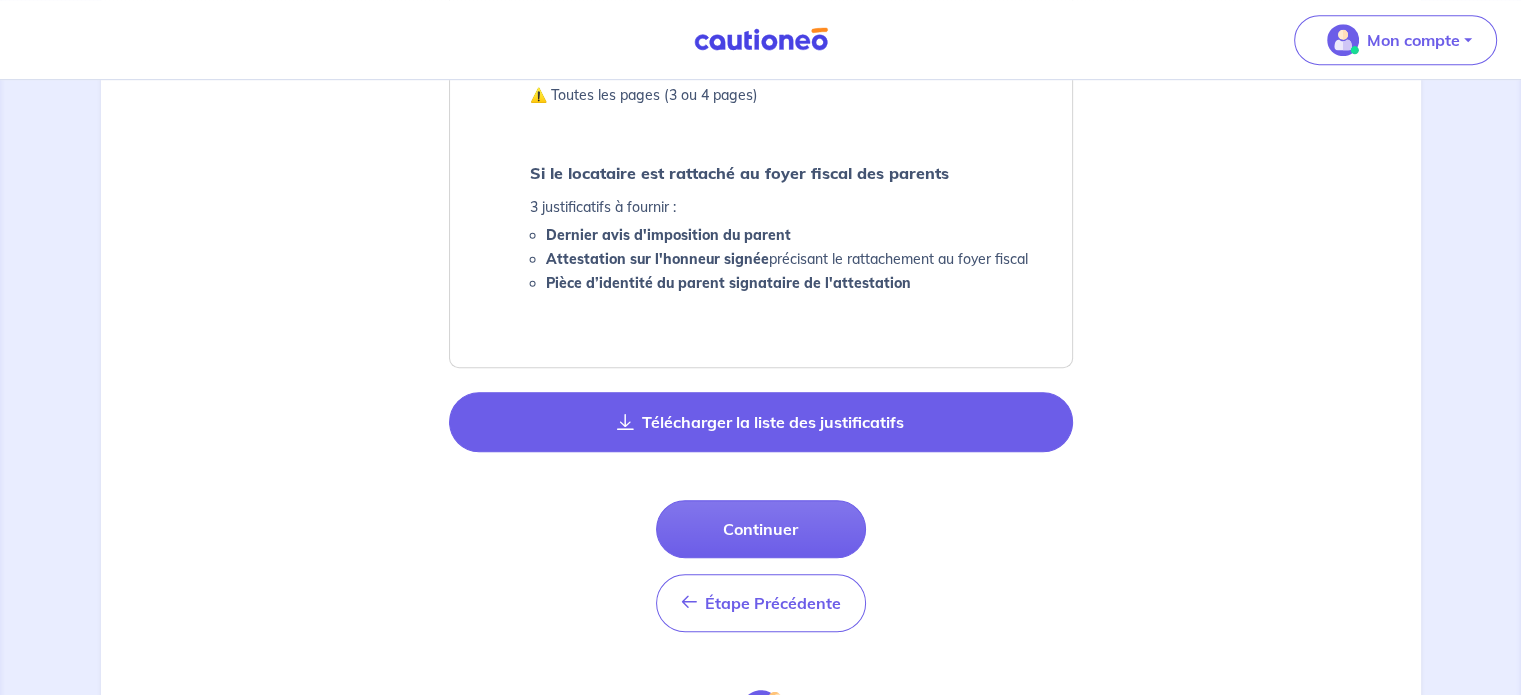 click on "Télécharger la liste des justificatifs" at bounding box center (761, 422) 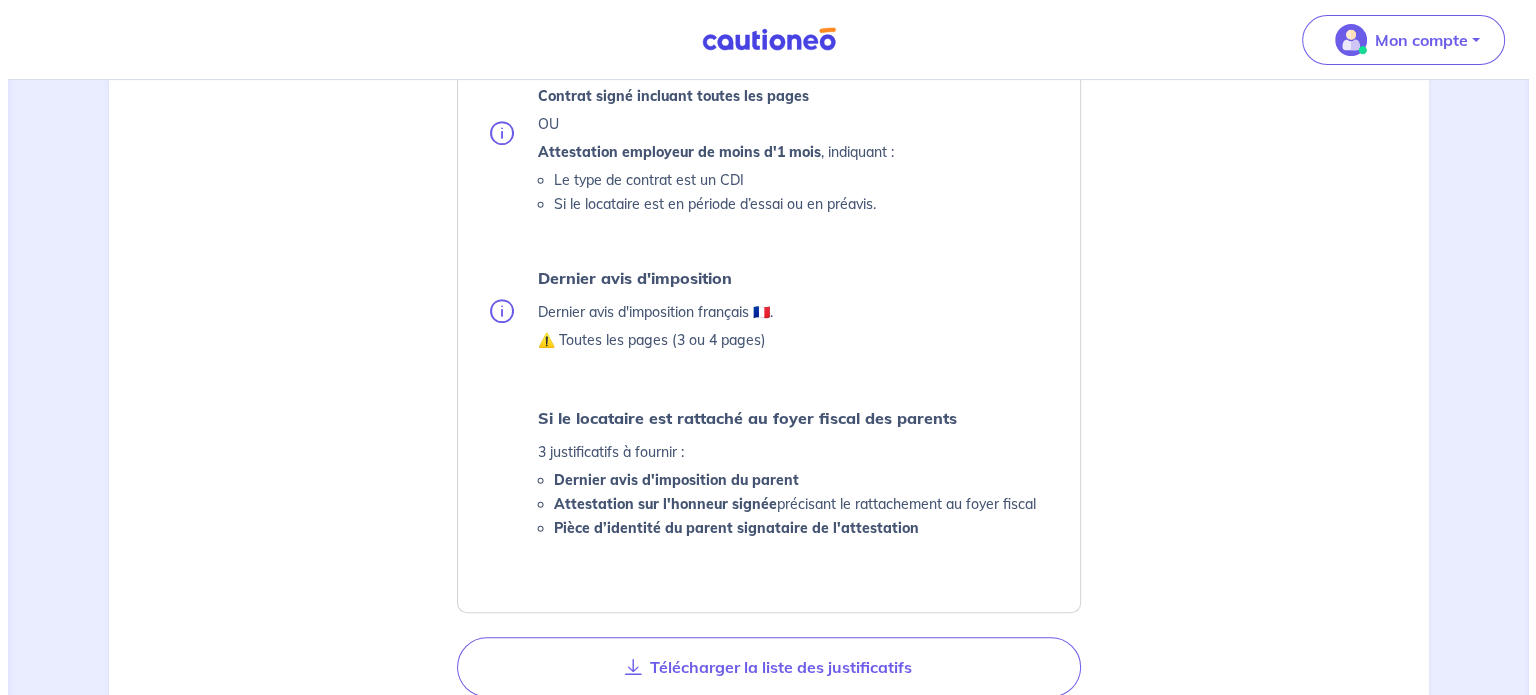 scroll, scrollTop: 496, scrollLeft: 0, axis: vertical 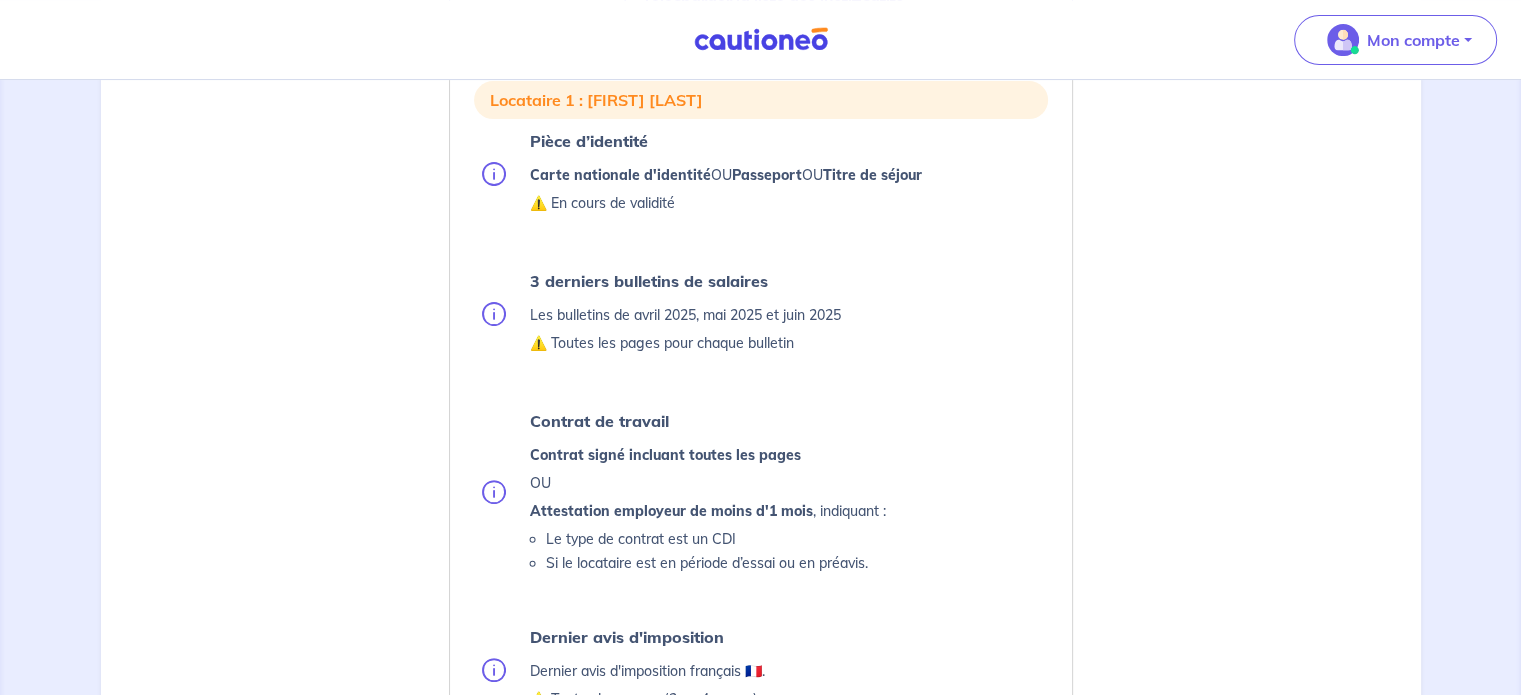 click at bounding box center [494, 174] 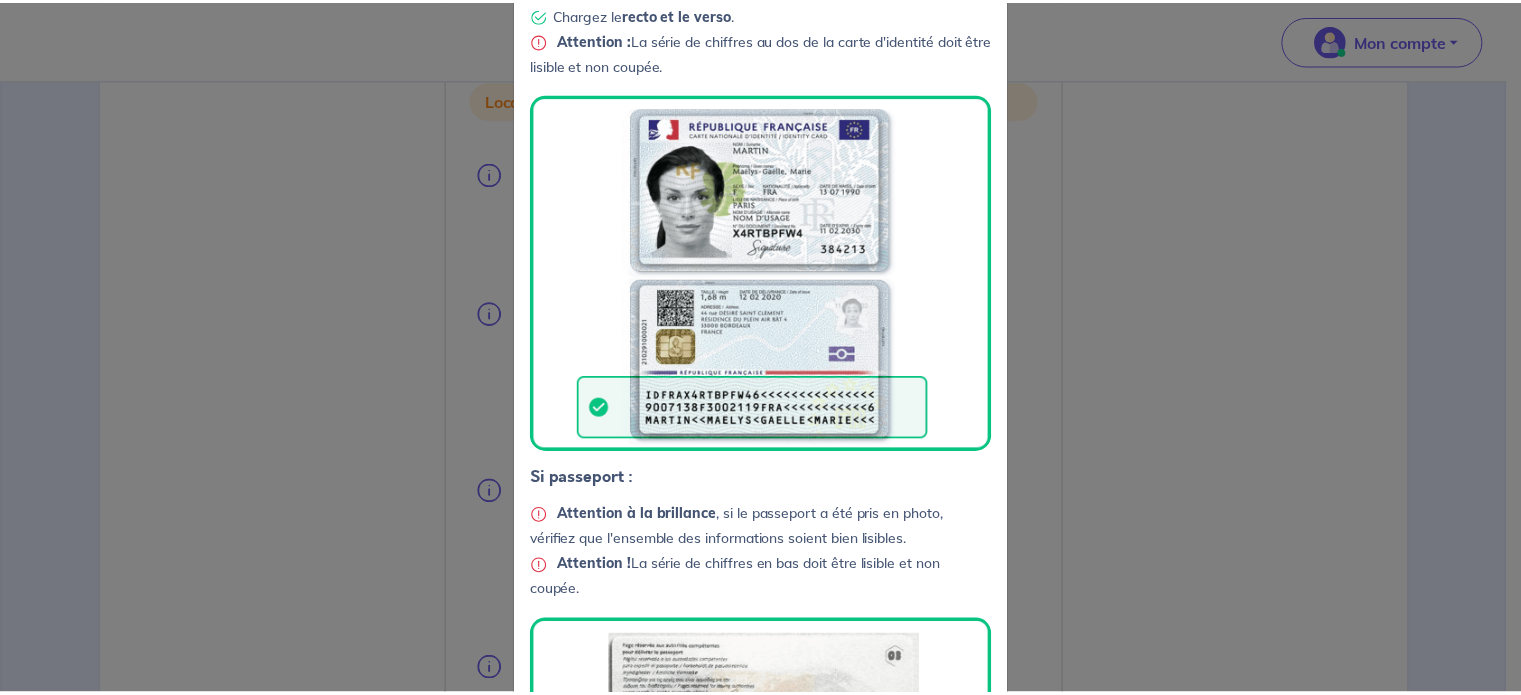 scroll, scrollTop: 691, scrollLeft: 0, axis: vertical 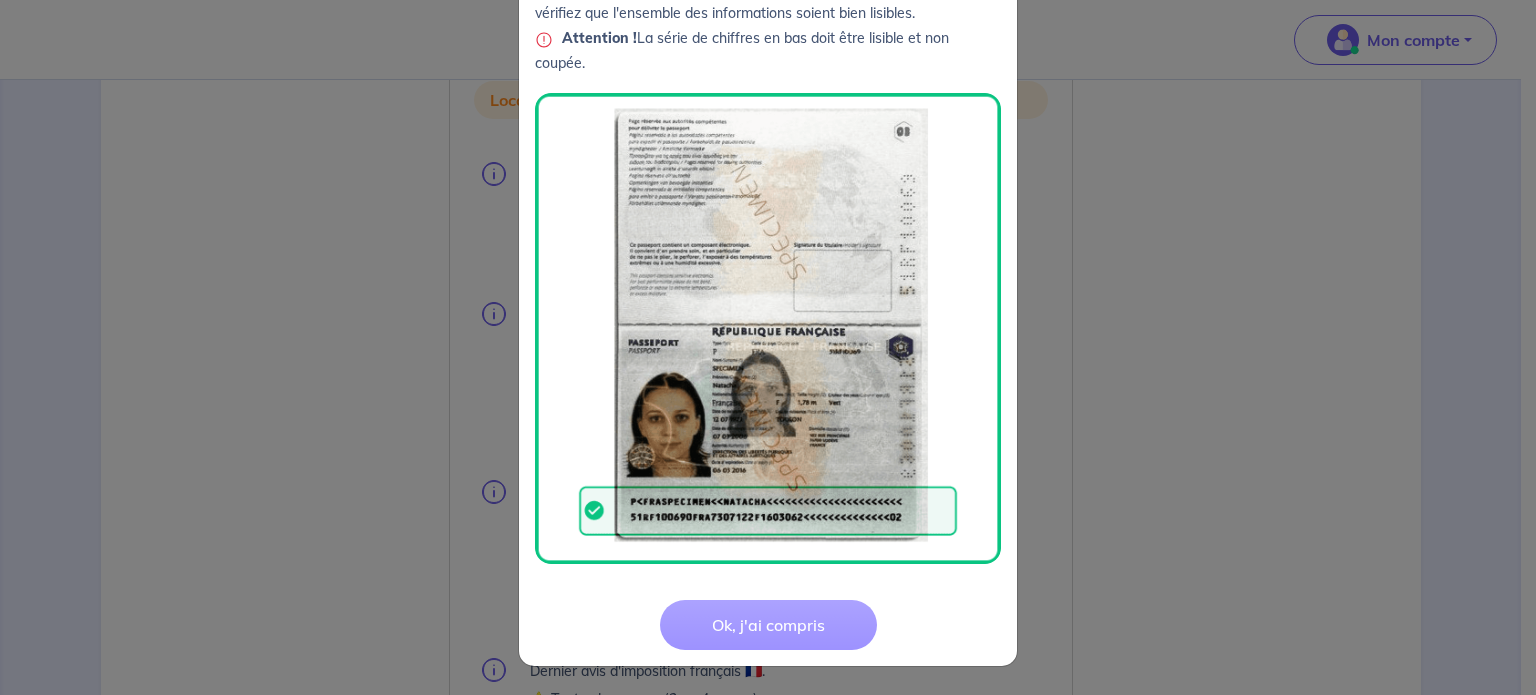 click on "Ok, j'ai compris" at bounding box center (768, 625) 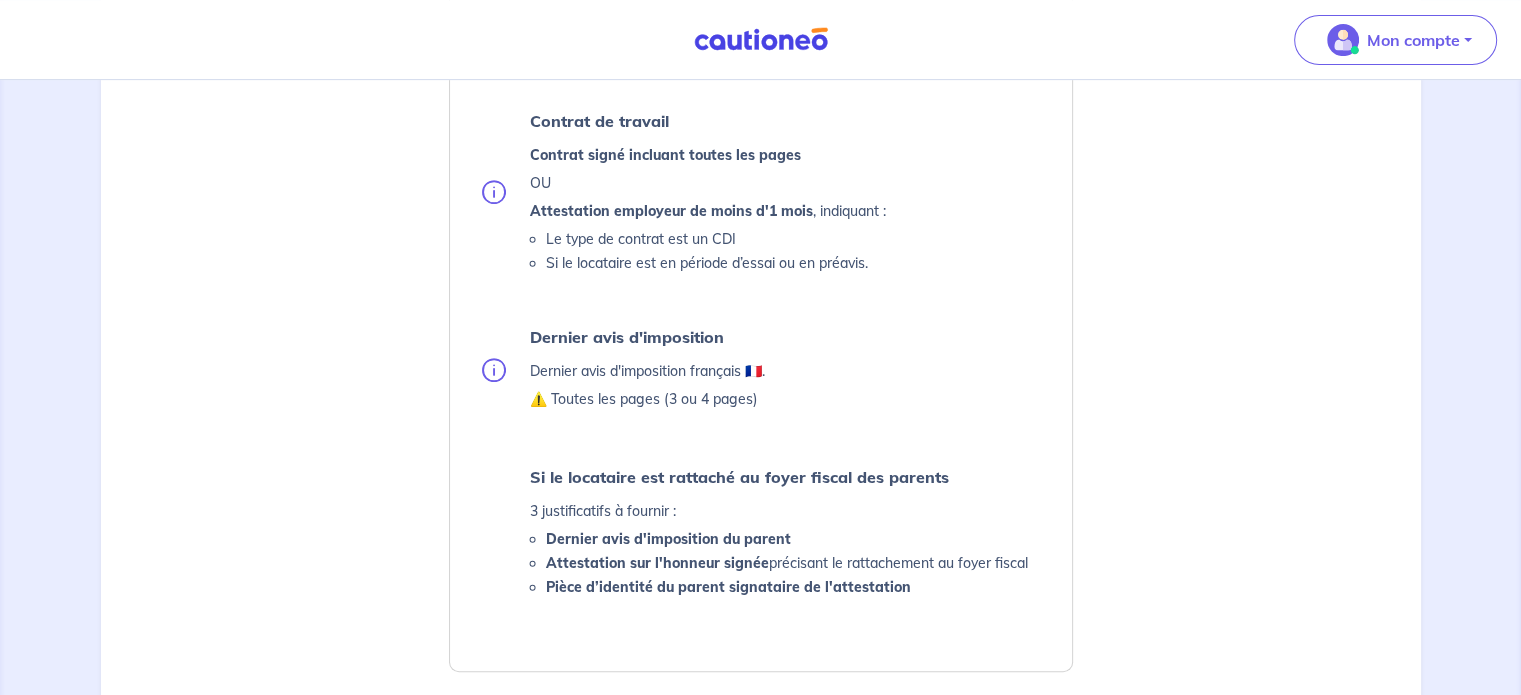 scroll, scrollTop: 196, scrollLeft: 0, axis: vertical 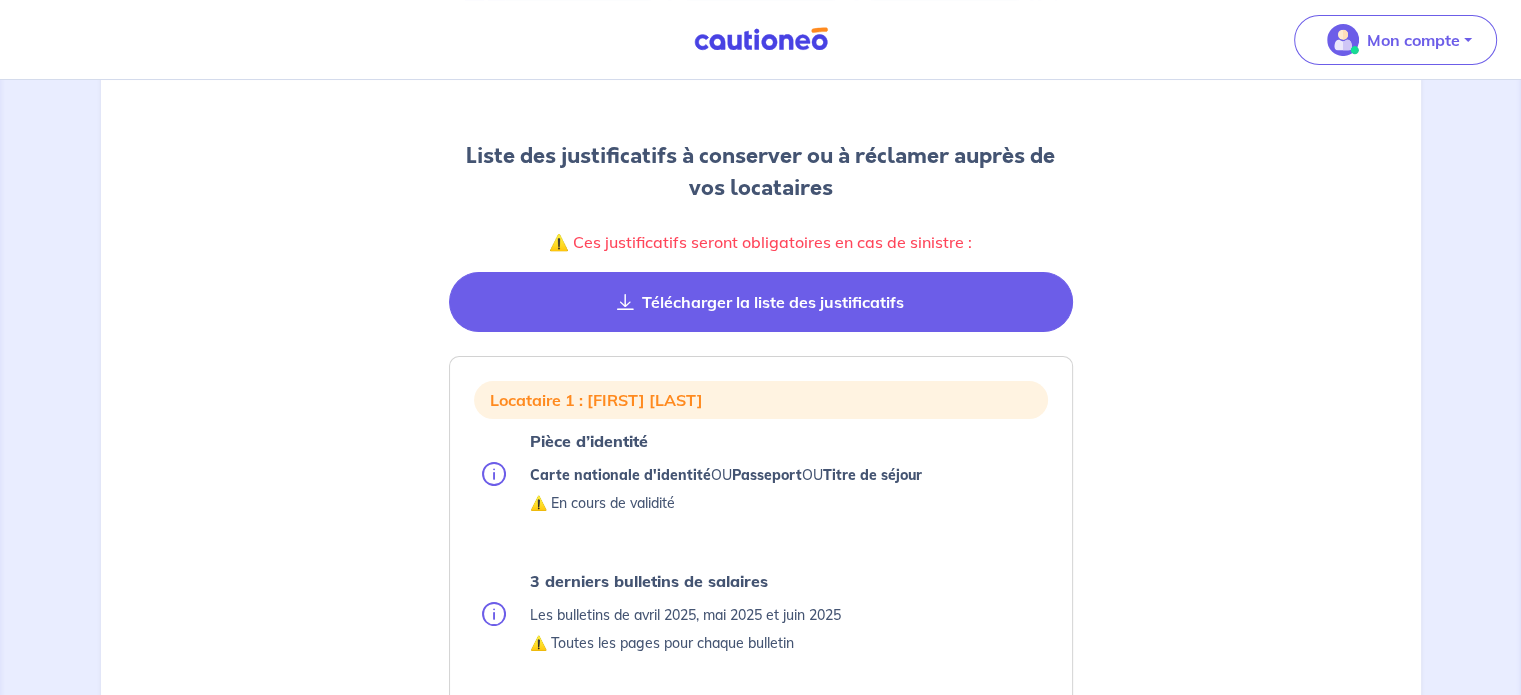 click on "Télécharger la liste des justificatifs" at bounding box center [761, 302] 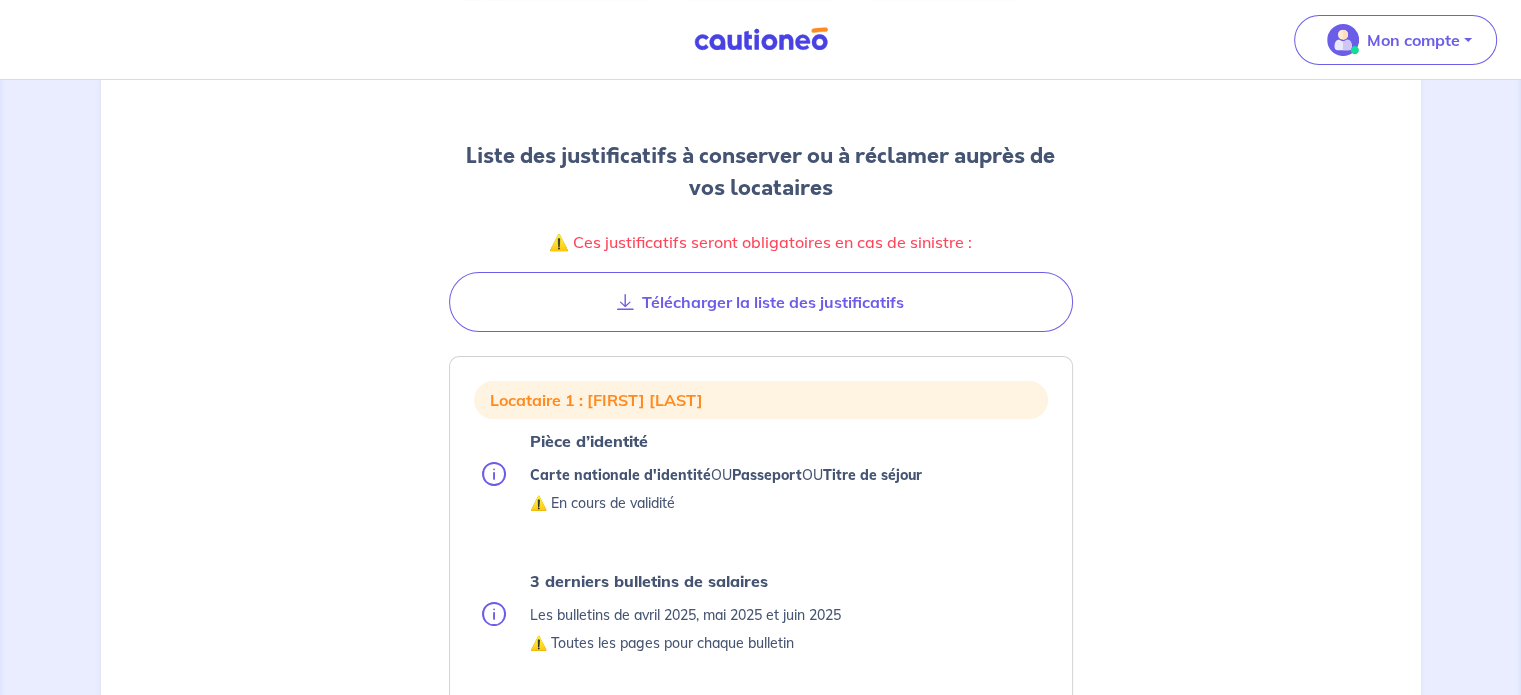 scroll, scrollTop: 196, scrollLeft: 0, axis: vertical 